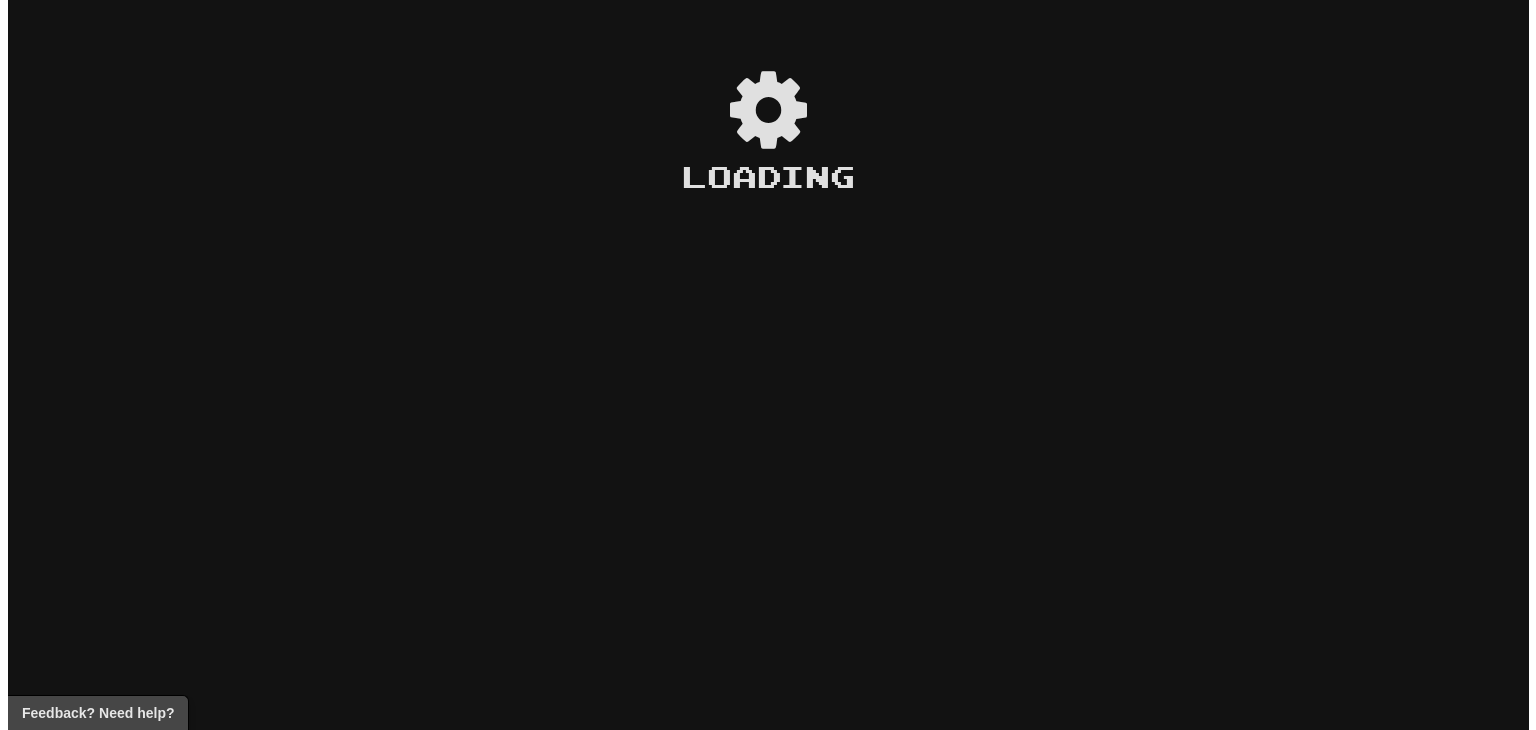 scroll, scrollTop: 0, scrollLeft: 0, axis: both 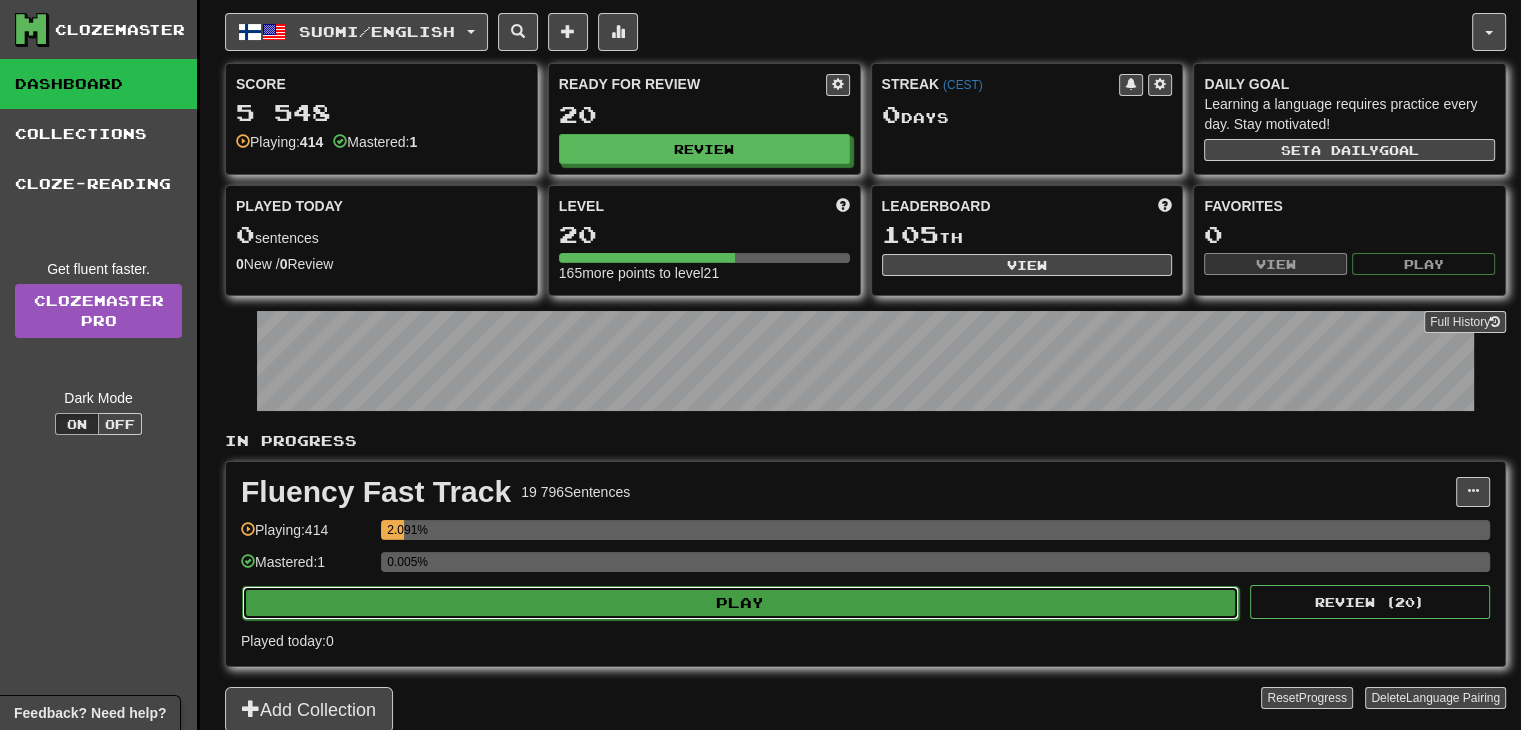 click on "Play" at bounding box center [740, 603] 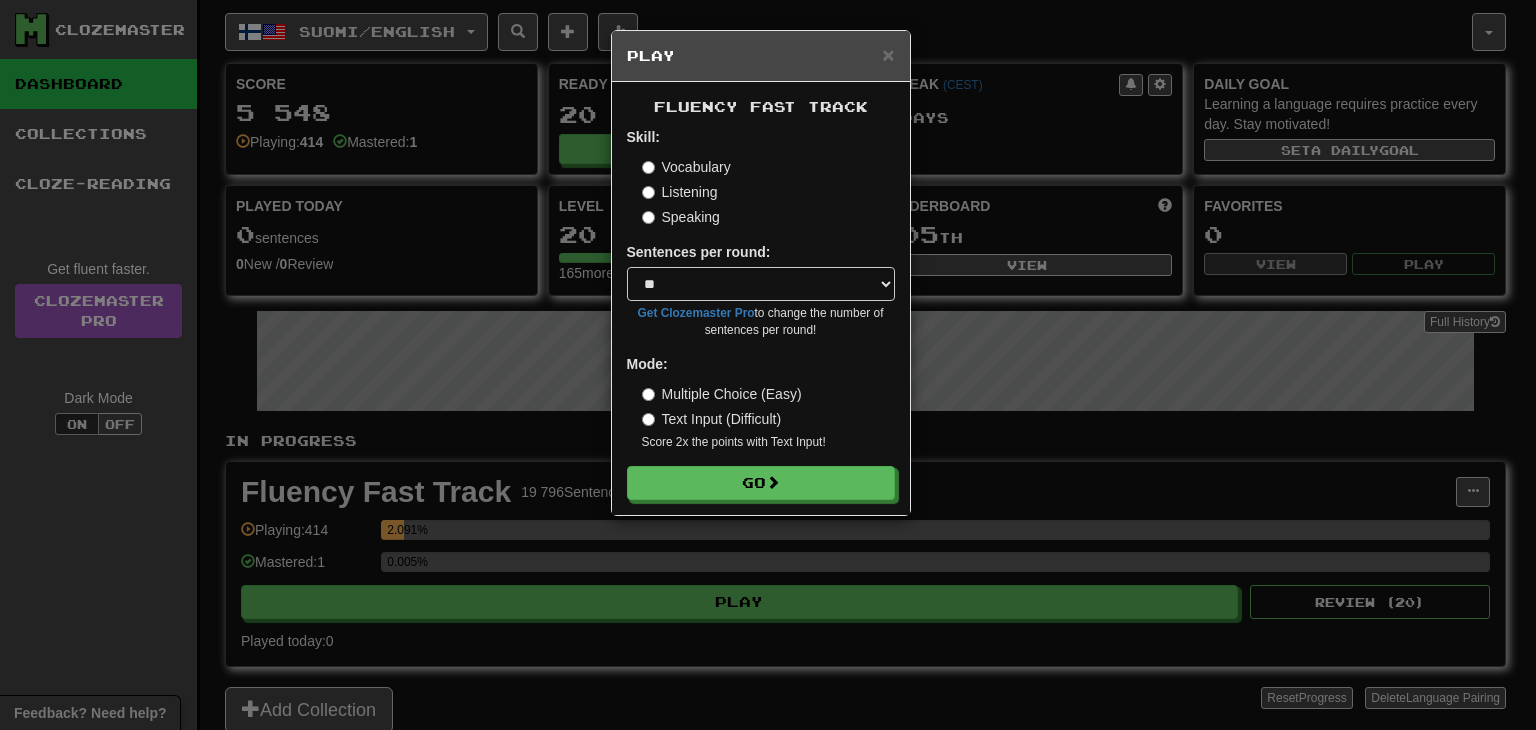 click on "Fluency Fast Track Skill: Vocabulary Listening Speaking Sentences per round: * ** ** ** ** ** *** ******** Get Clozemaster Pro  to change the number of sentences per round! Mode: Multiple Choice (Easy) Text Input (Difficult) Score 2x the points with Text Input ! Go" at bounding box center (761, 298) 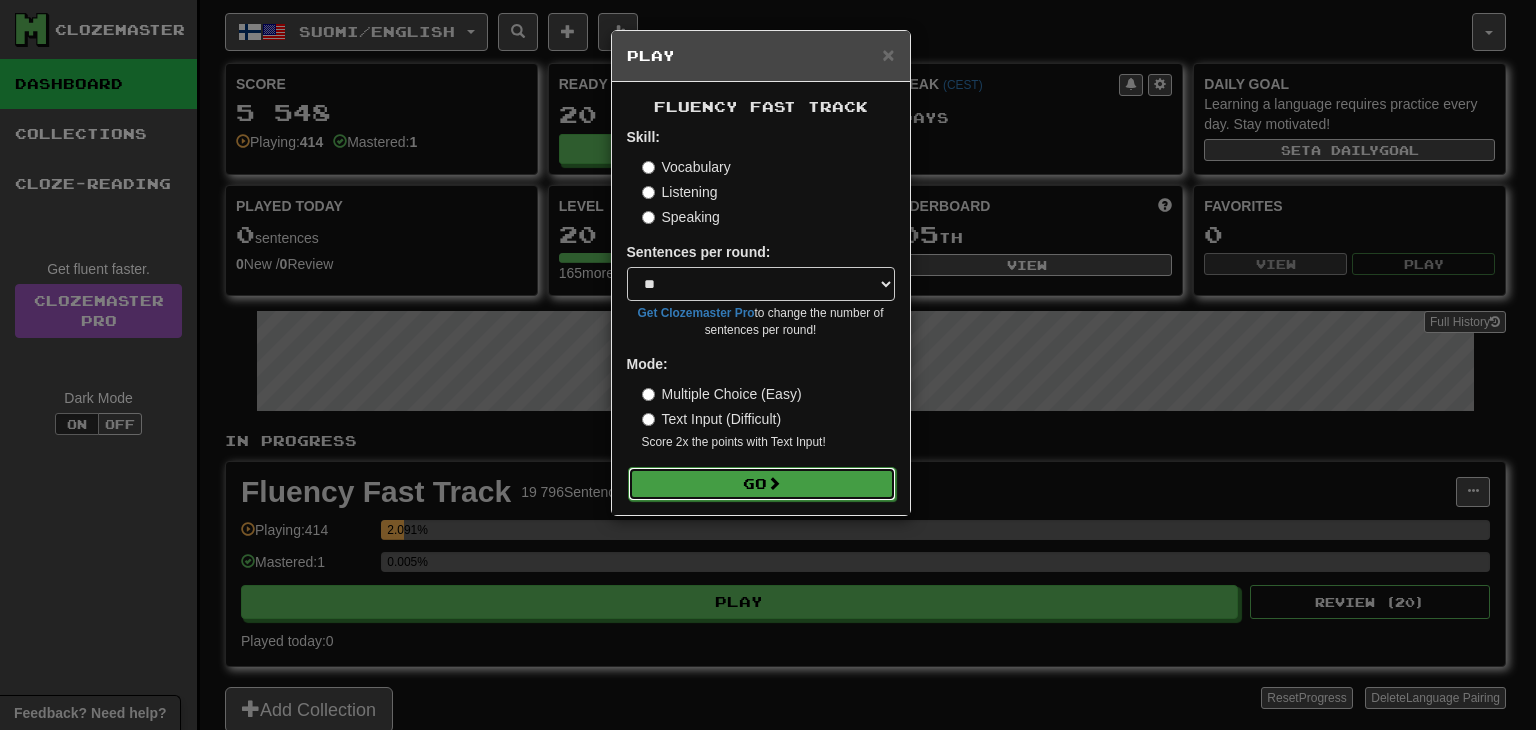 click on "Go" at bounding box center (762, 484) 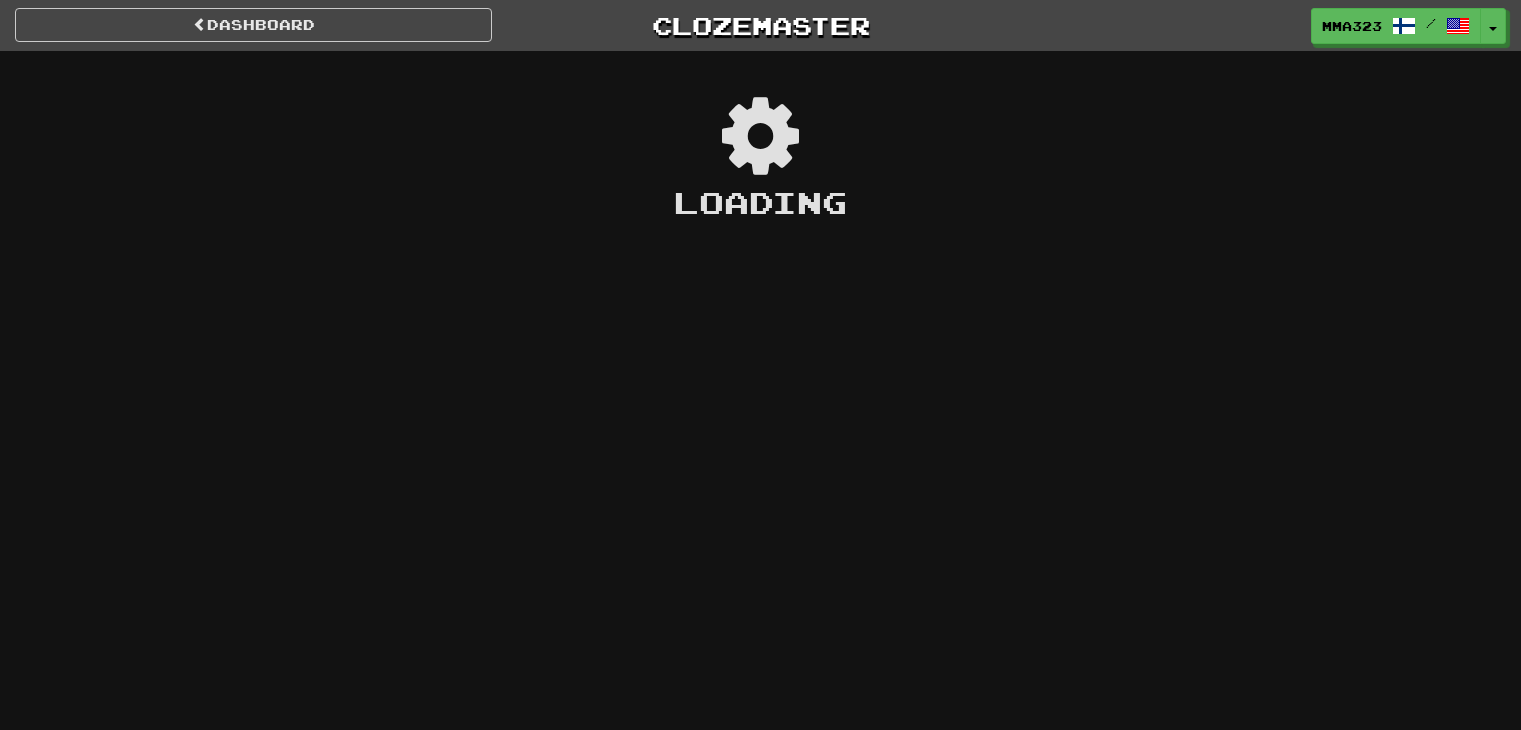 scroll, scrollTop: 0, scrollLeft: 0, axis: both 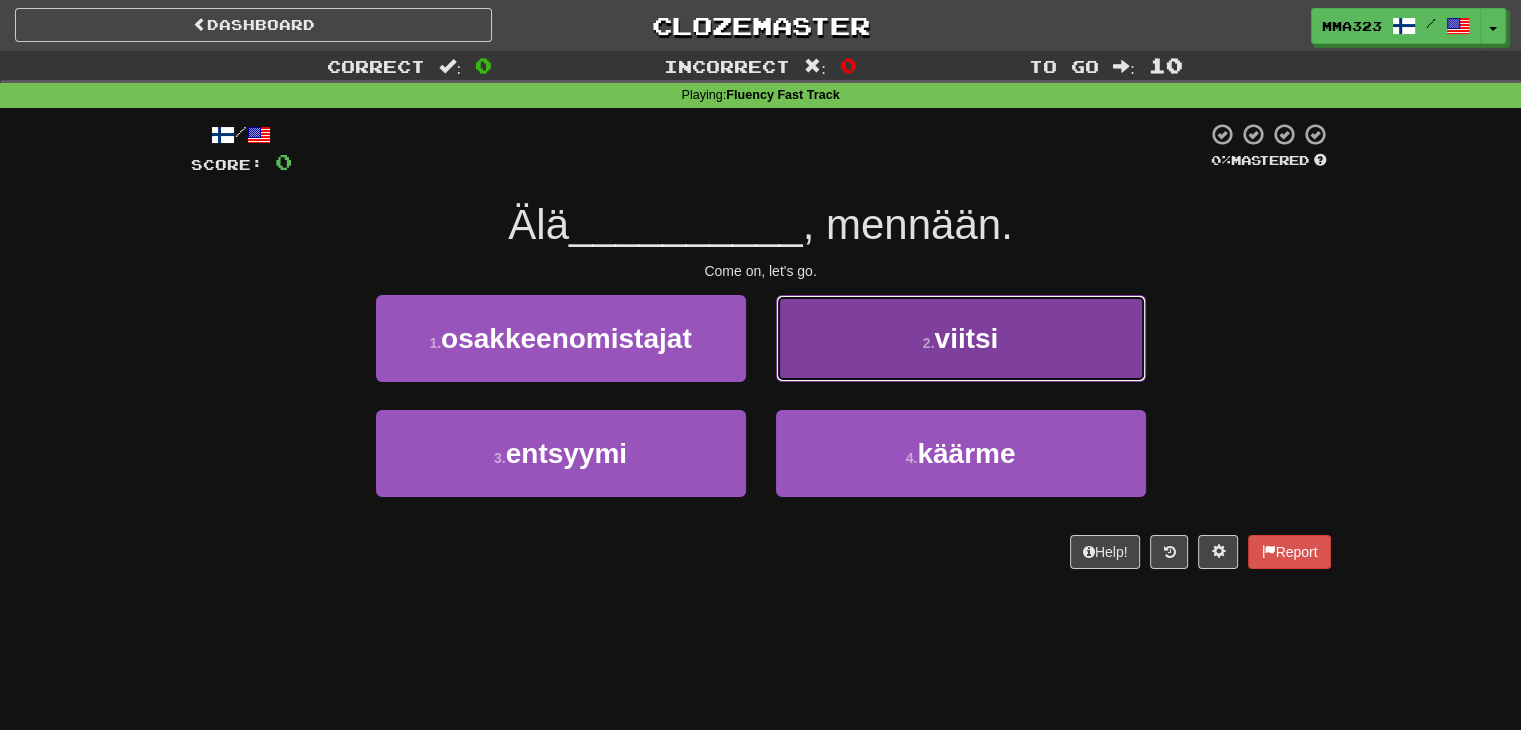 click on "2 .  viitsi" at bounding box center [961, 338] 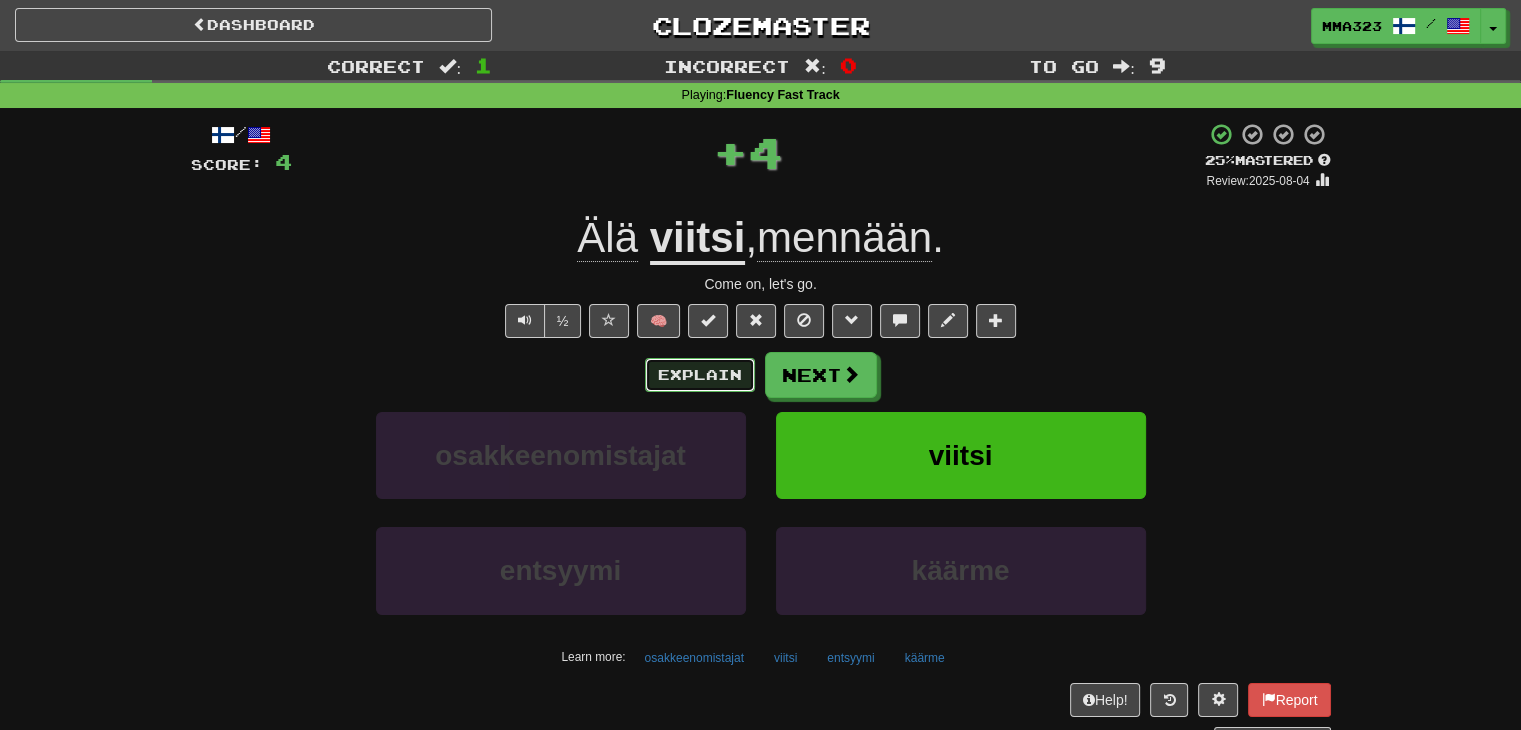click on "Explain" at bounding box center (700, 375) 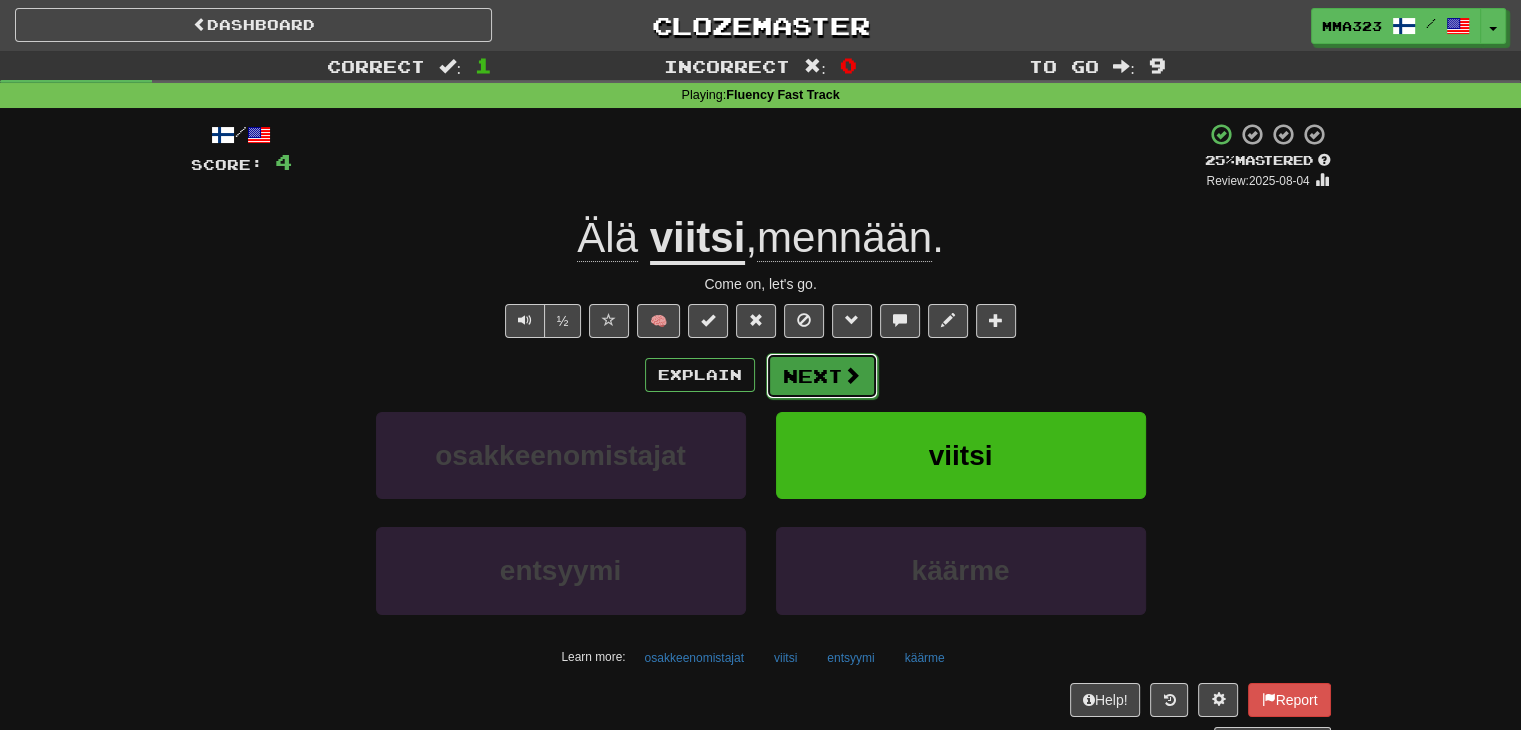 click on "Next" at bounding box center (822, 376) 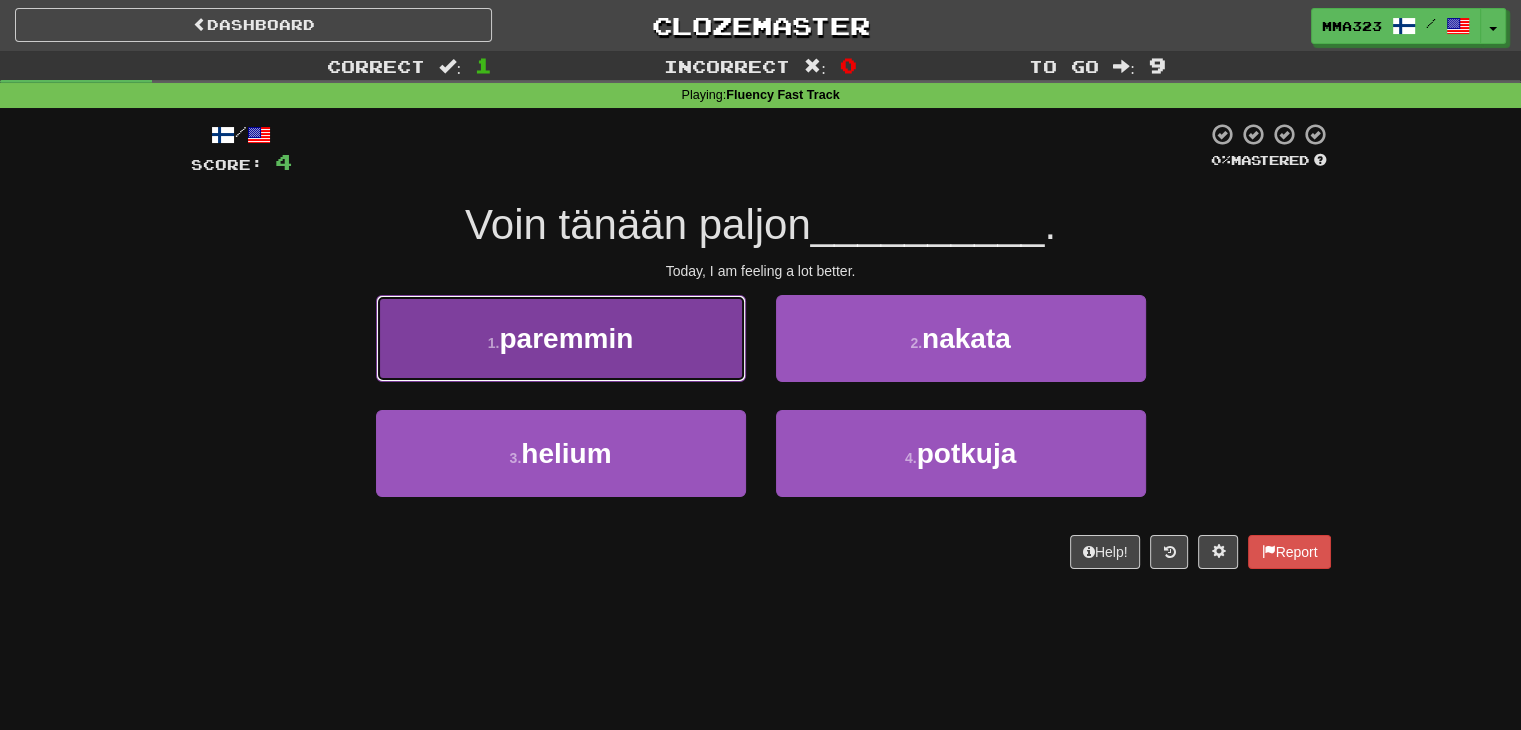 click on "paremmin" at bounding box center (566, 338) 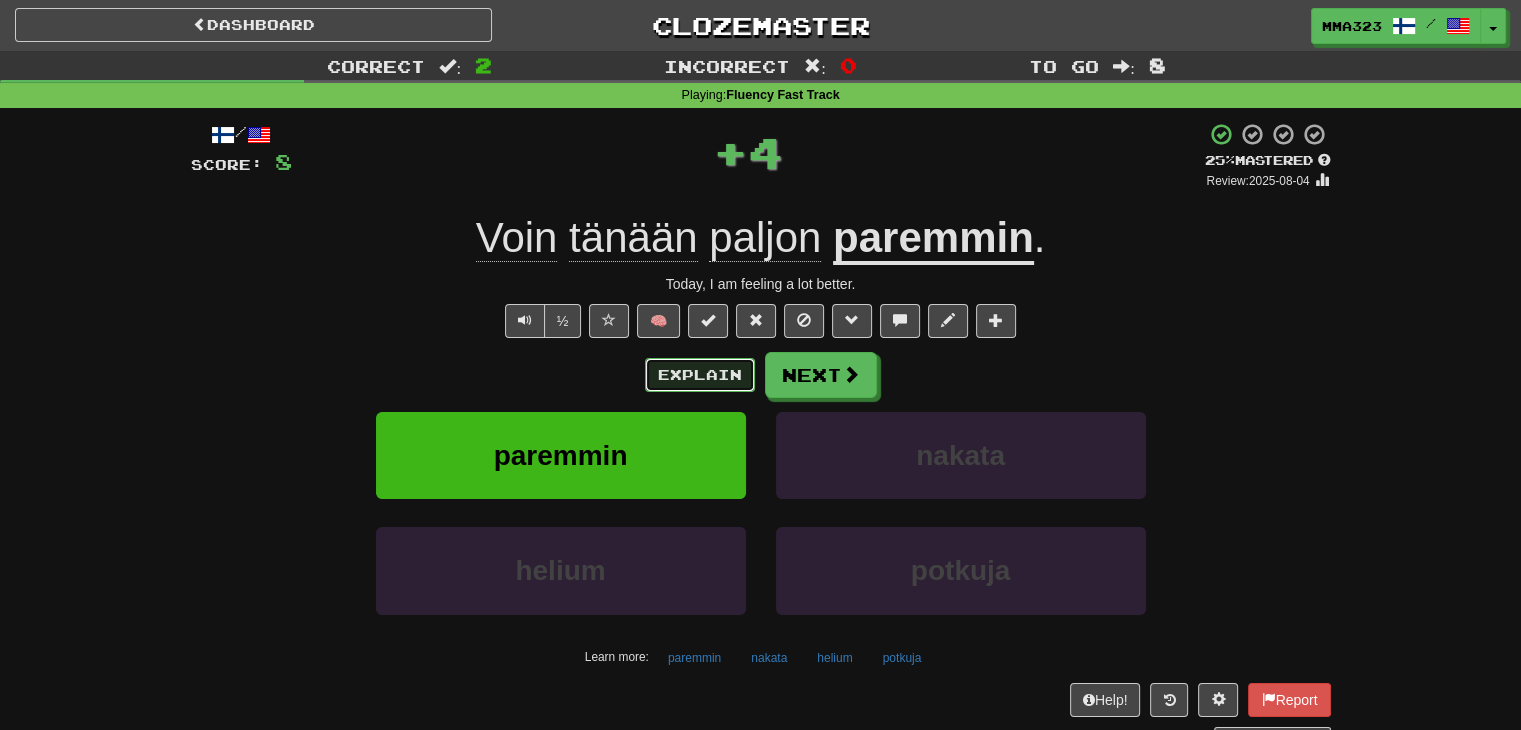click on "Explain" at bounding box center [700, 375] 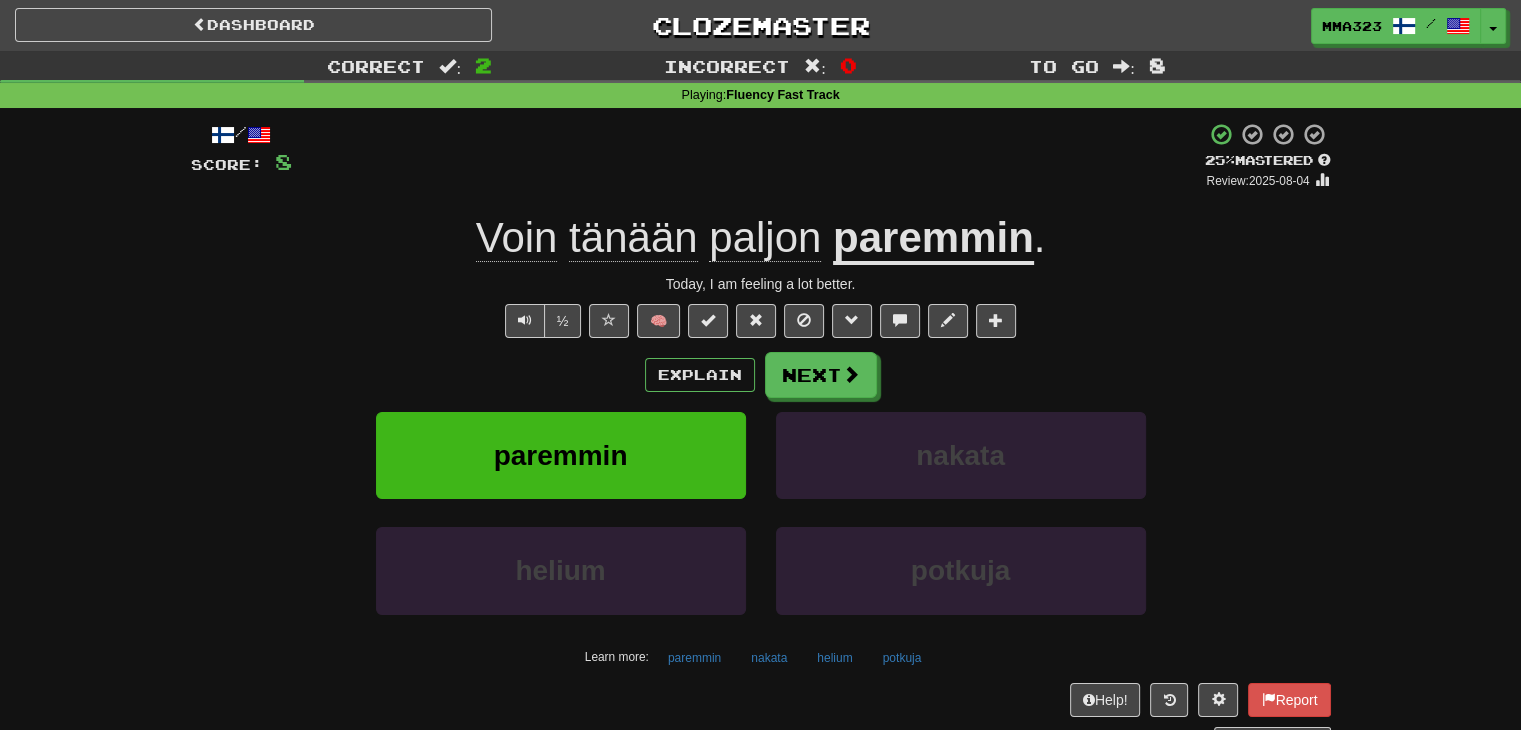 click on "Explain Next" at bounding box center [761, 375] 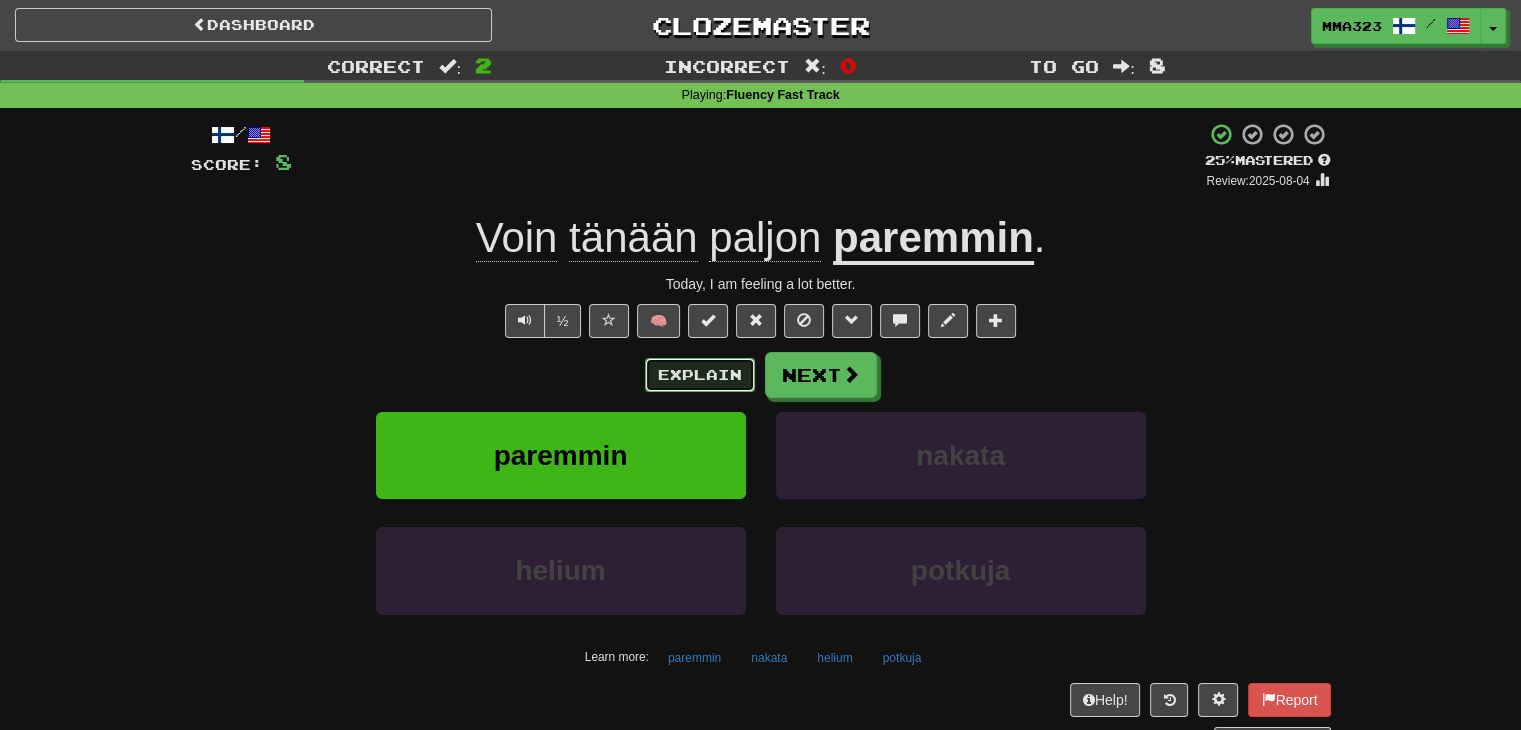 click on "Explain" at bounding box center [700, 375] 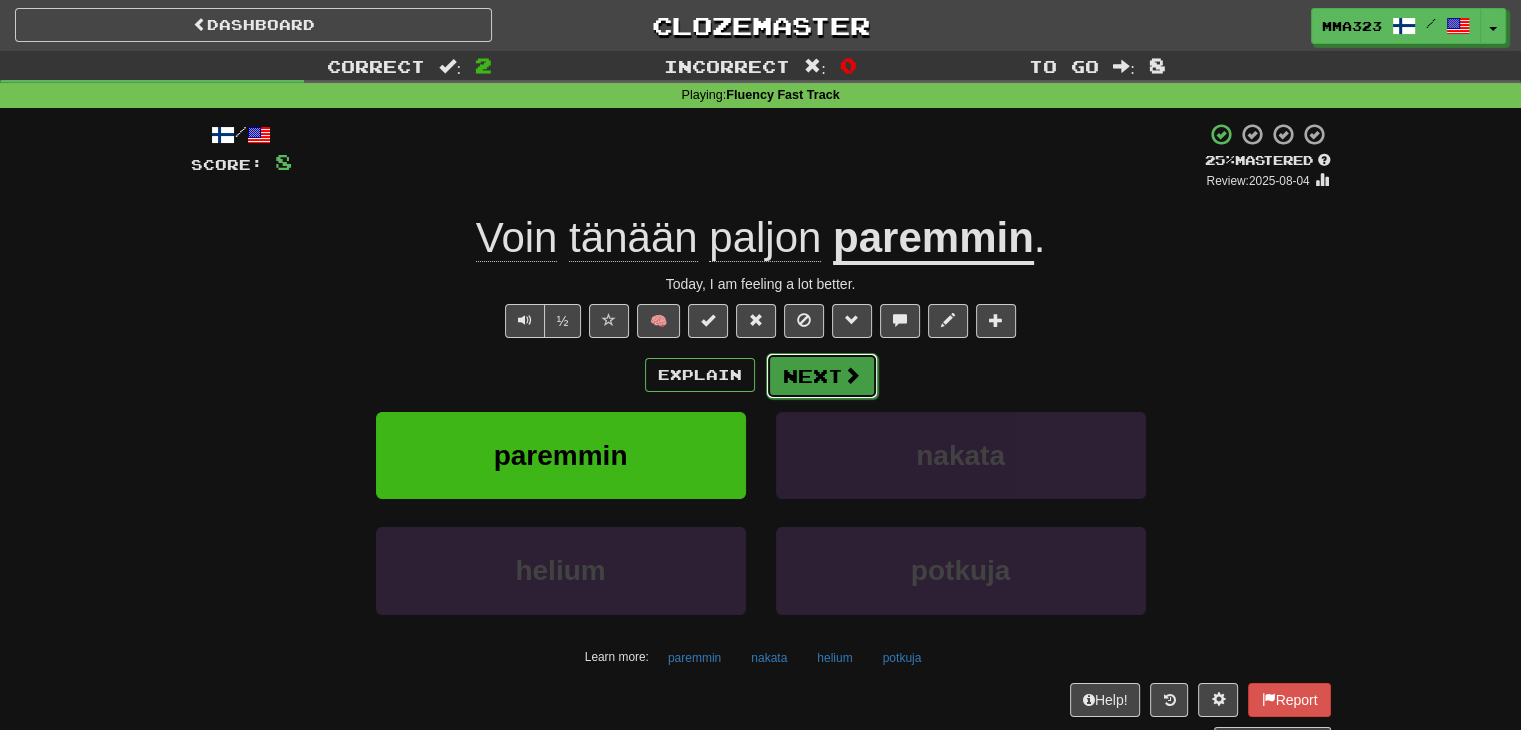 click at bounding box center (852, 375) 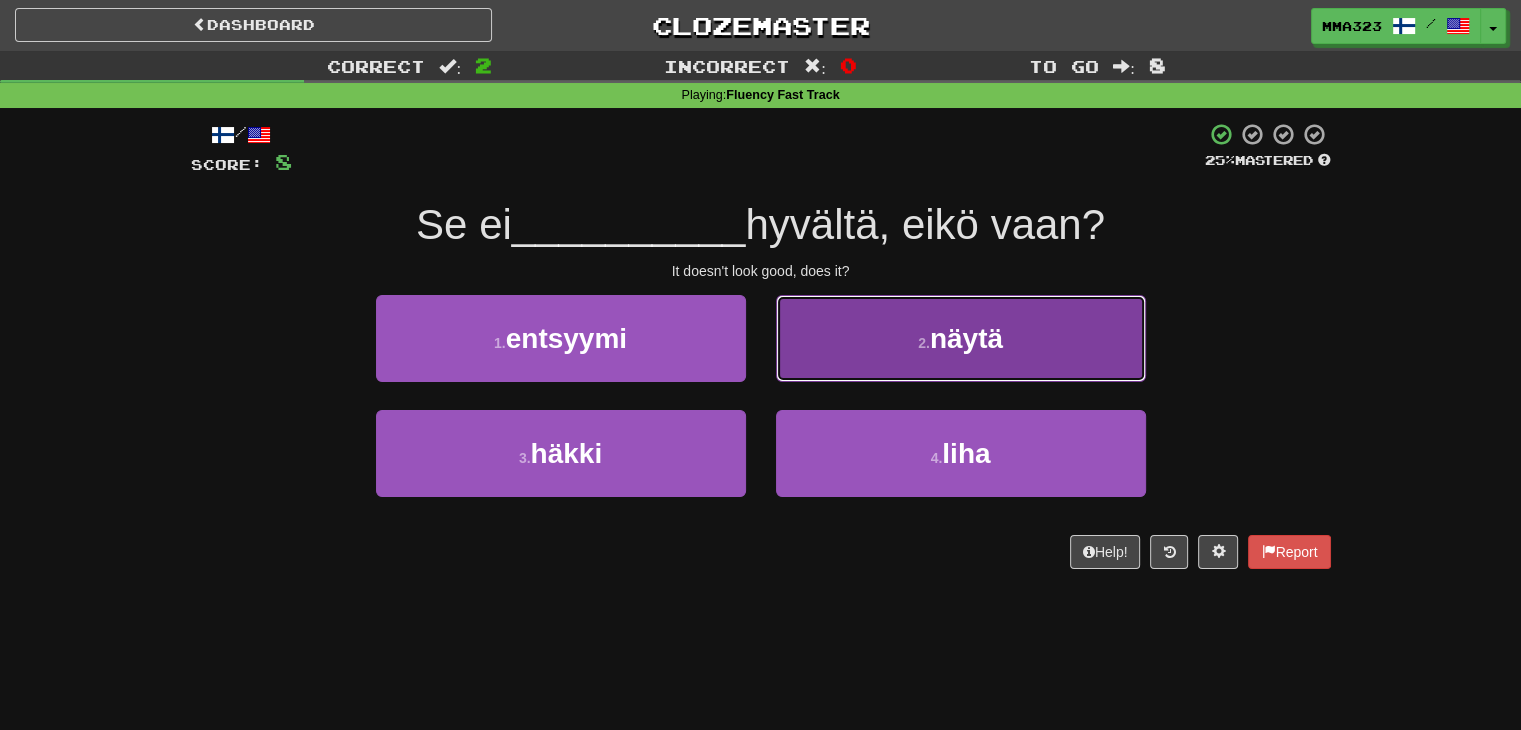 click on "2 .  näytä" at bounding box center [961, 338] 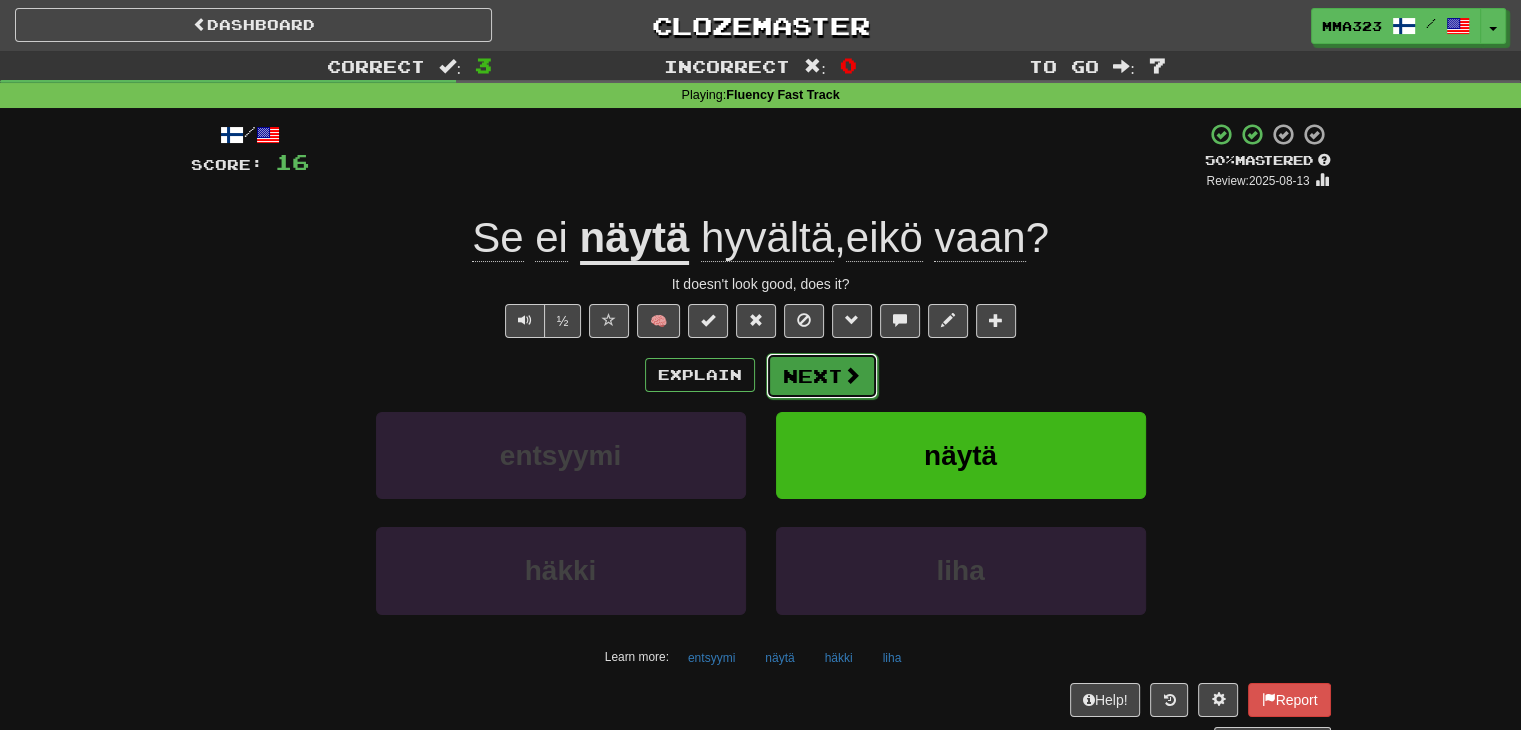click on "Next" at bounding box center [822, 376] 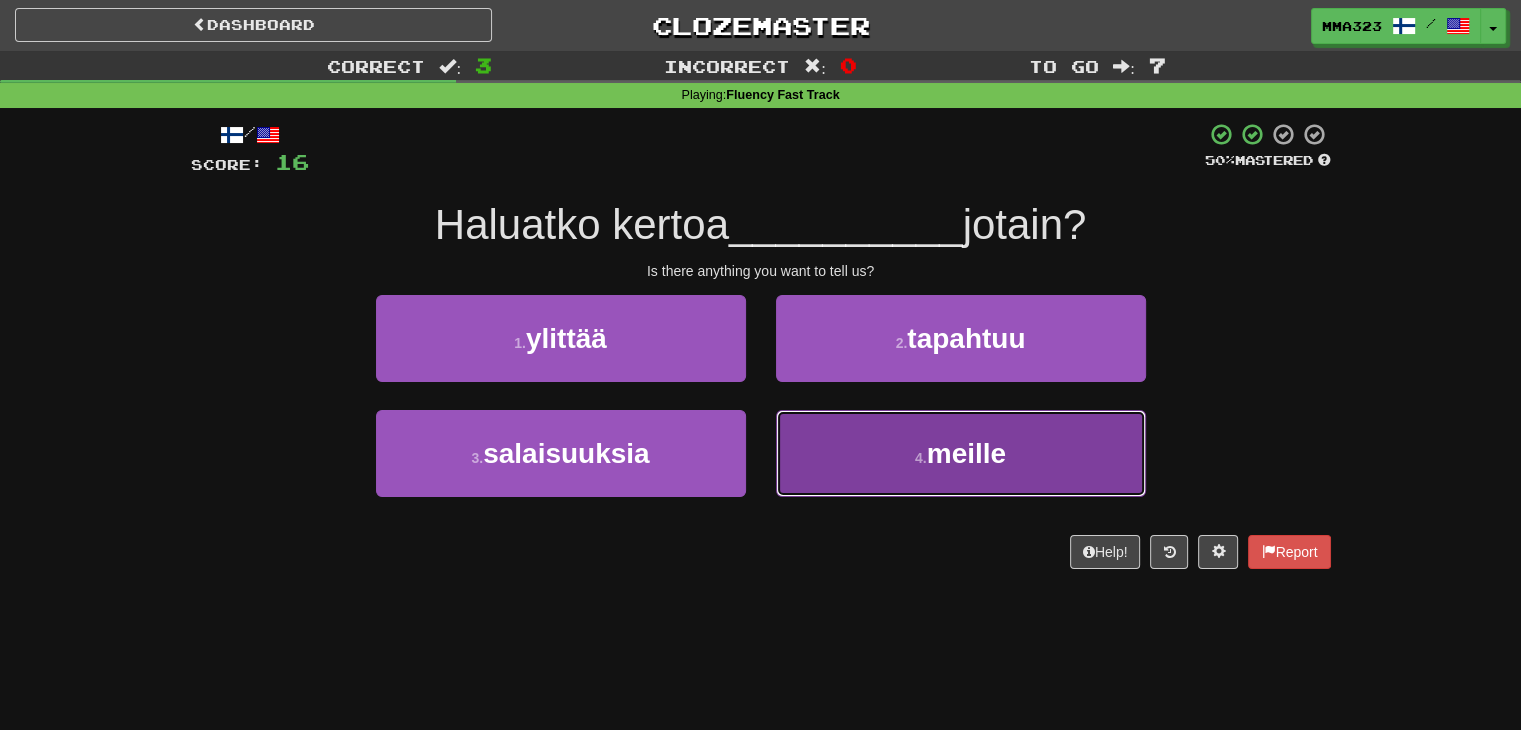 click on "4 .  meille" at bounding box center [961, 453] 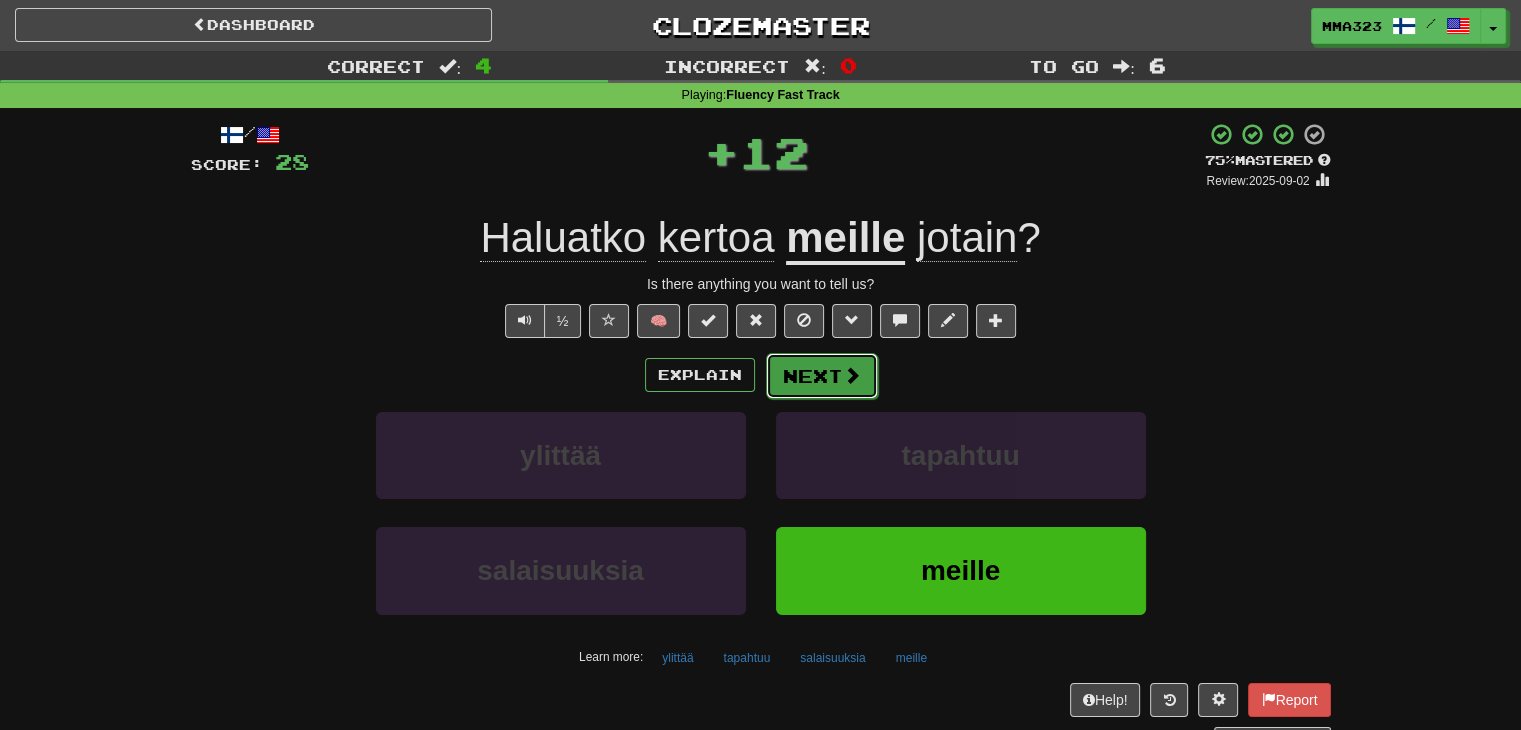 click at bounding box center [852, 375] 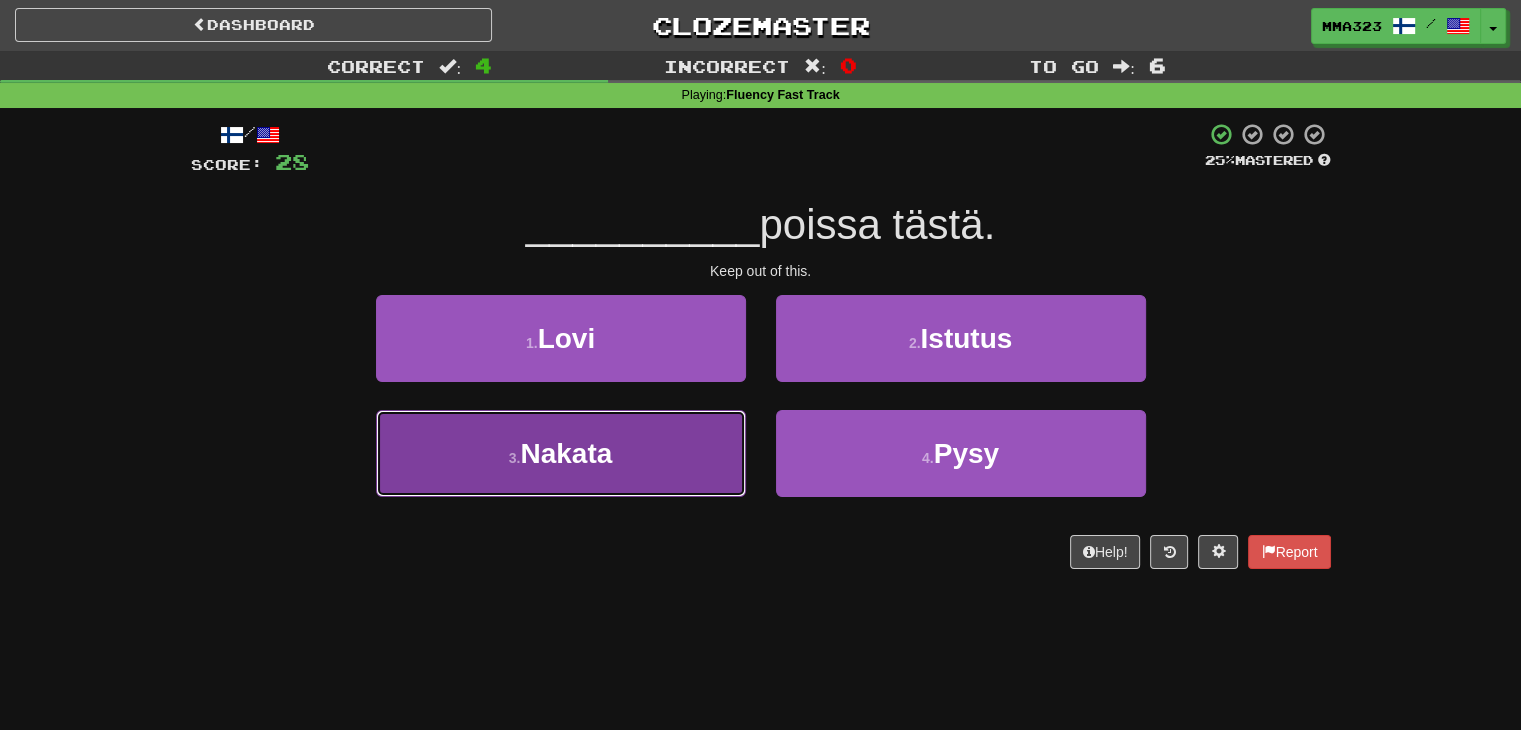 click on "3 .  Nakata" at bounding box center (561, 453) 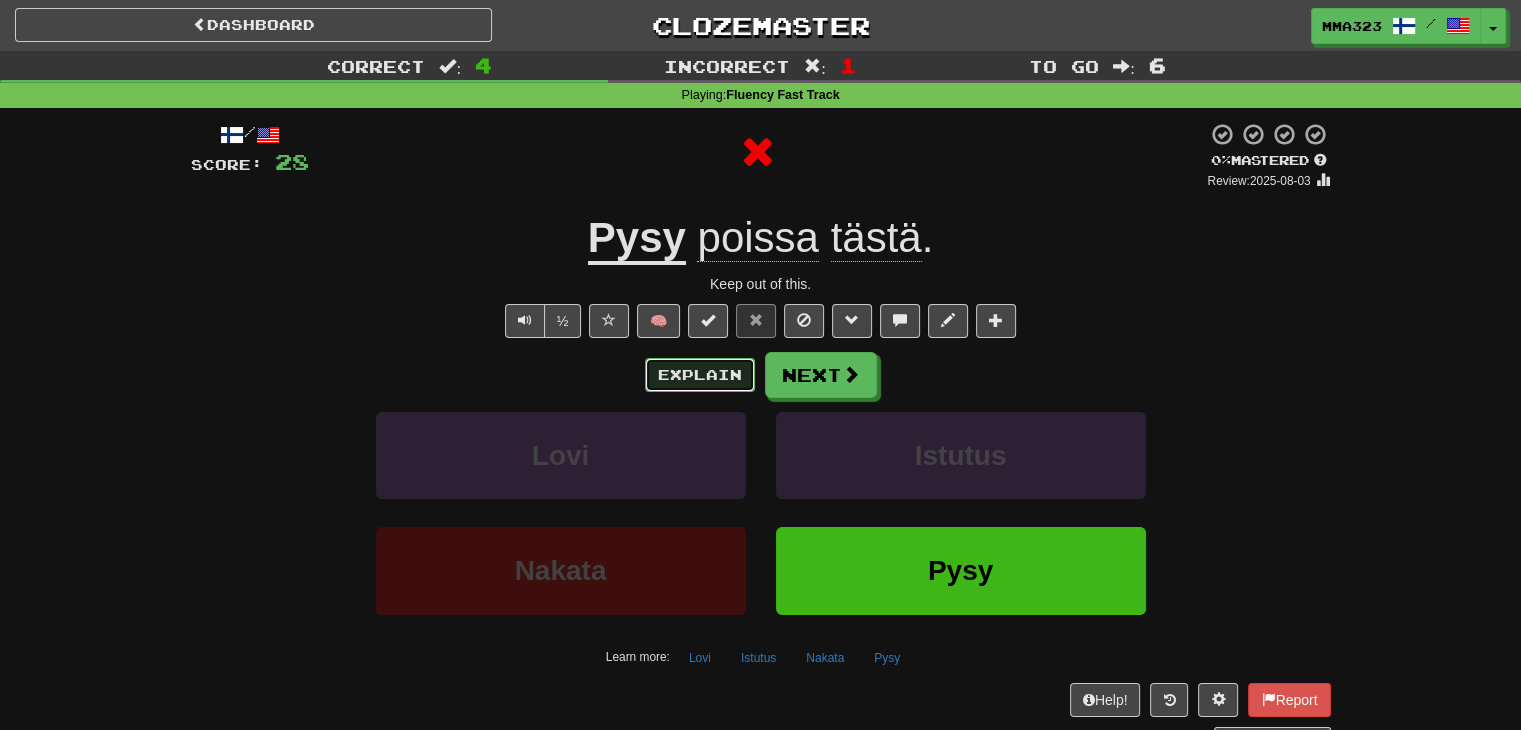 click on "Explain" at bounding box center (700, 375) 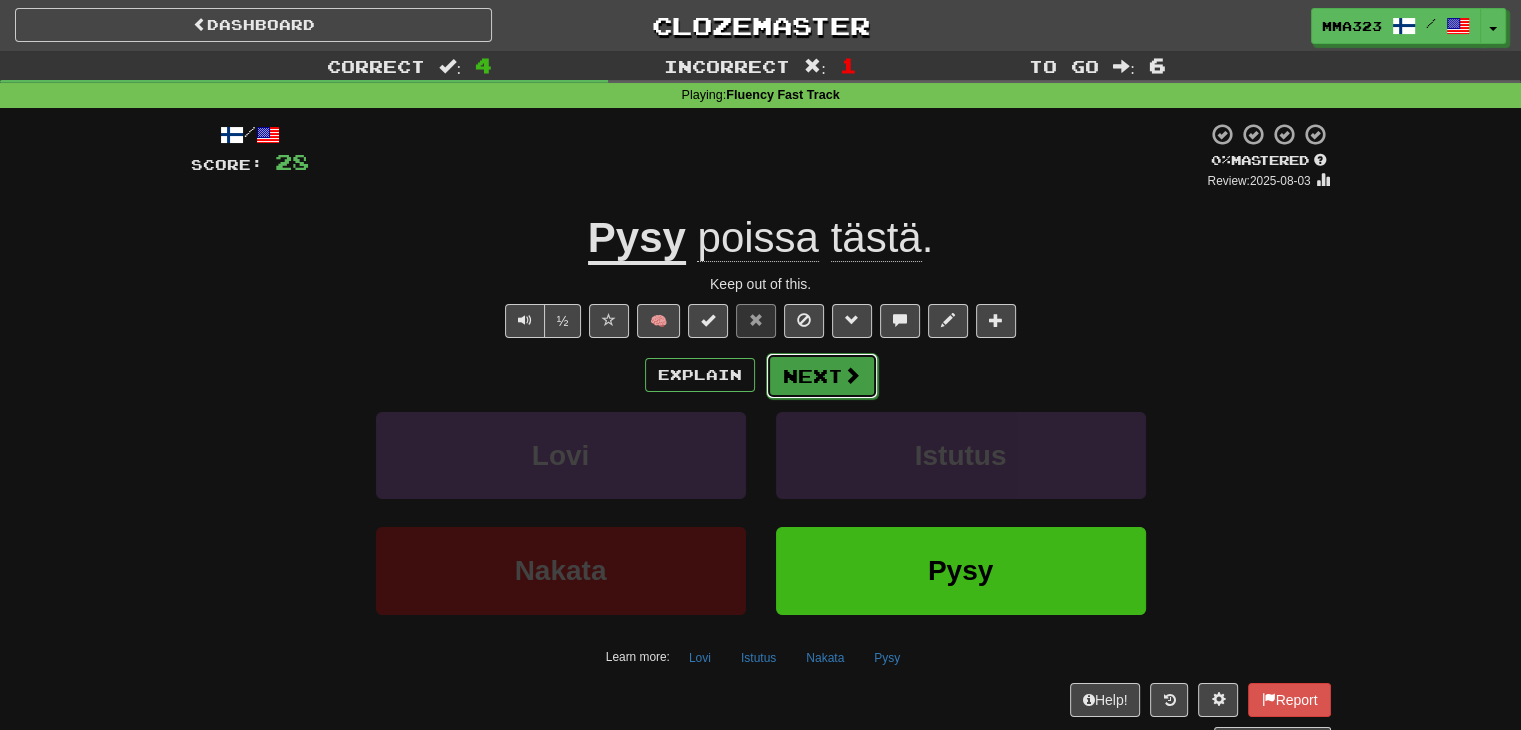 click on "Next" at bounding box center [822, 376] 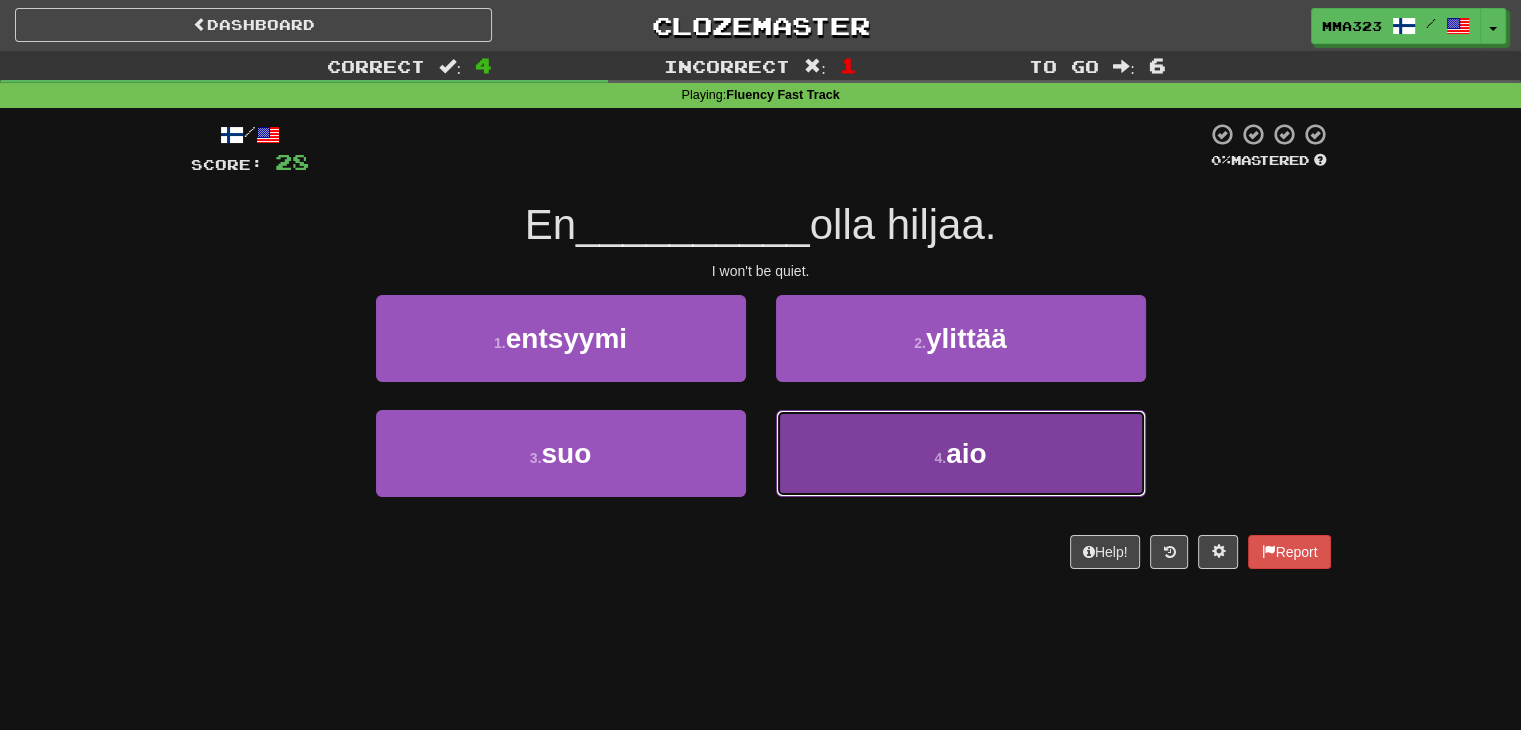 click on "4 .  aio" at bounding box center (961, 453) 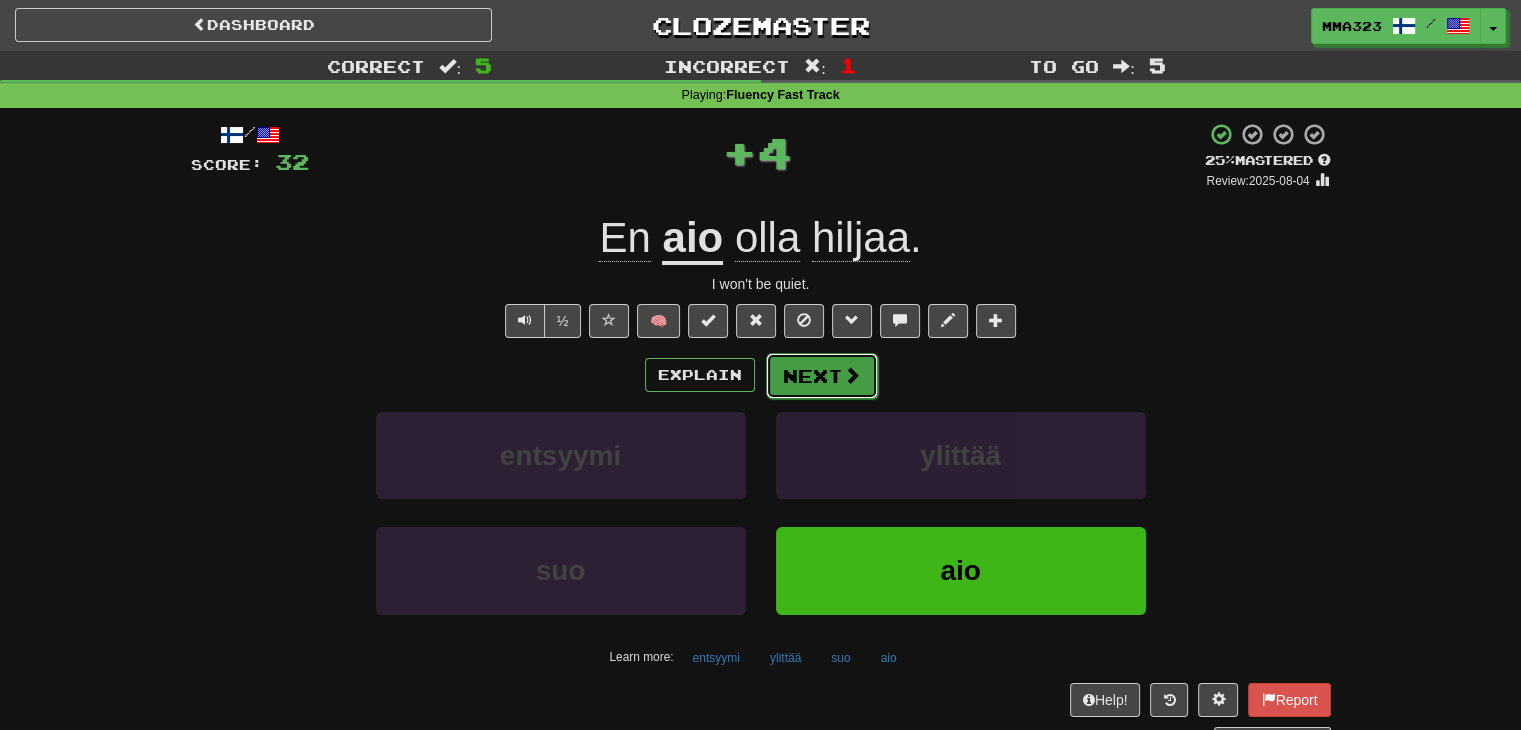 click on "Next" at bounding box center (822, 376) 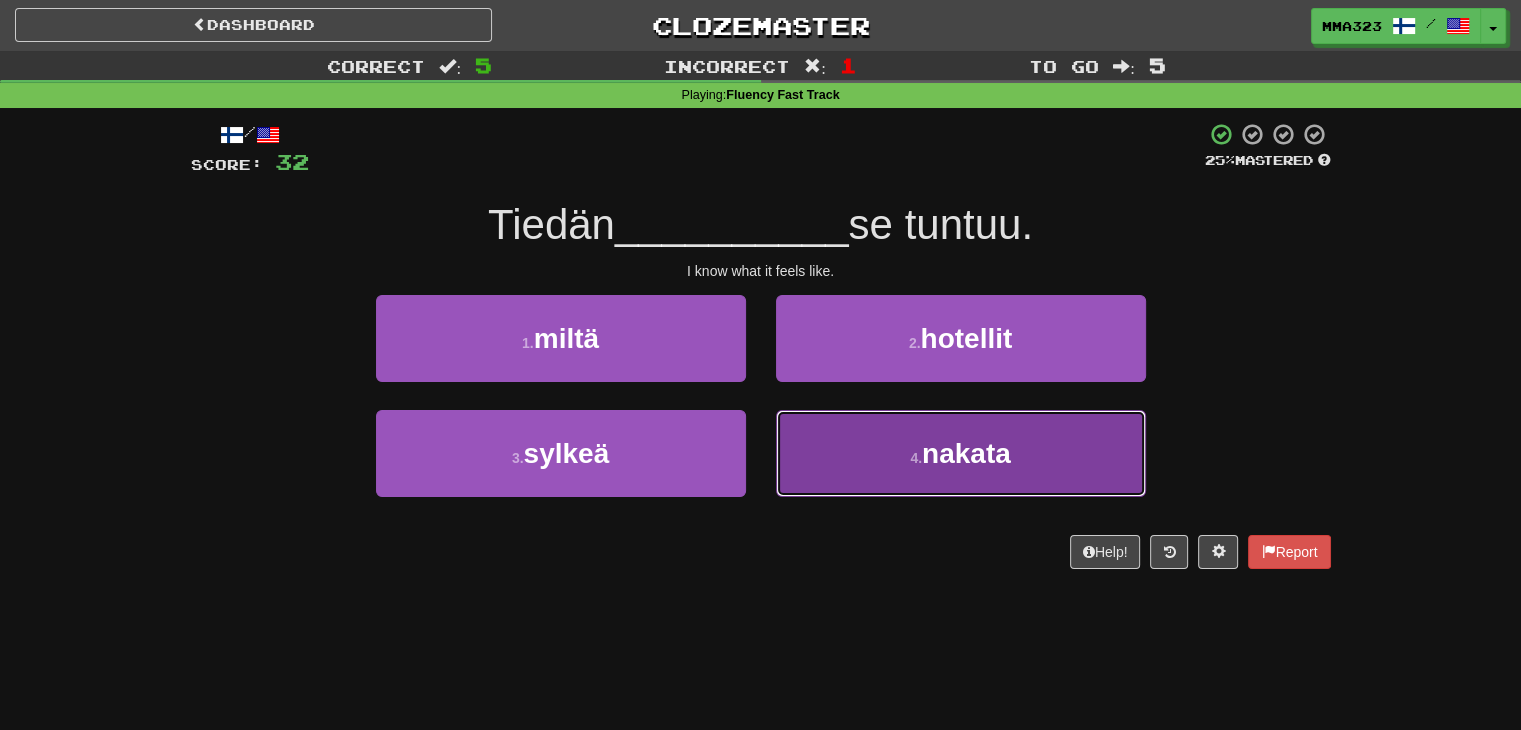 click on "4 .  nakata" at bounding box center (961, 453) 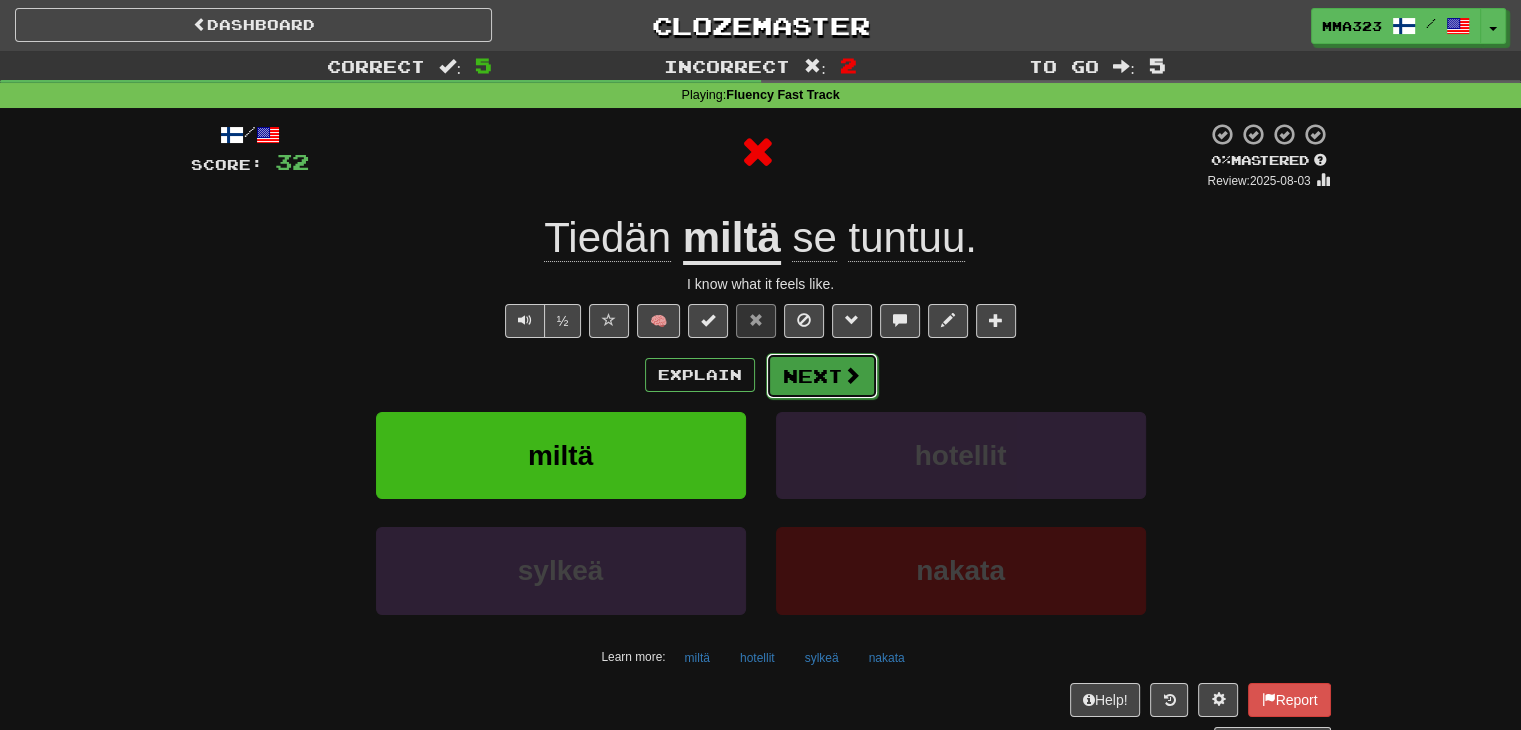 click on "Next" at bounding box center [822, 376] 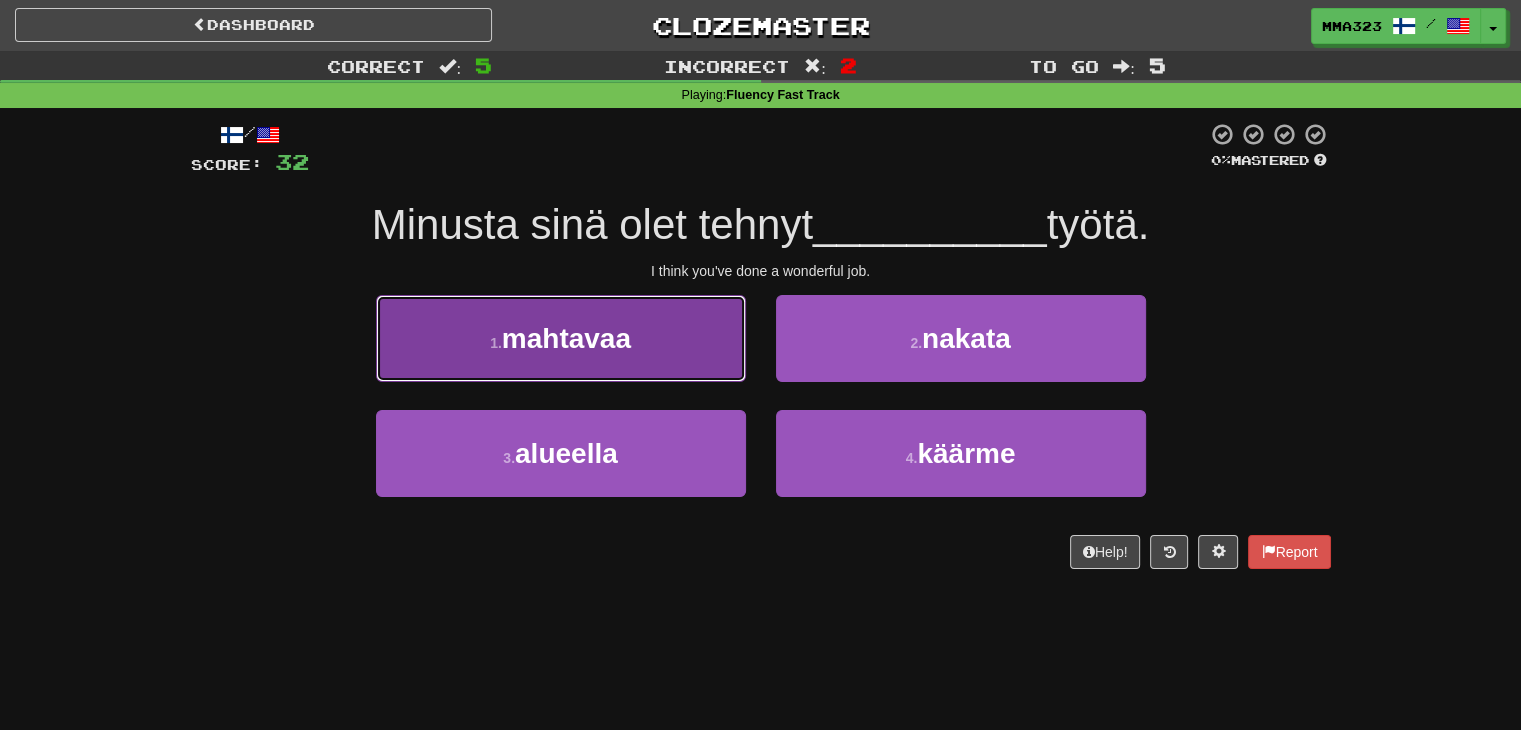 click on "1 .  mahtavaa" at bounding box center [561, 338] 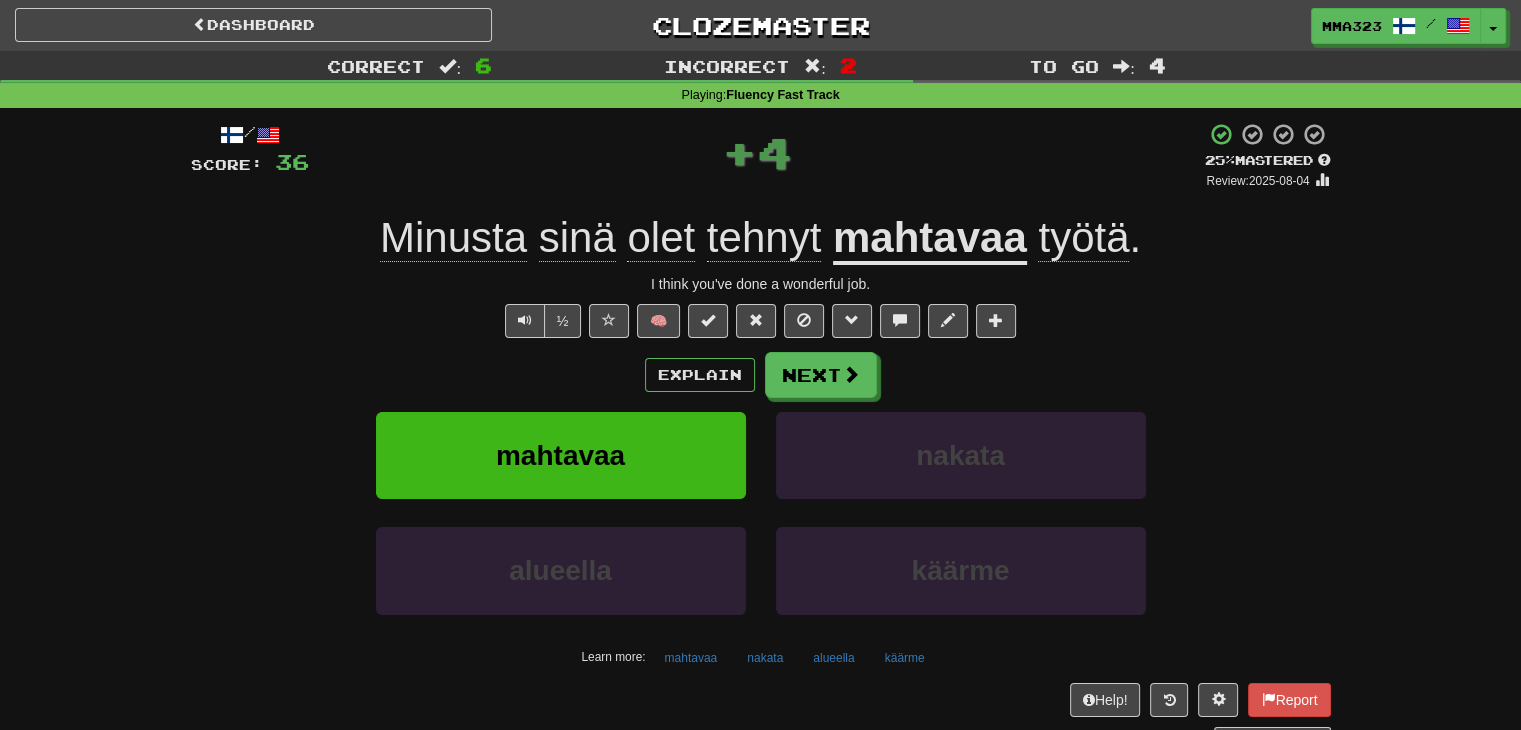 click on "Explain Next mahtavaa nakata alueella käärme Learn more: mahtavaa nakata alueella käärme" at bounding box center (761, 512) 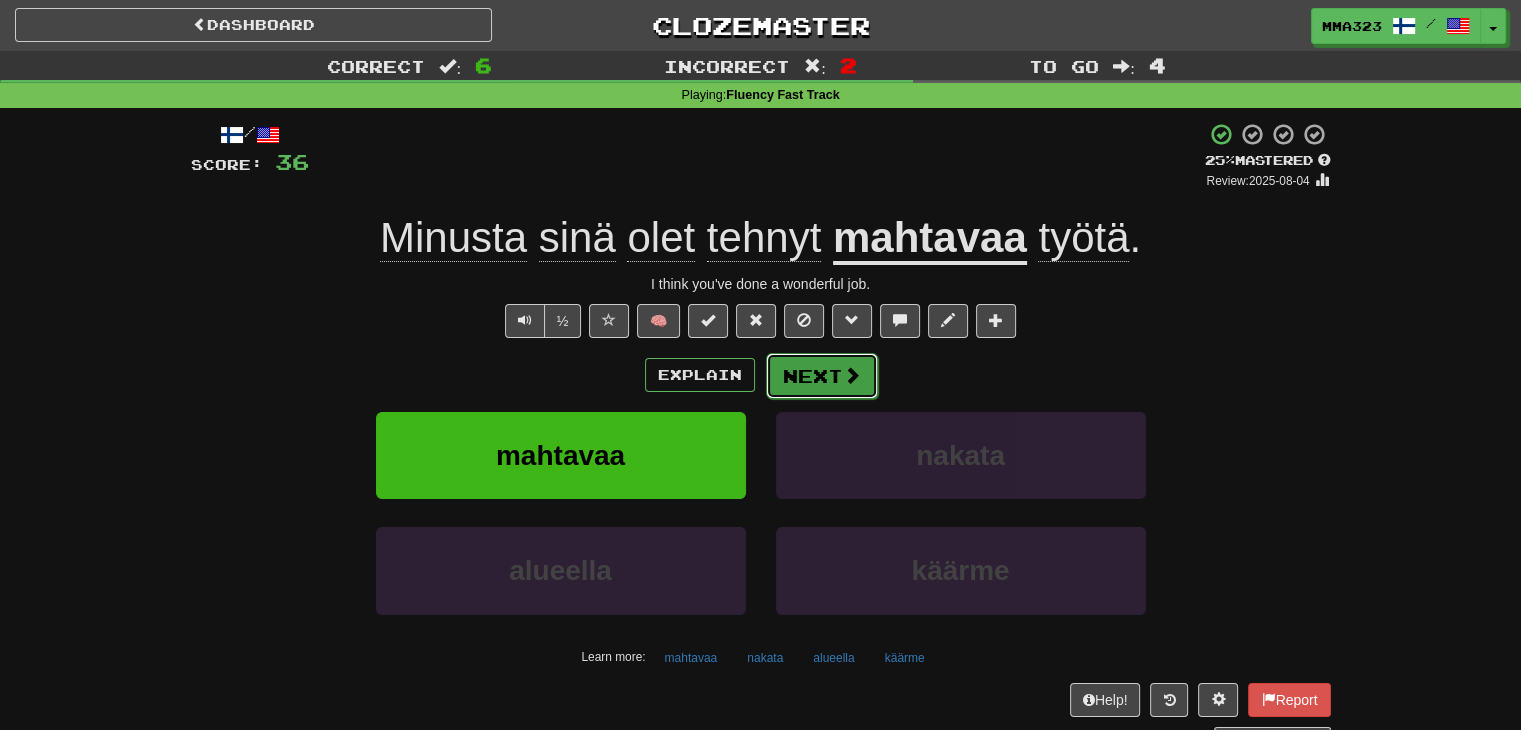click on "Next" at bounding box center [822, 376] 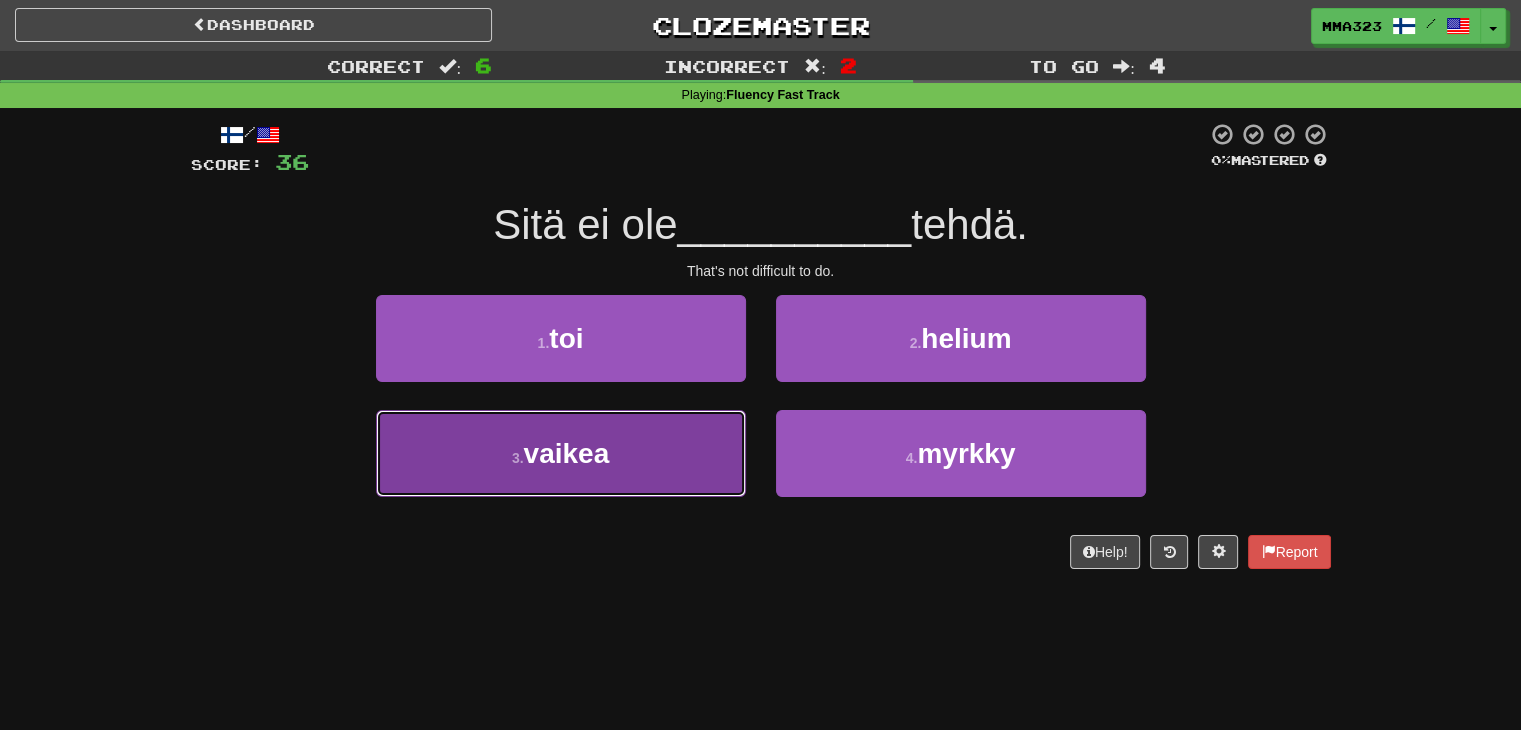 click on "3 .  vaikea" at bounding box center [561, 453] 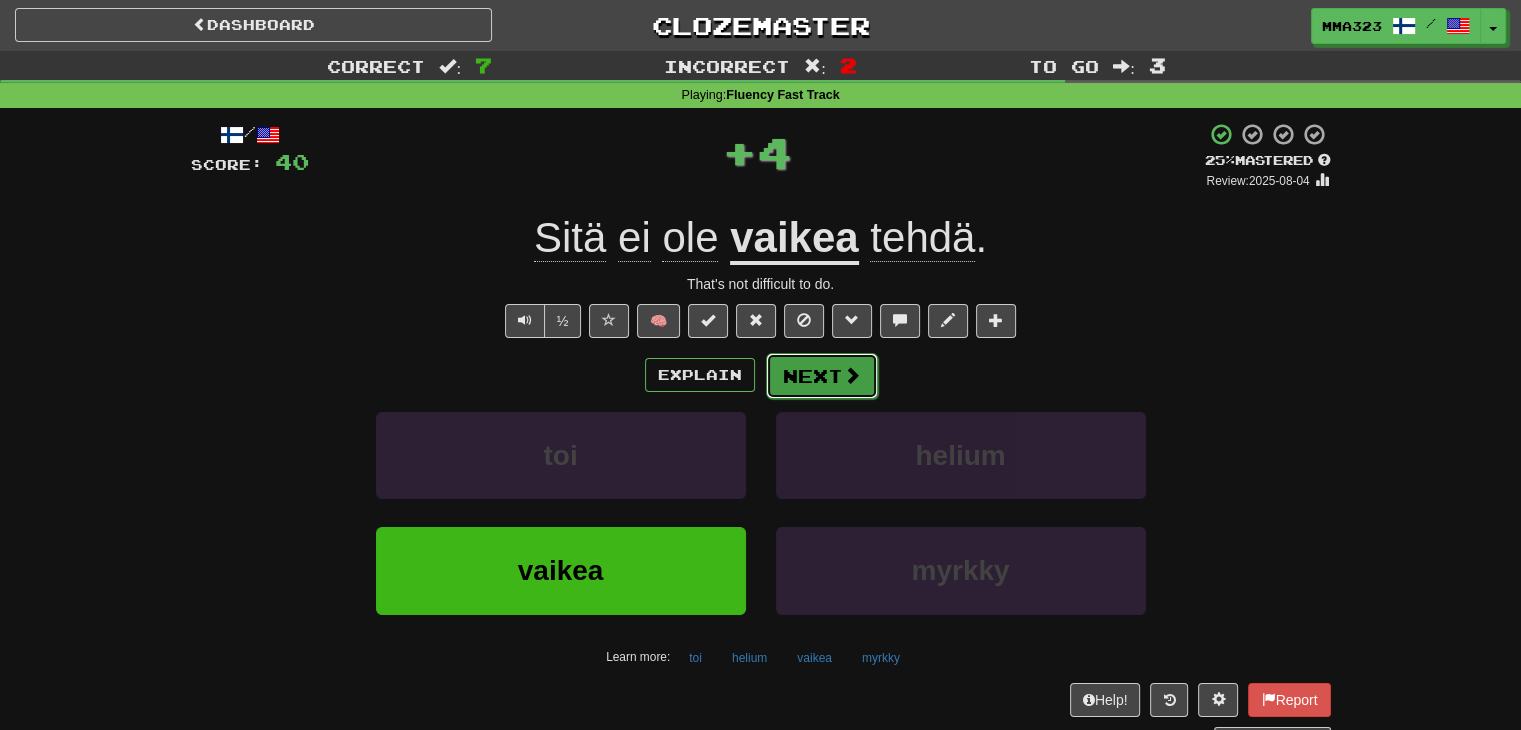 click on "Next" at bounding box center (822, 376) 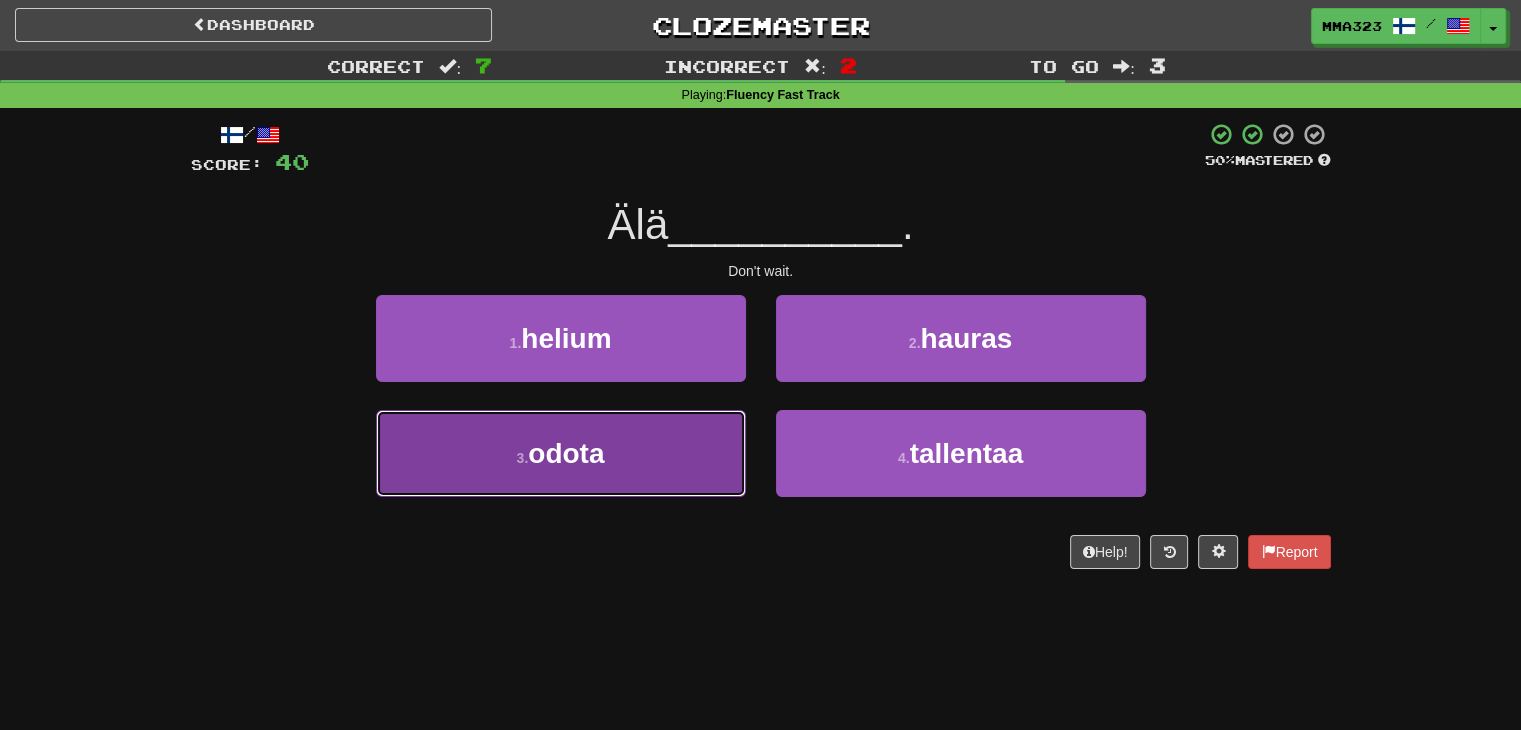 click on "3 .  odota" at bounding box center [561, 453] 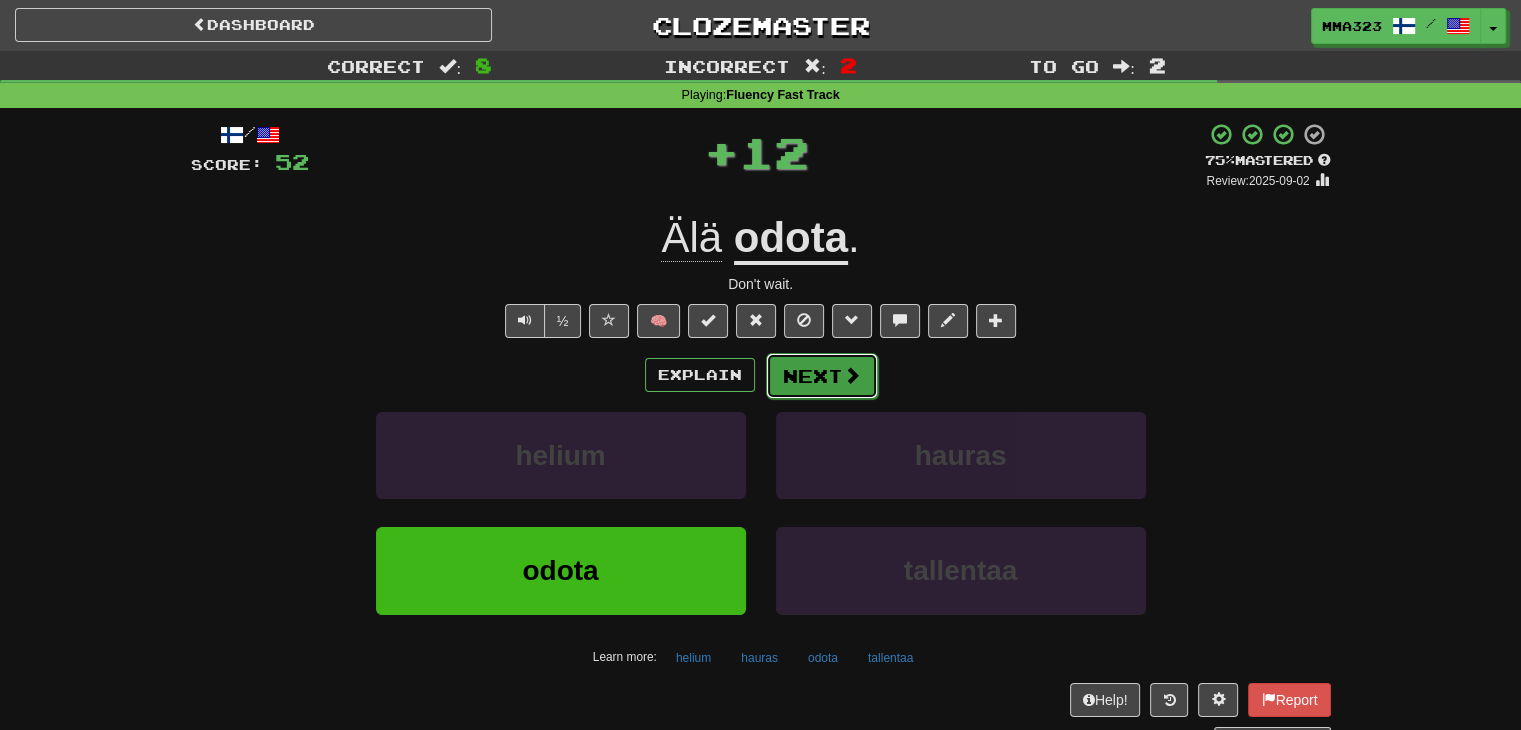 click at bounding box center (852, 375) 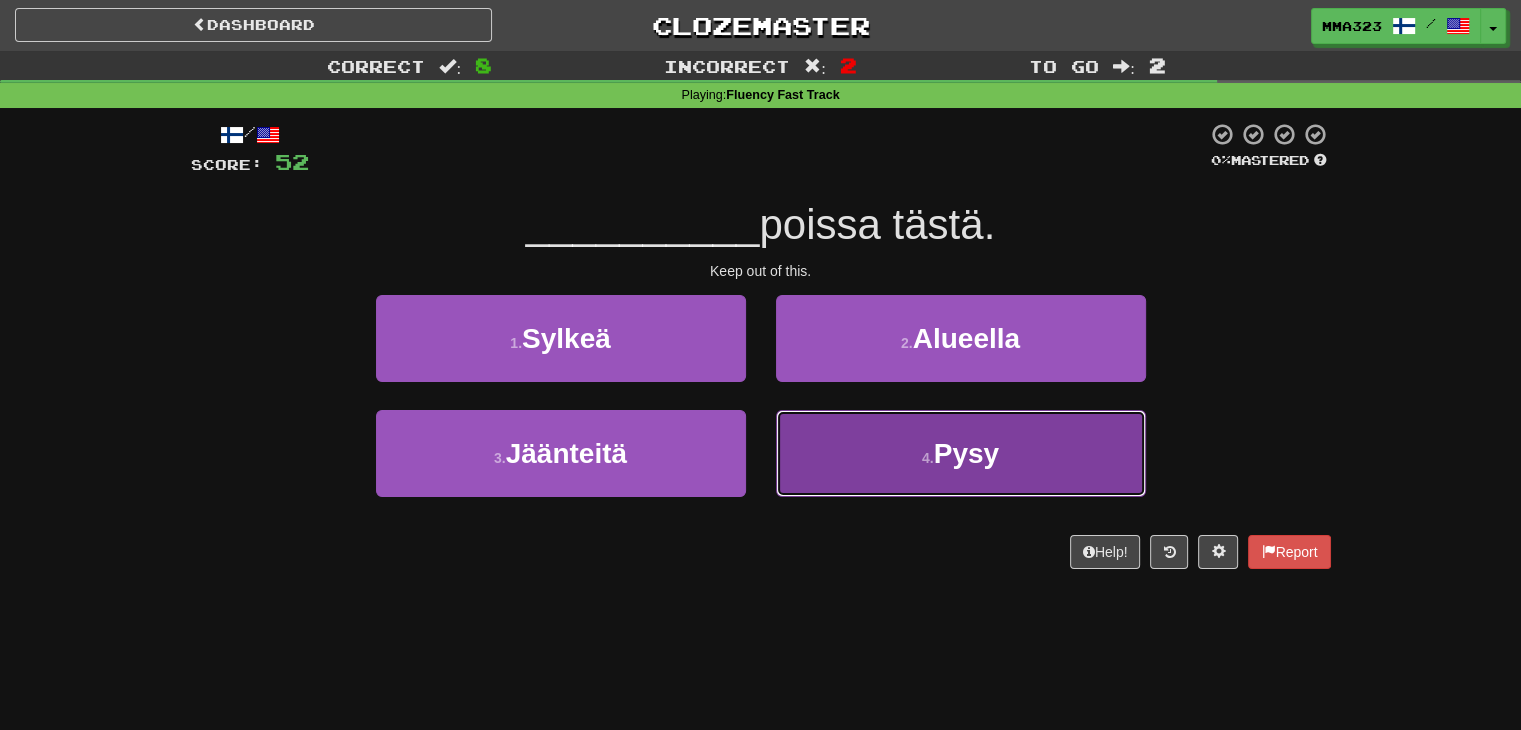 click on "4 .  Pysy" at bounding box center (961, 453) 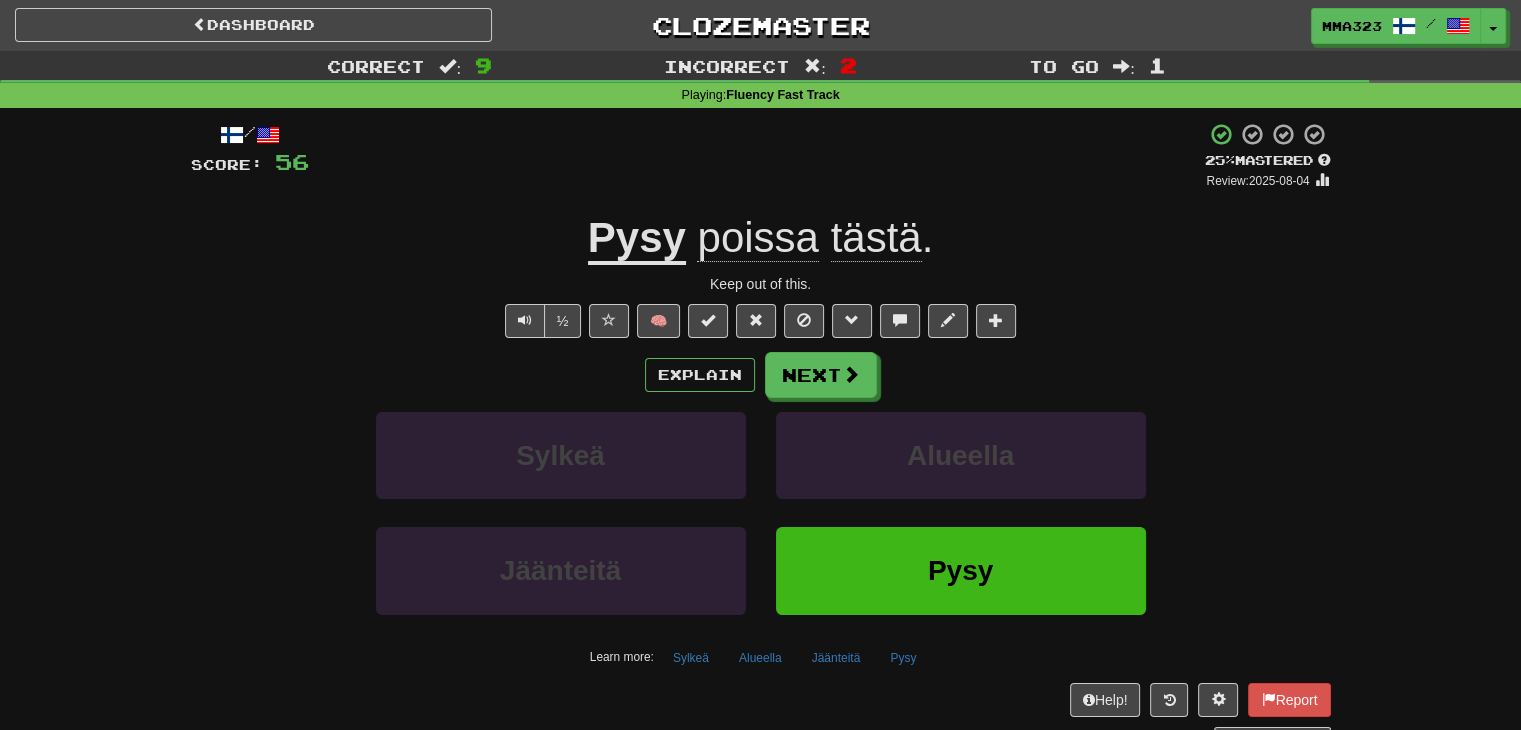 click on "Explain Next Sylkeä Alueella Jäänteitä Pysy Learn more: Sylkeä Alueella Jäänteitä Pysy" at bounding box center [761, 512] 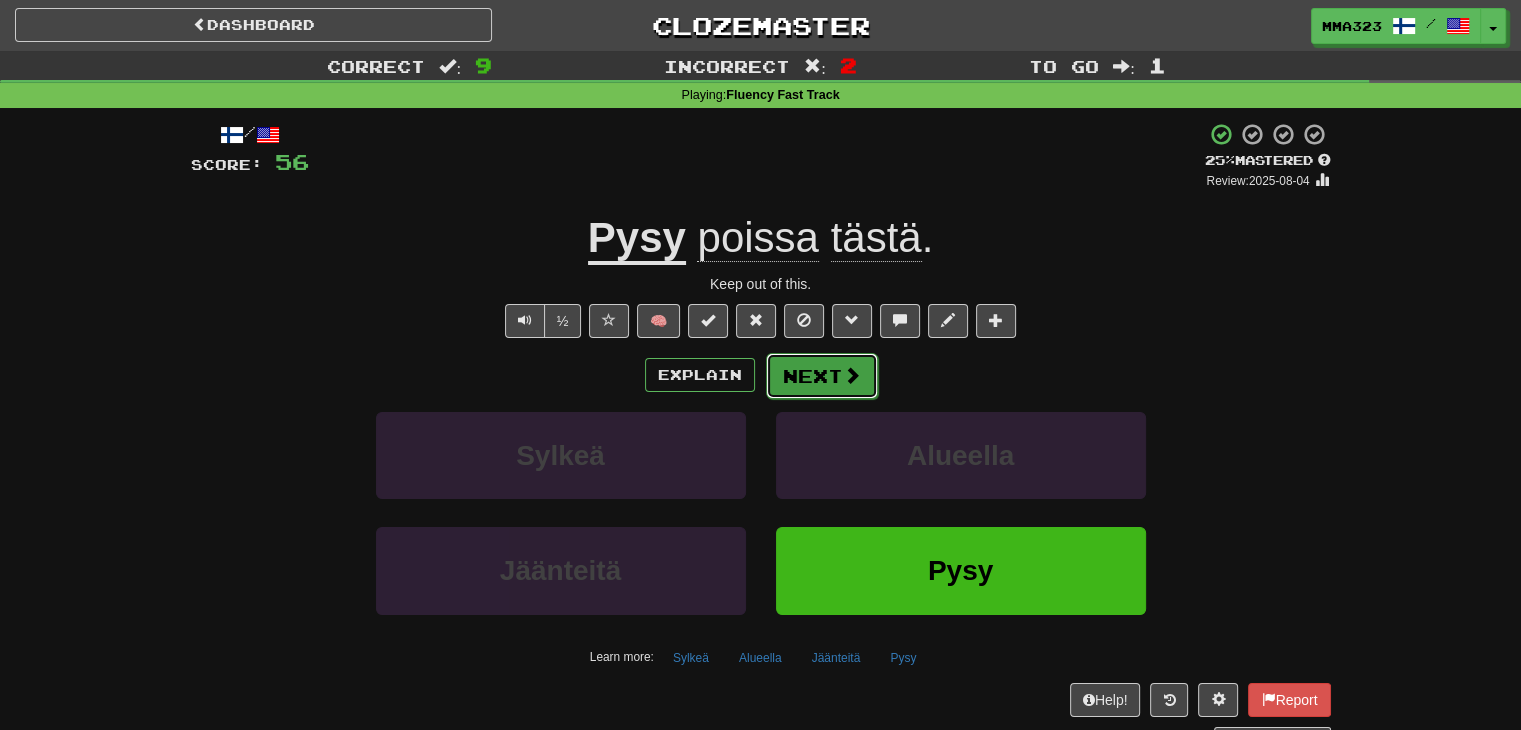 click on "Next" at bounding box center [822, 376] 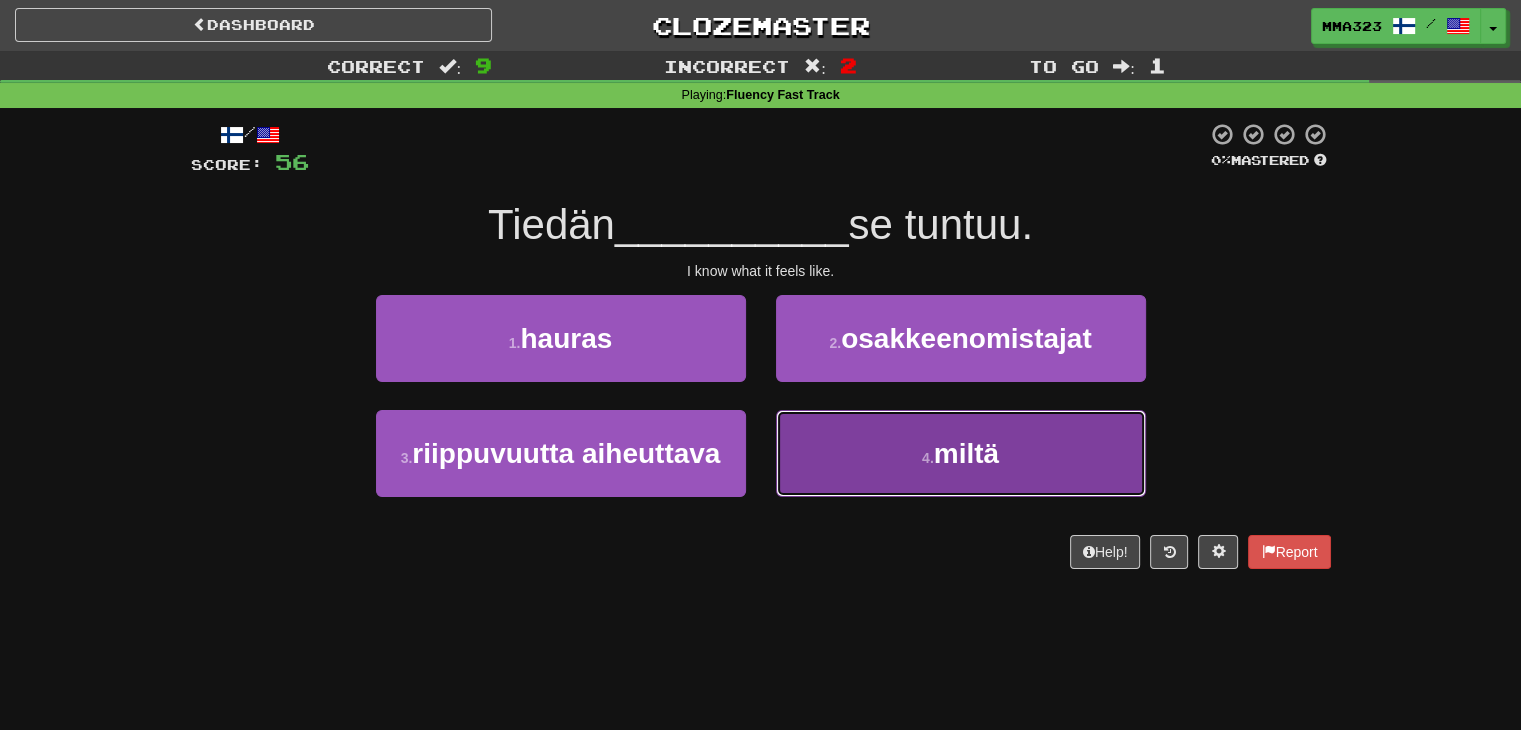 click on "4 .  miltä" at bounding box center (961, 453) 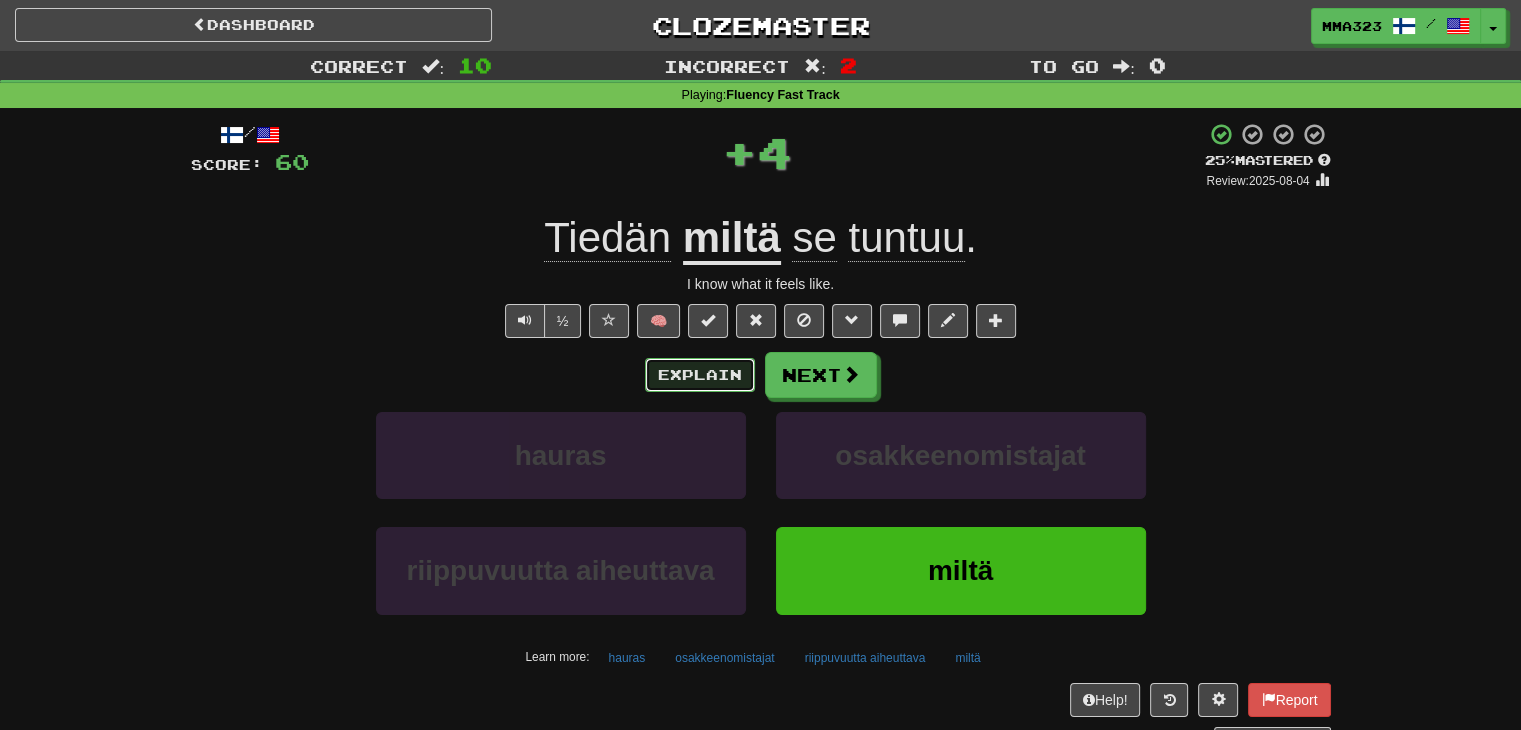 click on "Explain" at bounding box center [700, 375] 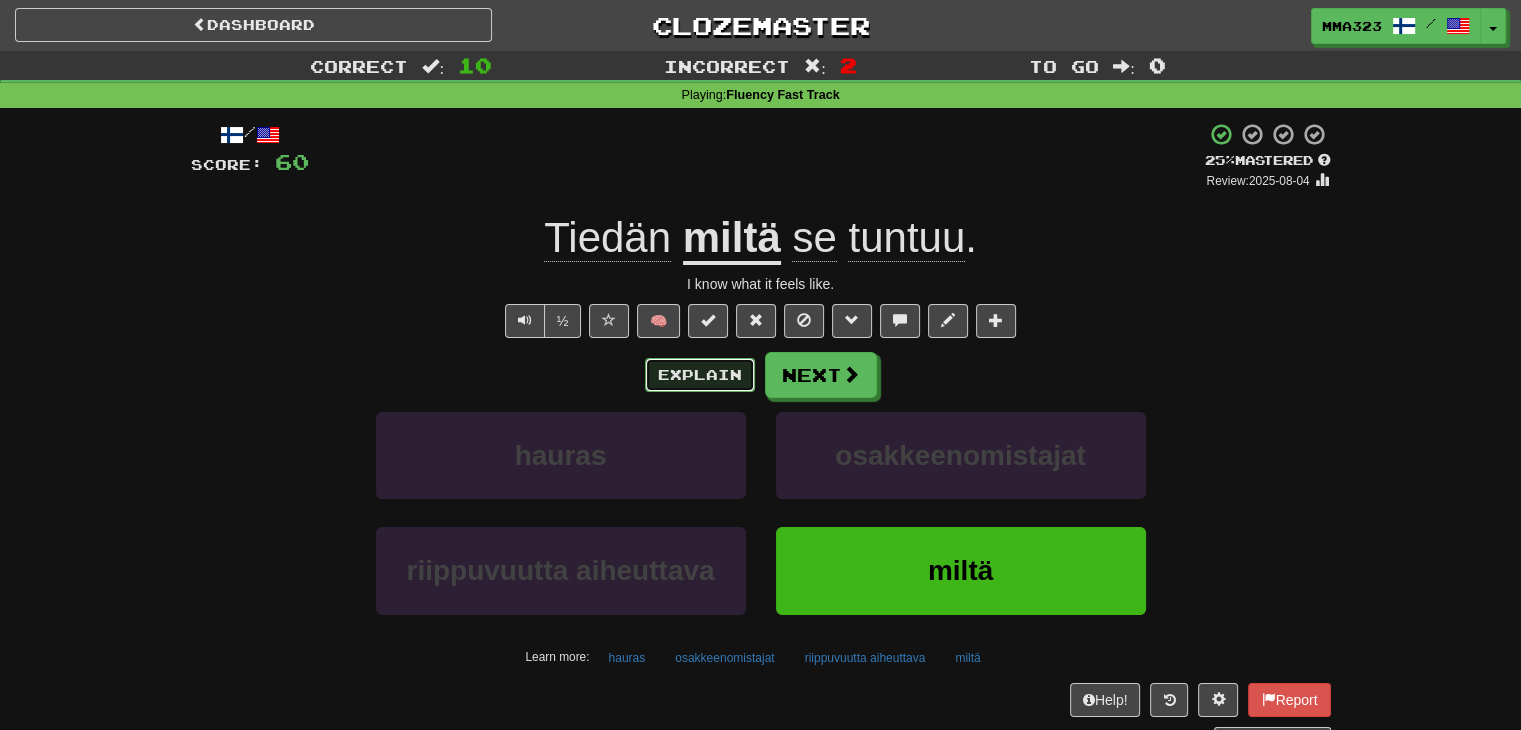 click on "Explain" at bounding box center (700, 375) 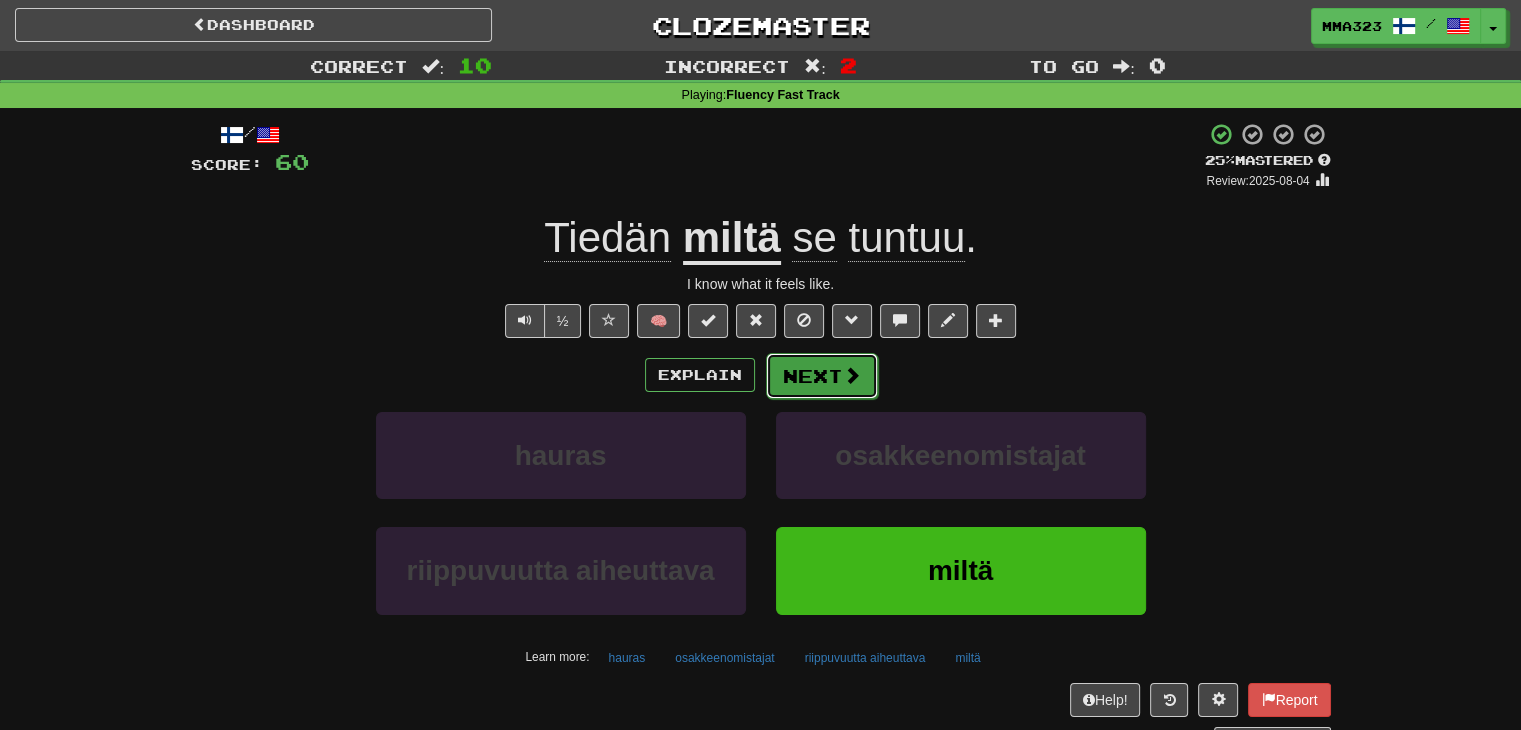 click on "Next" at bounding box center [822, 376] 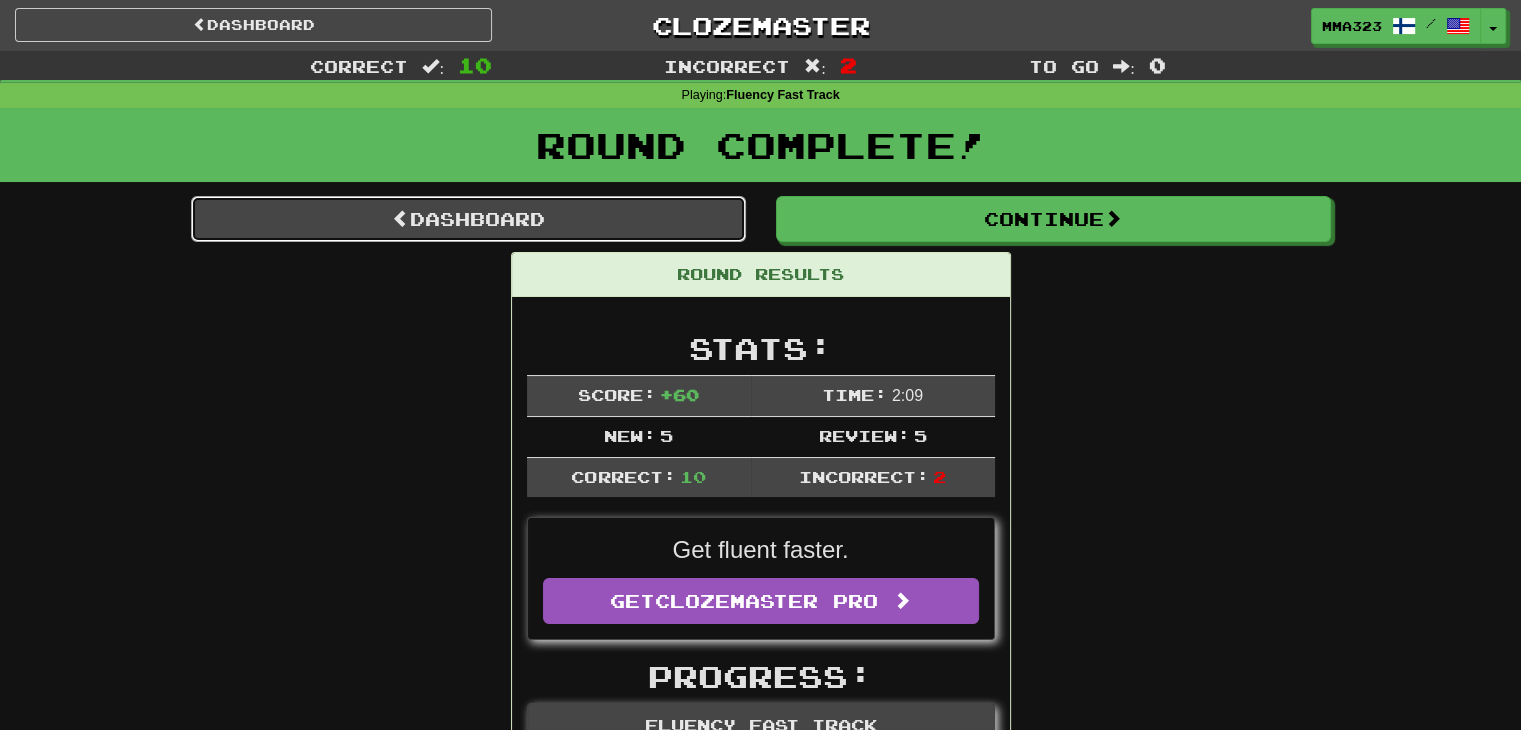 click on "Dashboard" at bounding box center (468, 219) 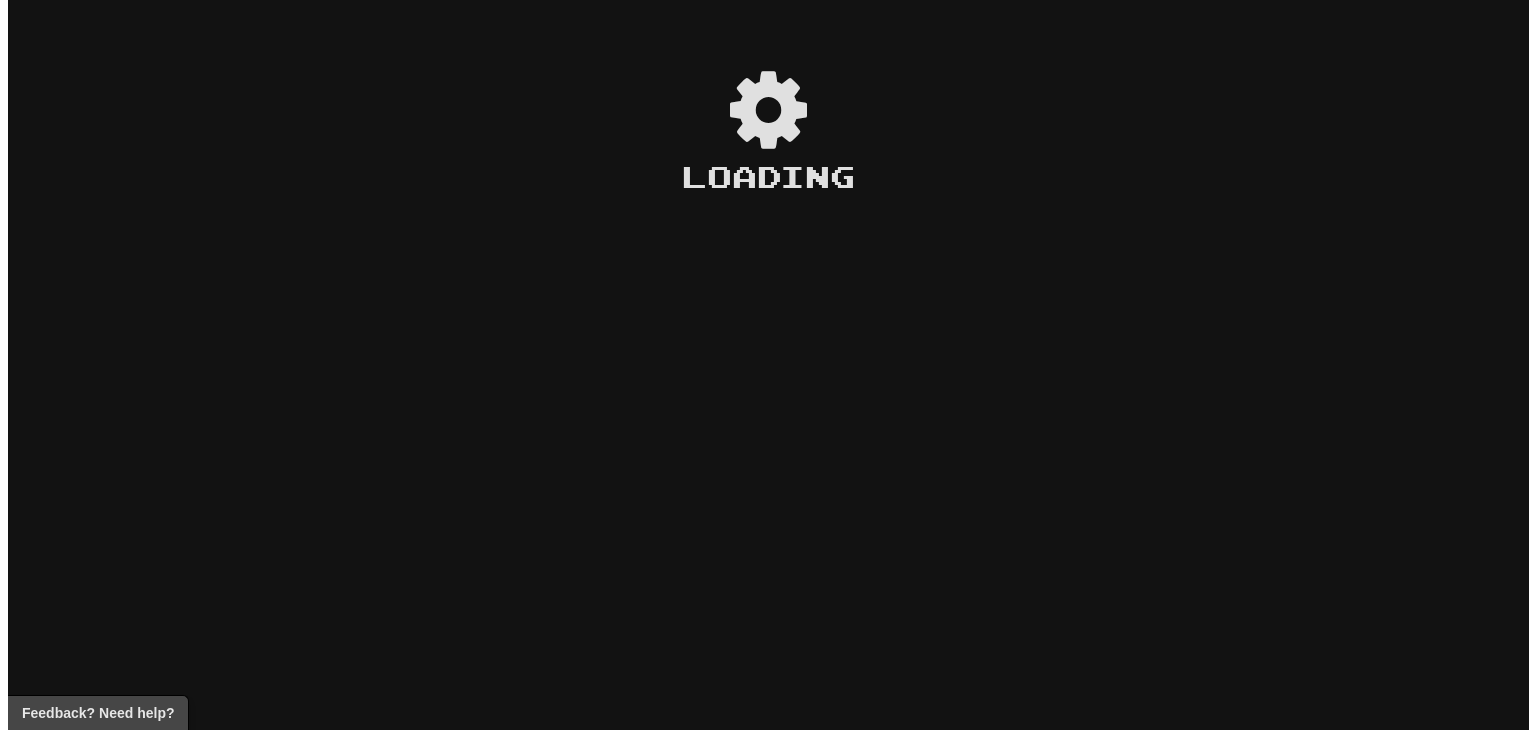scroll, scrollTop: 0, scrollLeft: 0, axis: both 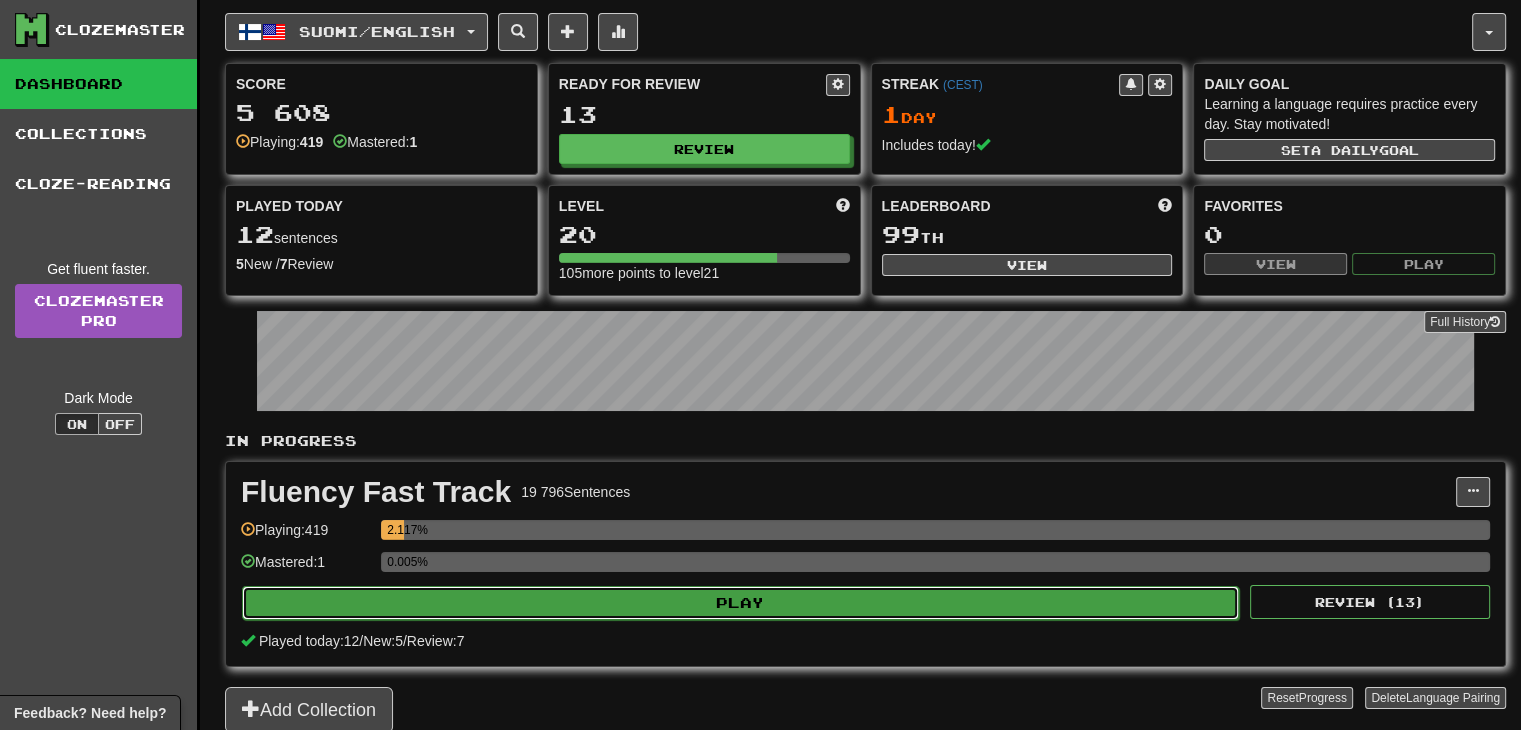 click on "Play" at bounding box center [740, 603] 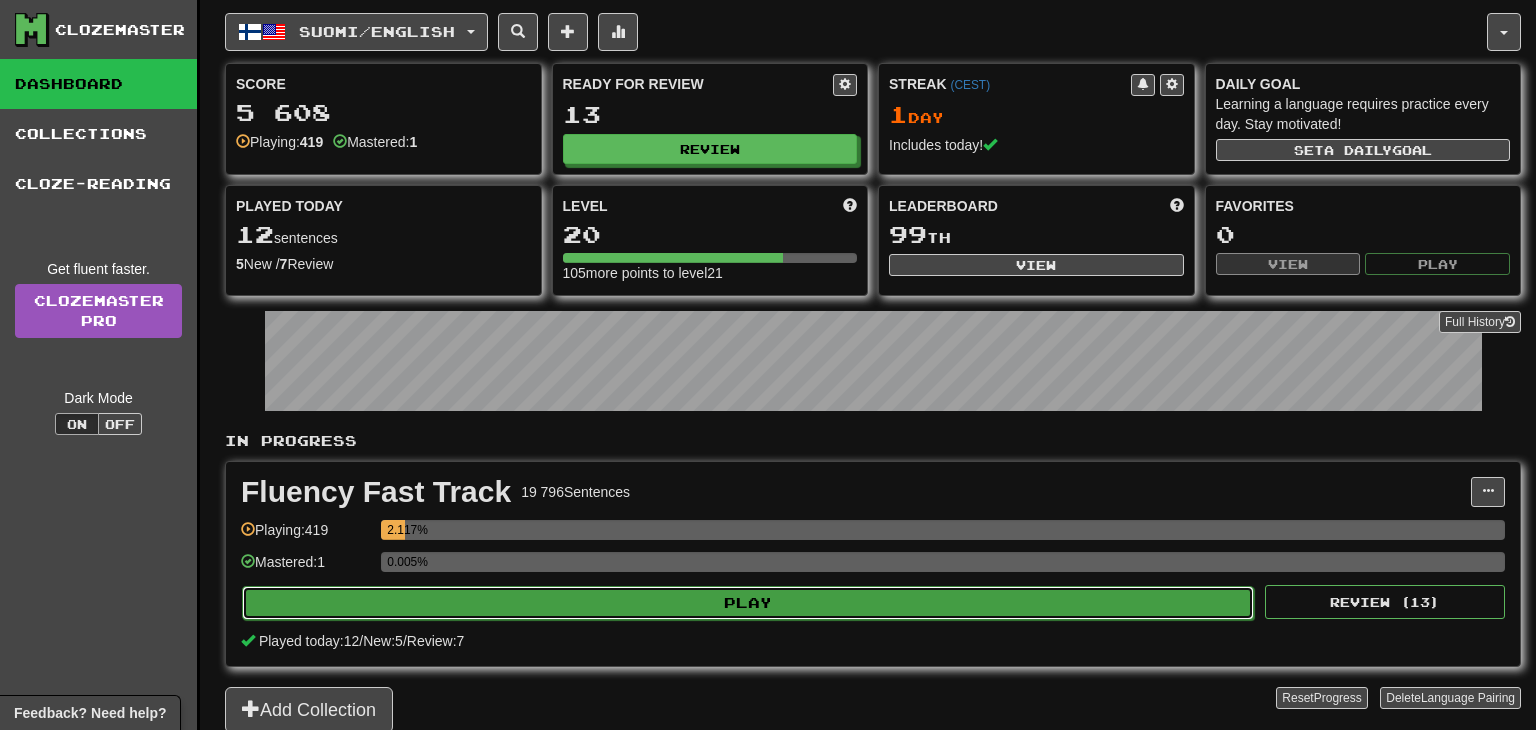 select on "**" 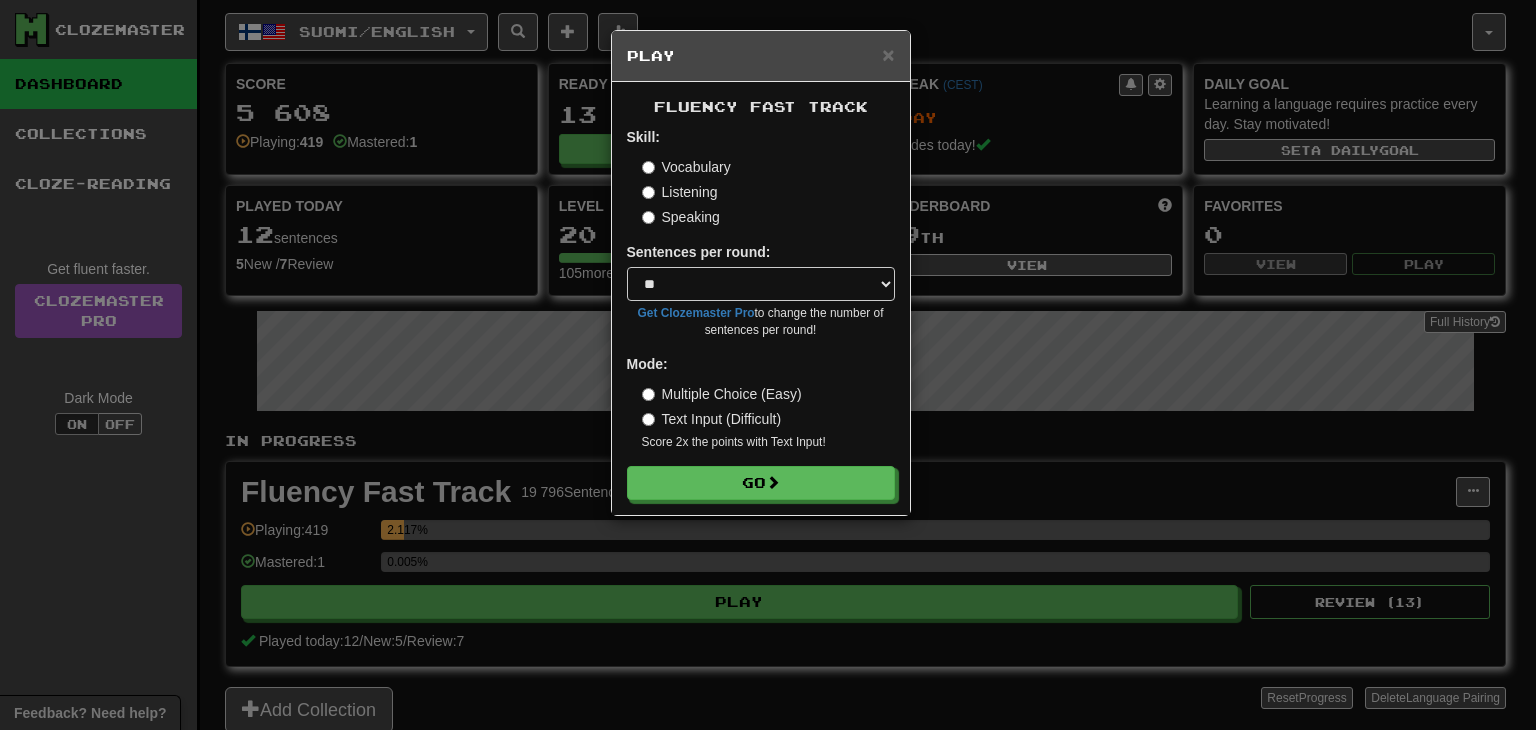 click on "Listening" at bounding box center (680, 192) 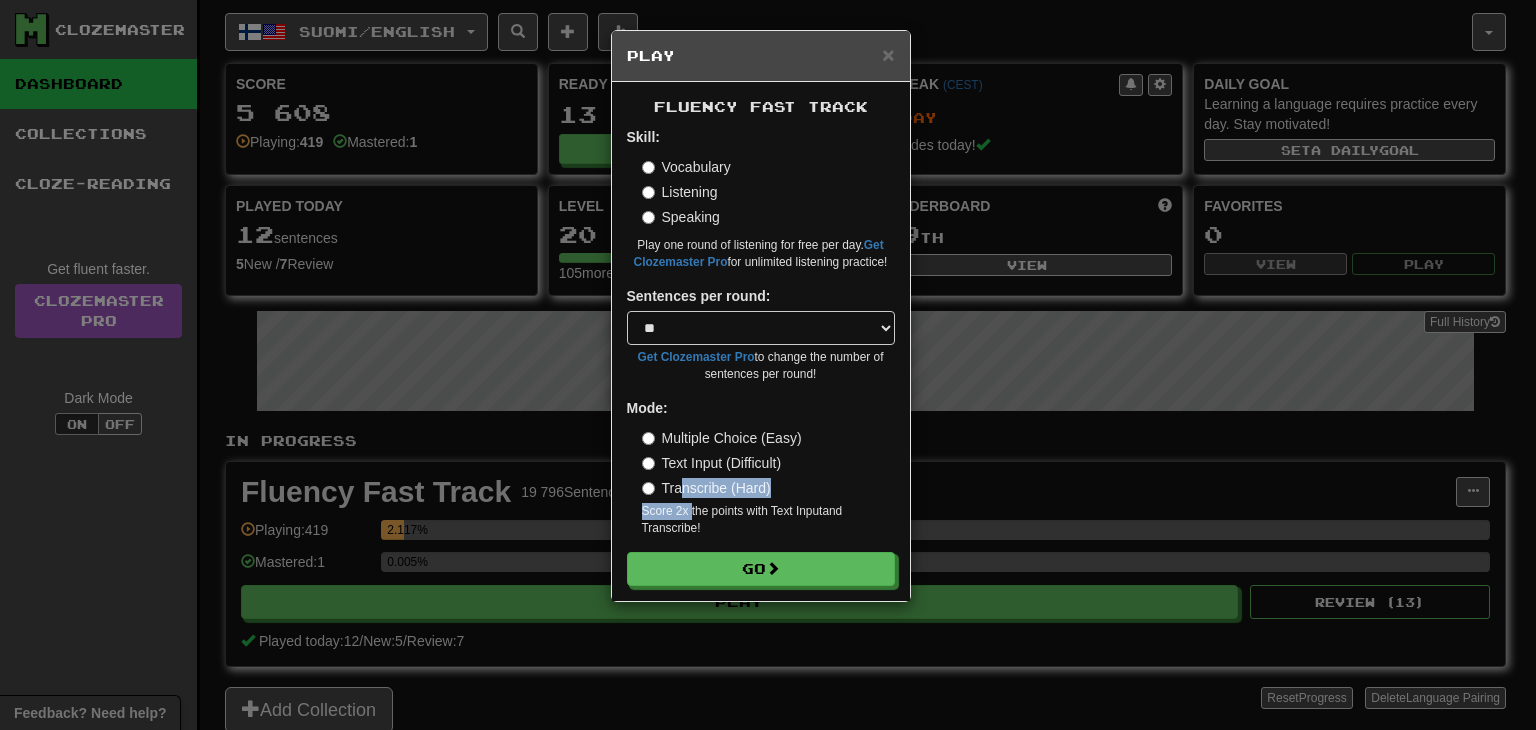 drag, startPoint x: 690, startPoint y: 505, endPoint x: 677, endPoint y: 497, distance: 15.264338 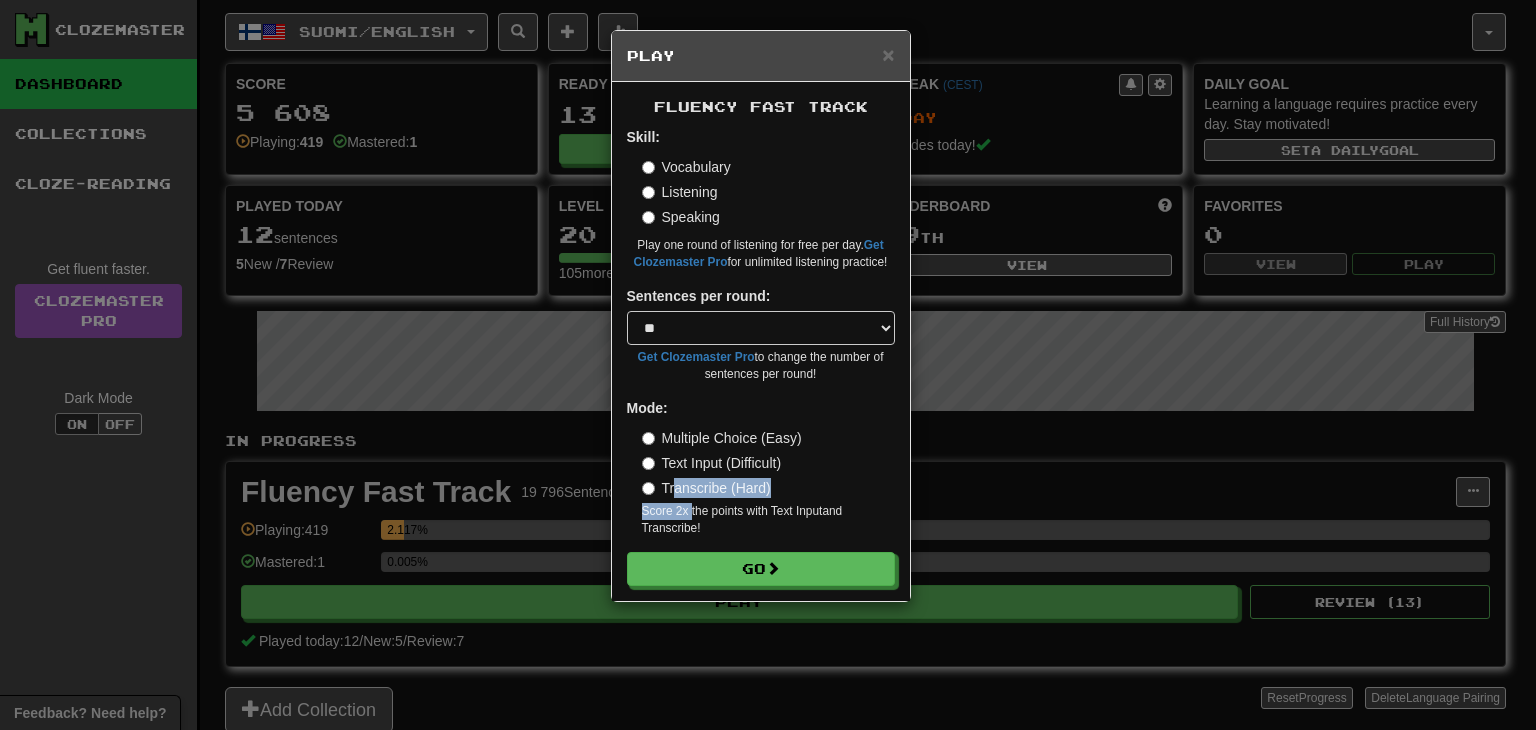 click on "Transcribe (Hard)" at bounding box center [706, 488] 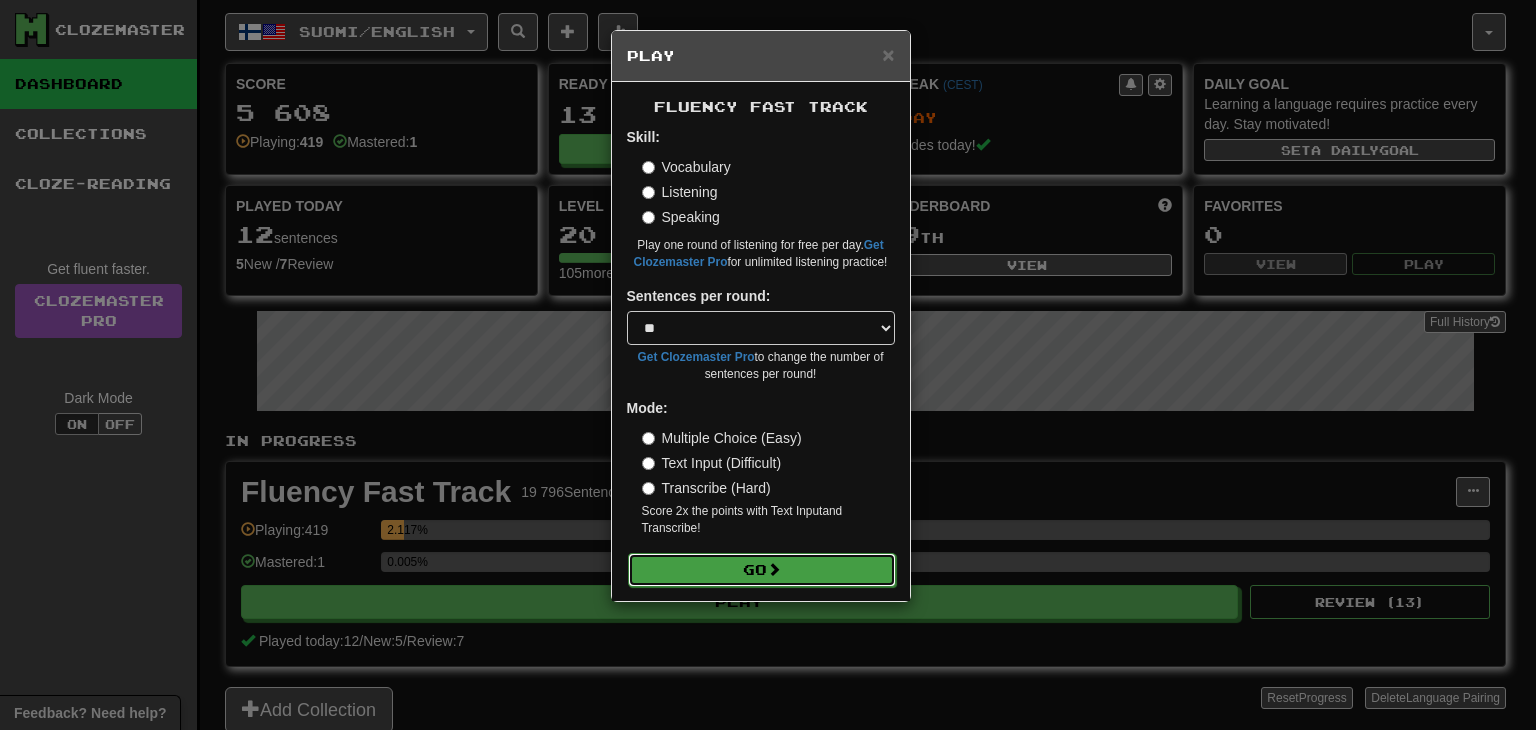 click on "Go" at bounding box center [762, 570] 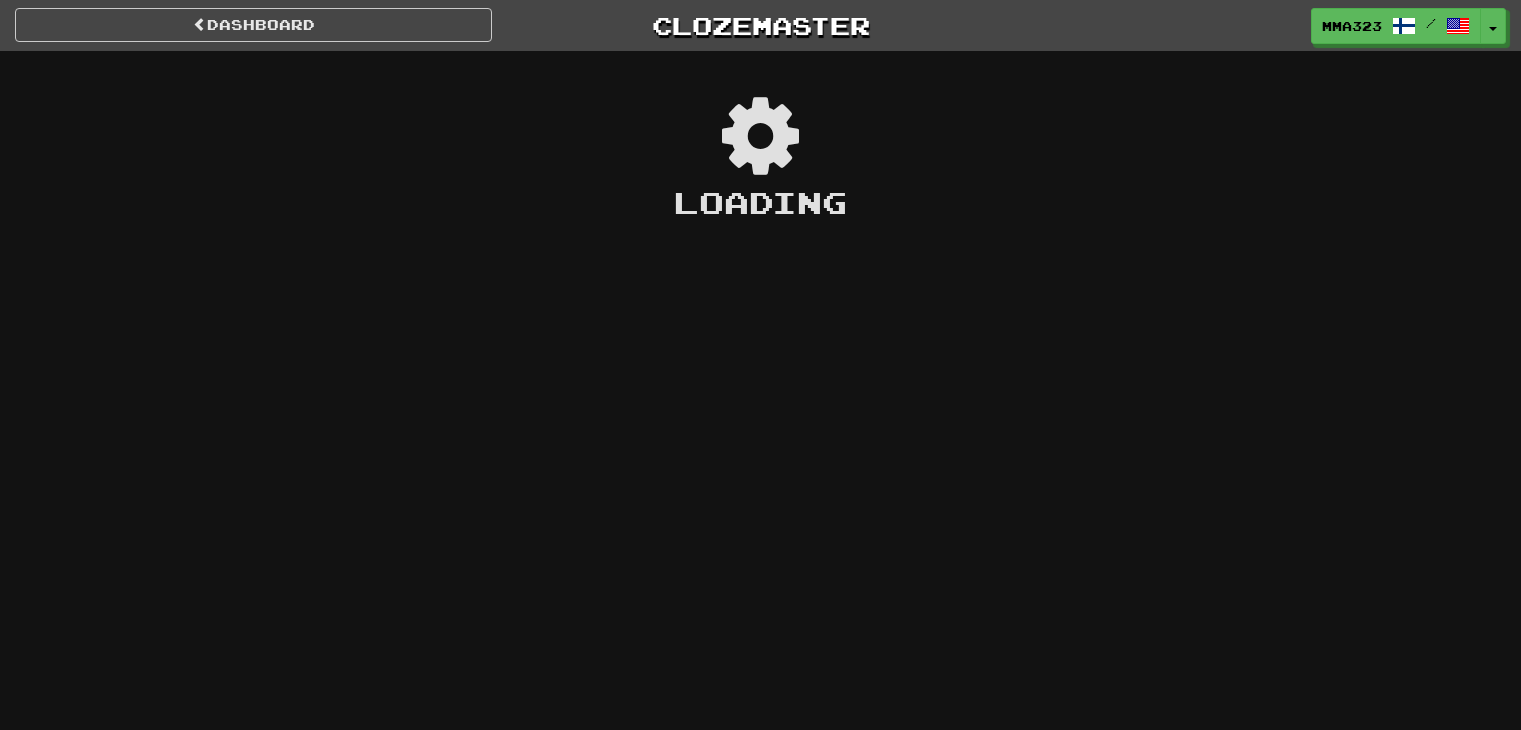 scroll, scrollTop: 0, scrollLeft: 0, axis: both 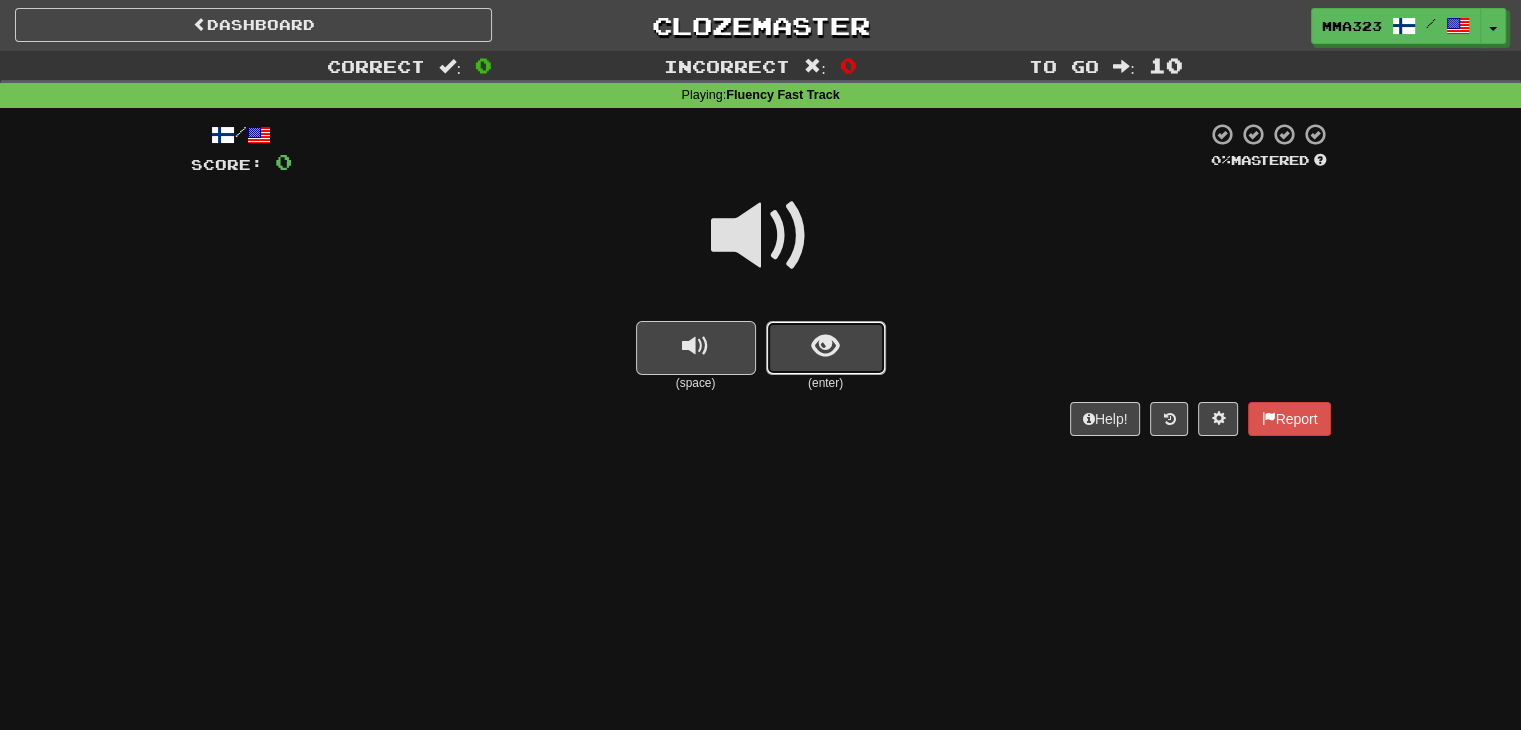 click at bounding box center (826, 348) 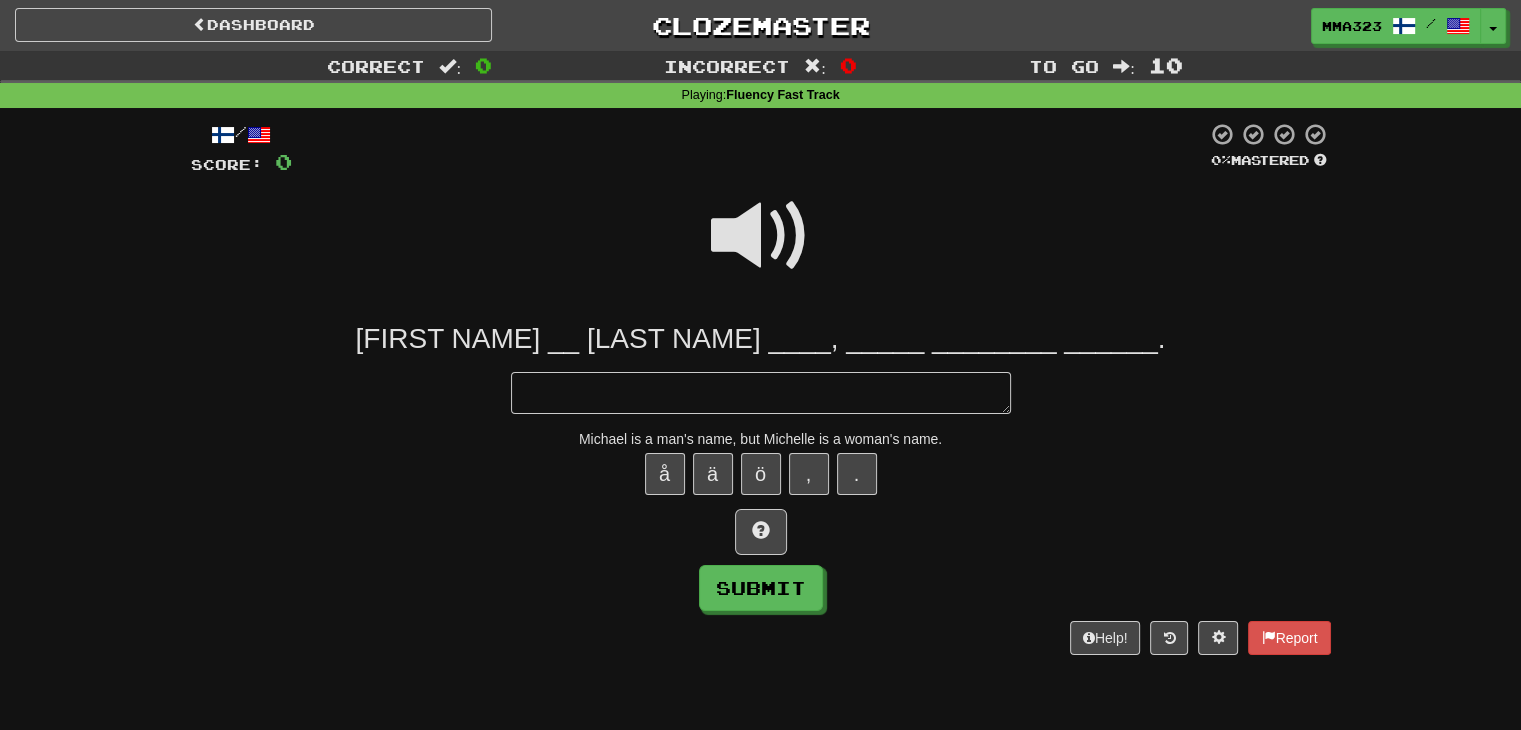 type on "*" 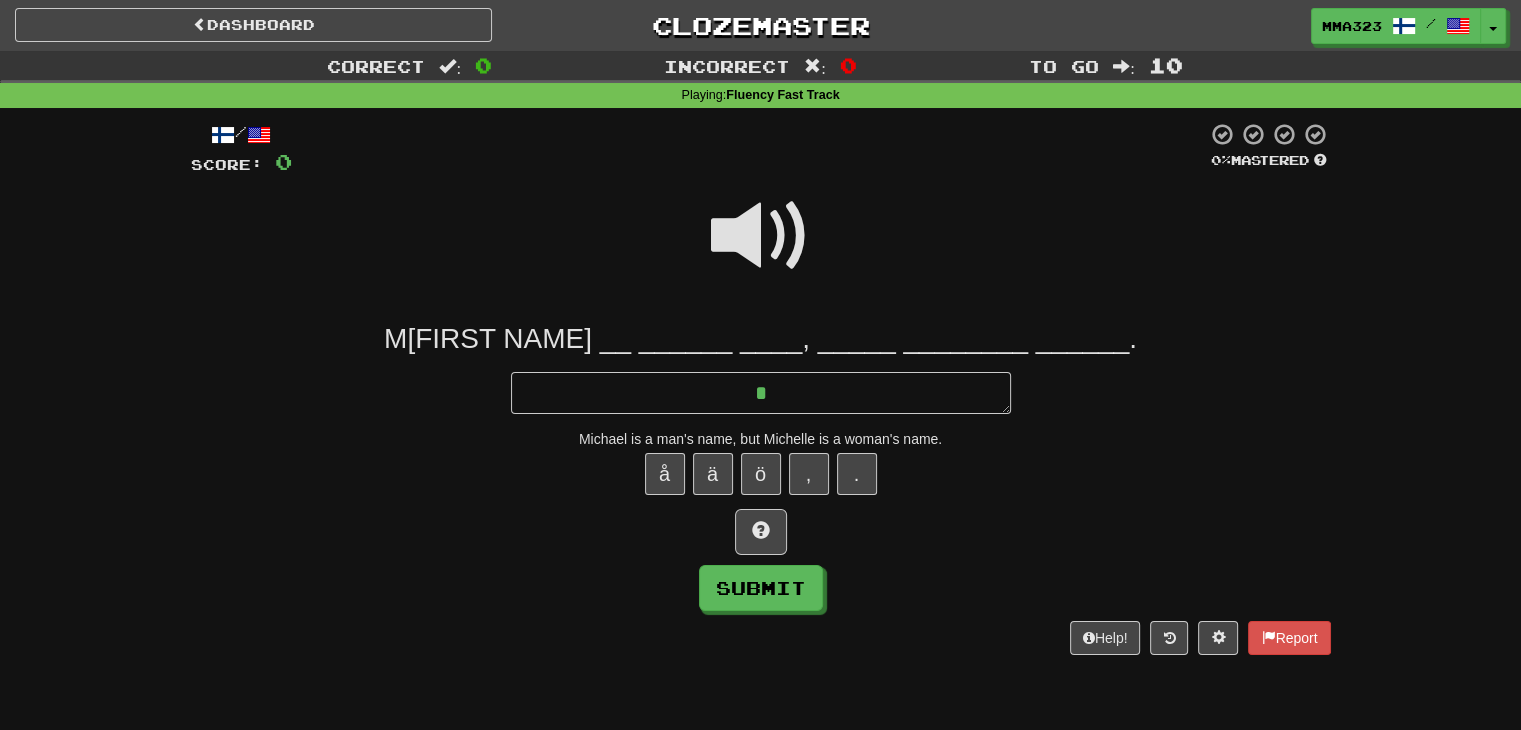 type on "*" 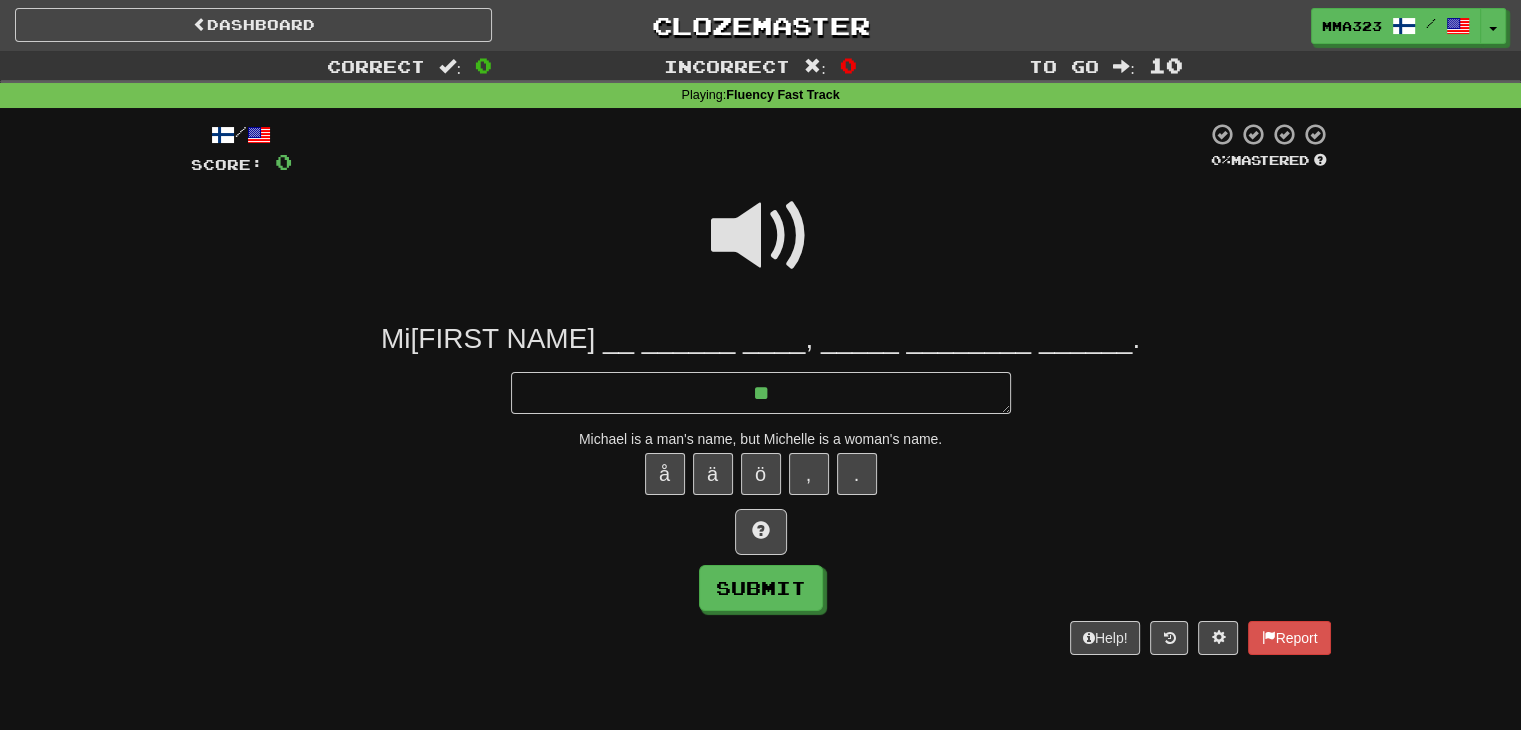 type on "*" 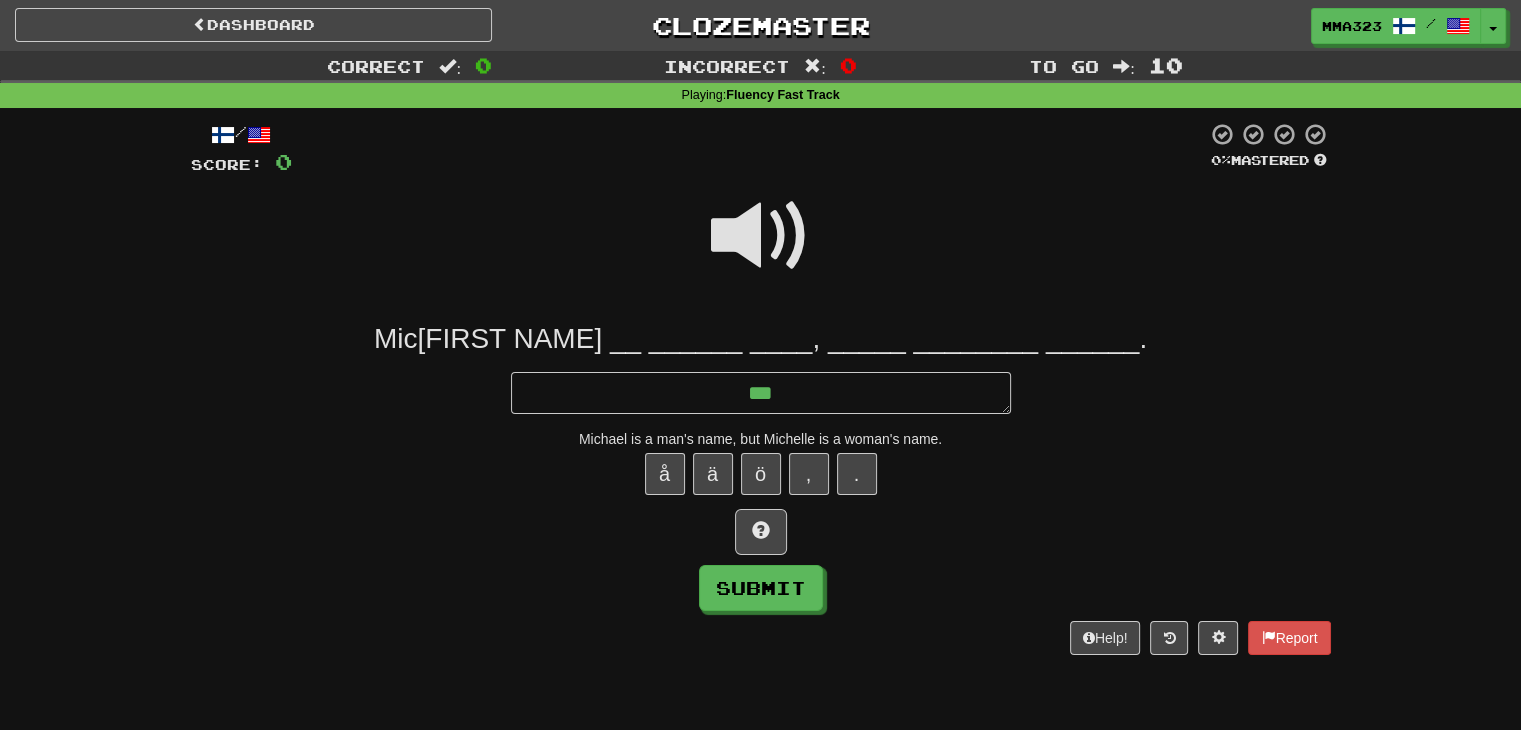 type on "*" 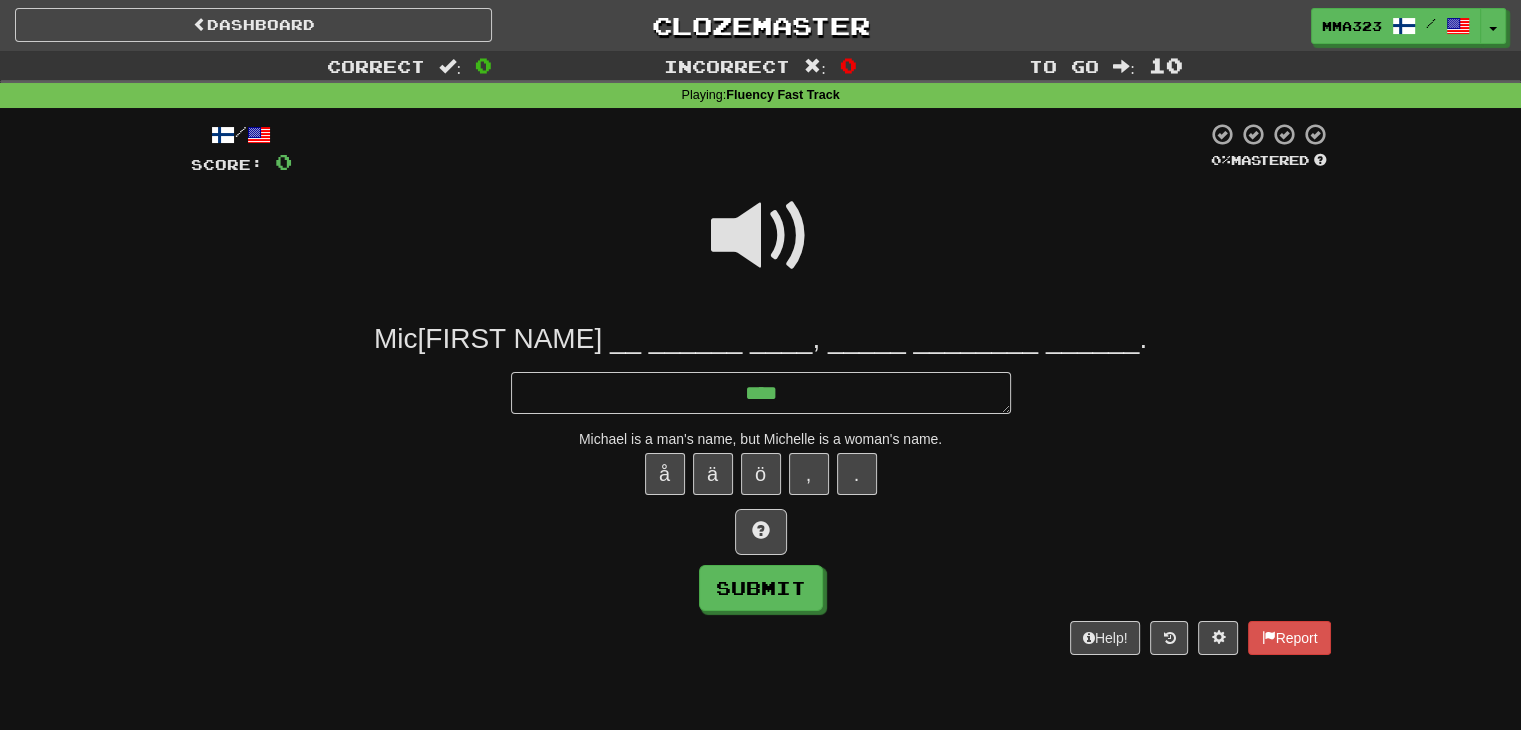 type on "*" 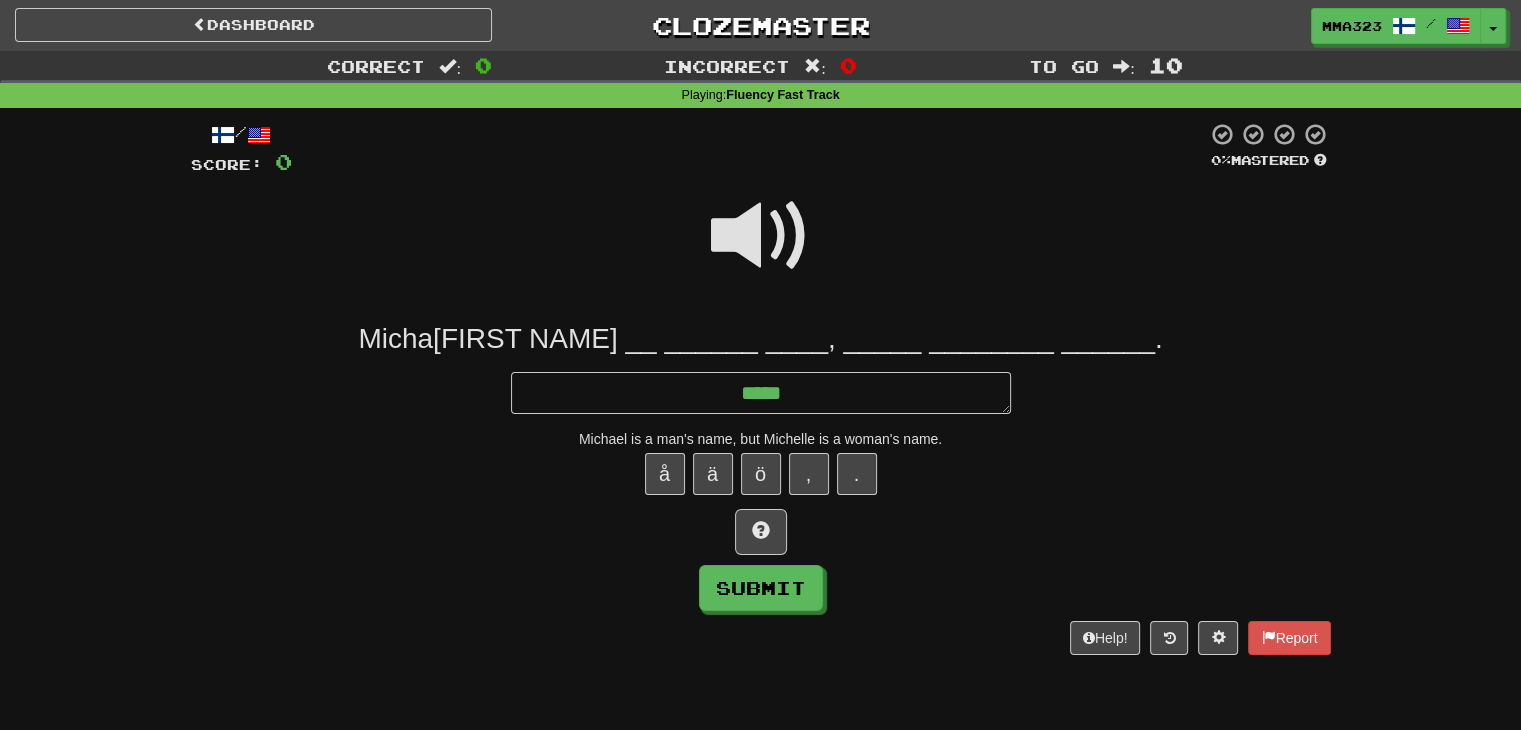 type on "*" 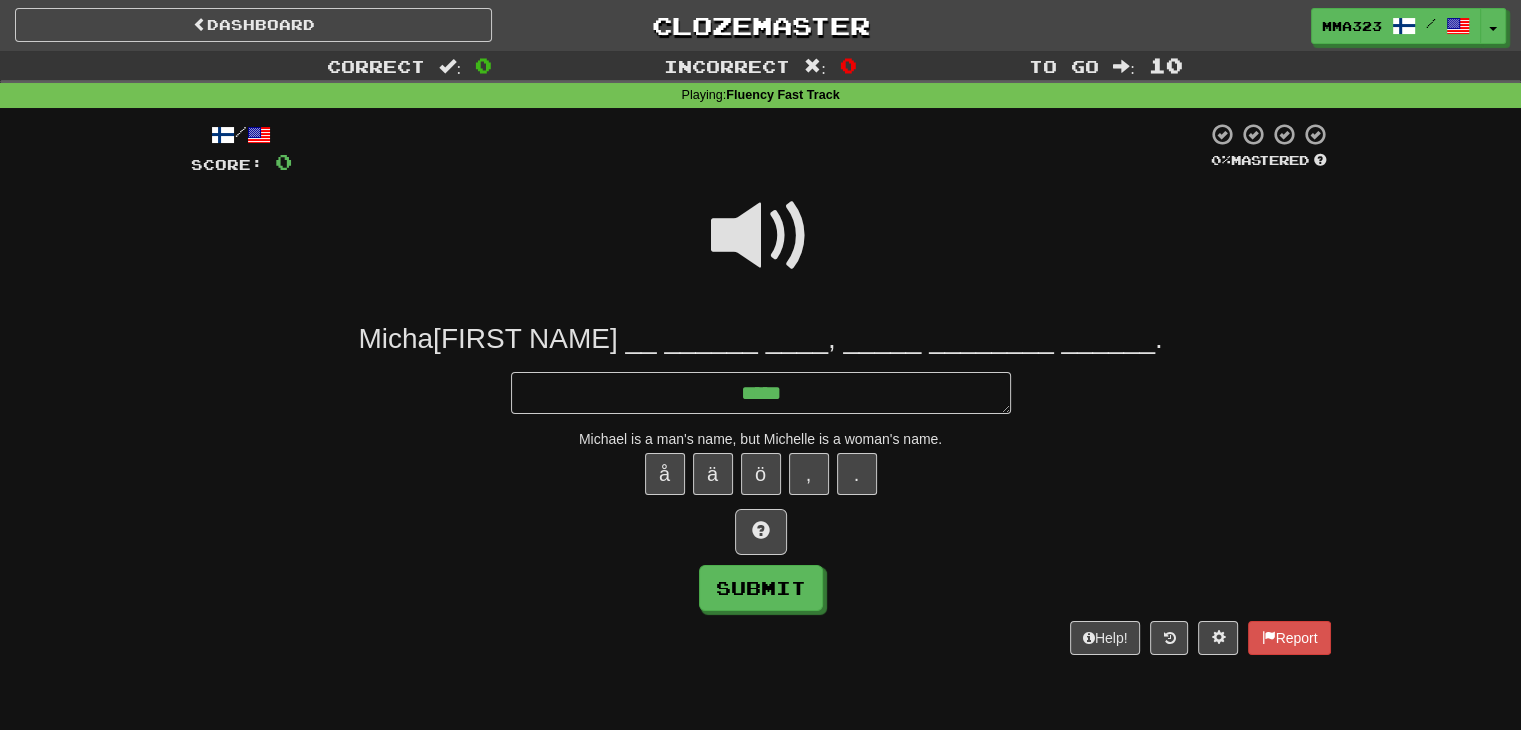 type on "******" 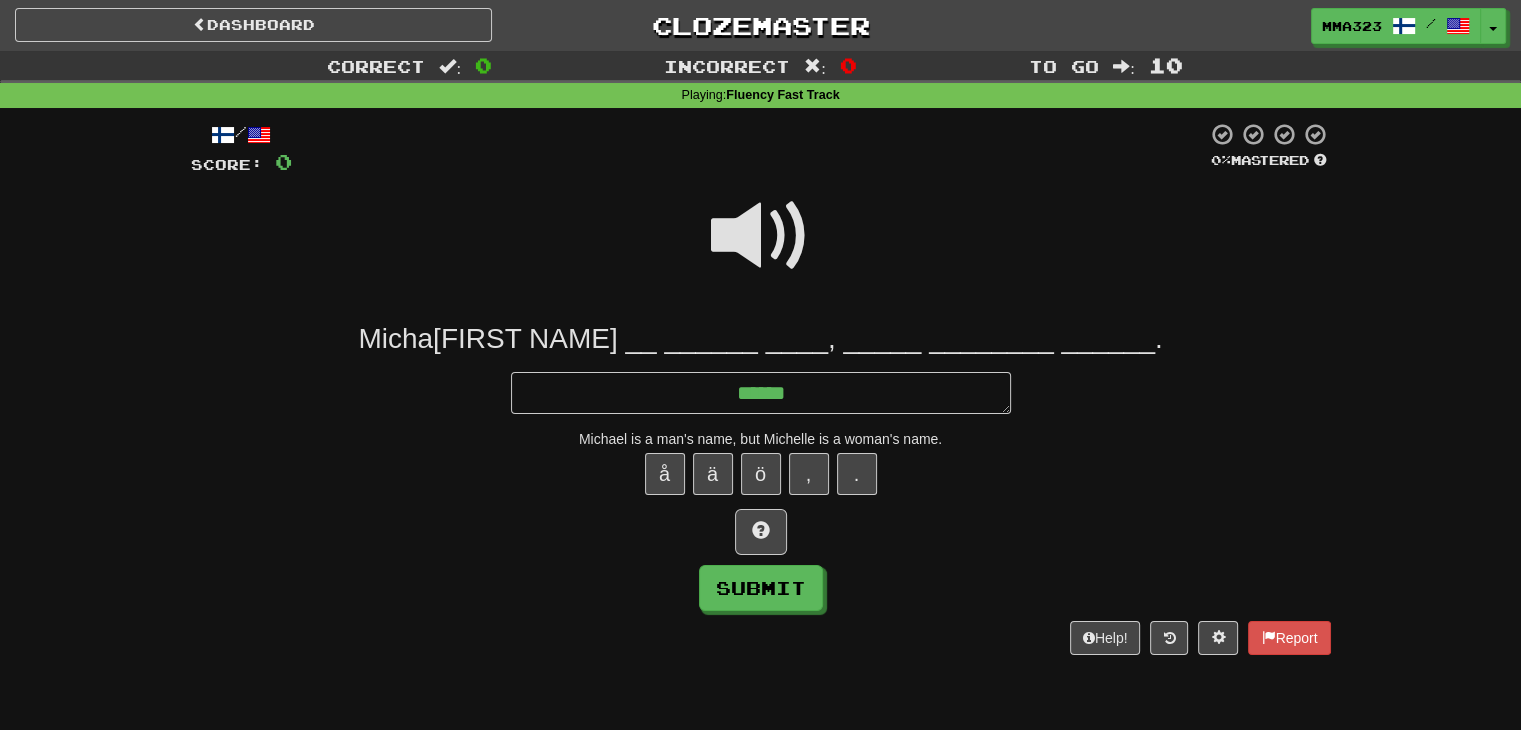 type on "*" 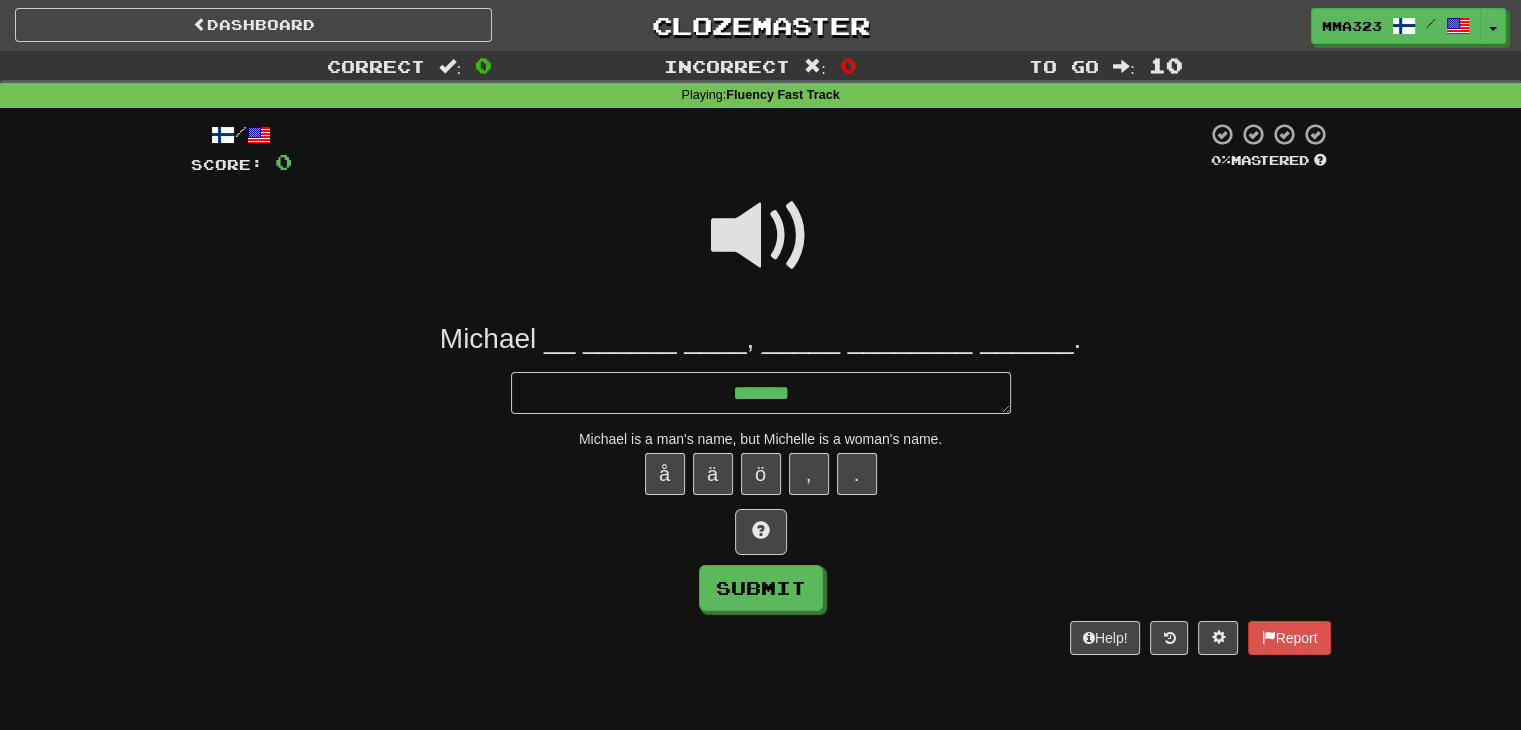 type on "*" 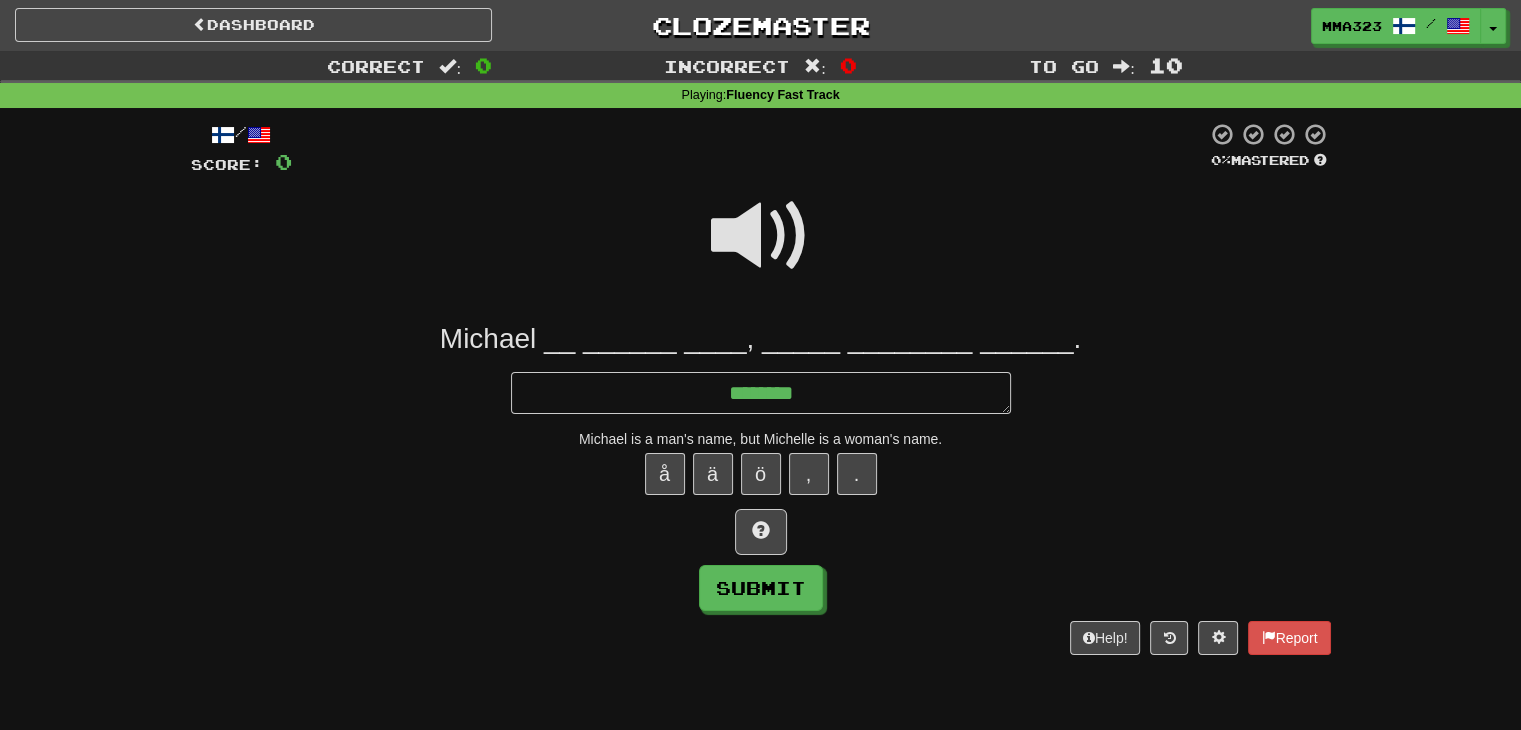 type on "*" 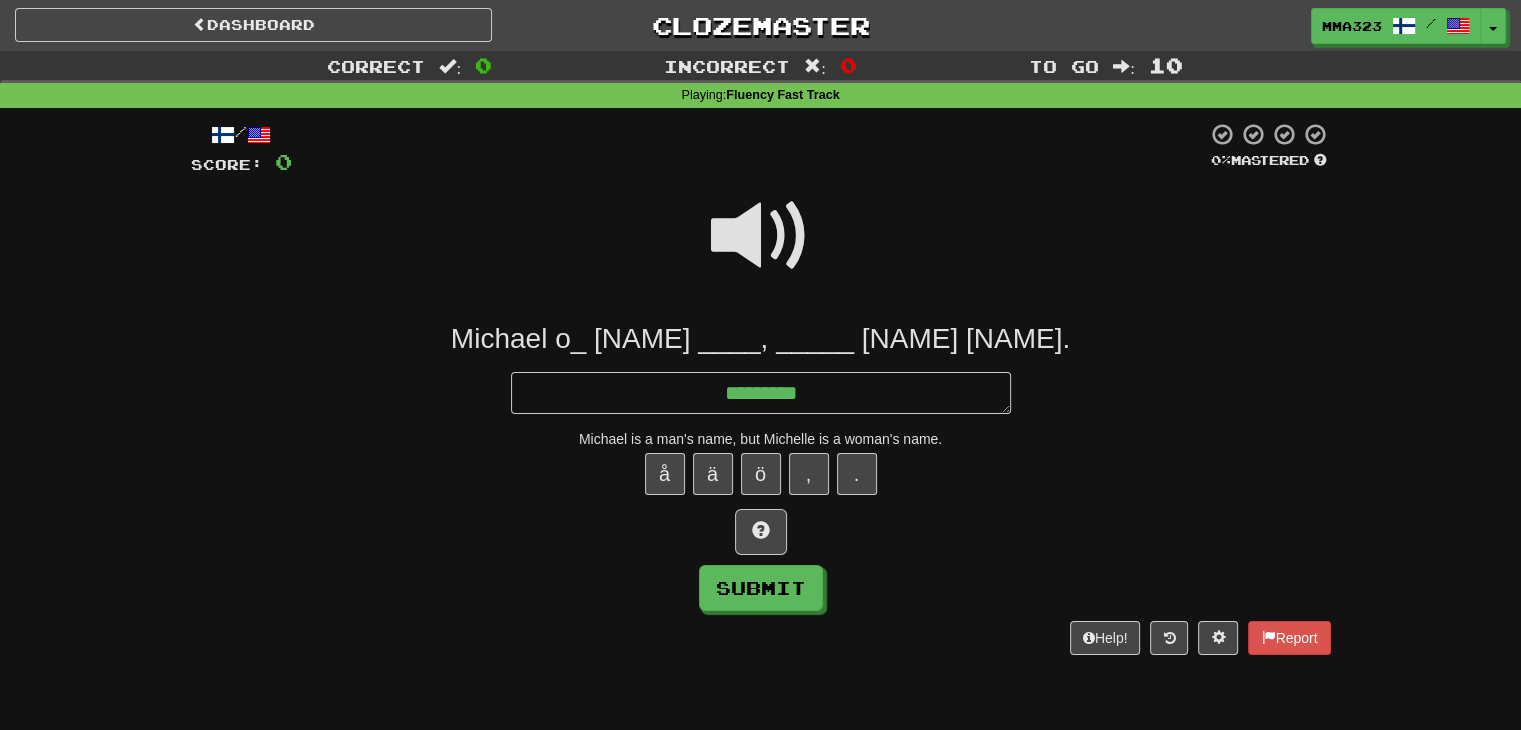 type on "*" 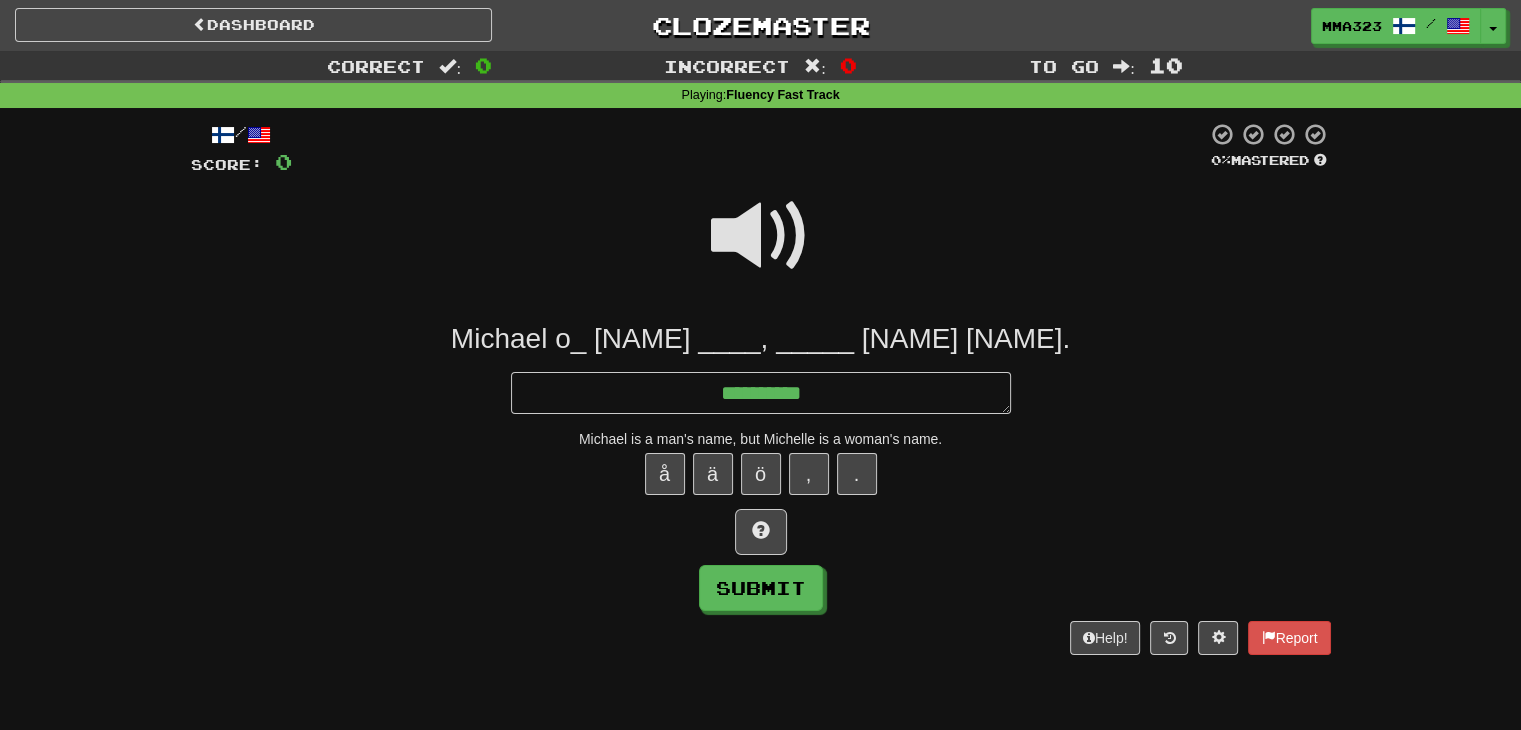 type on "*" 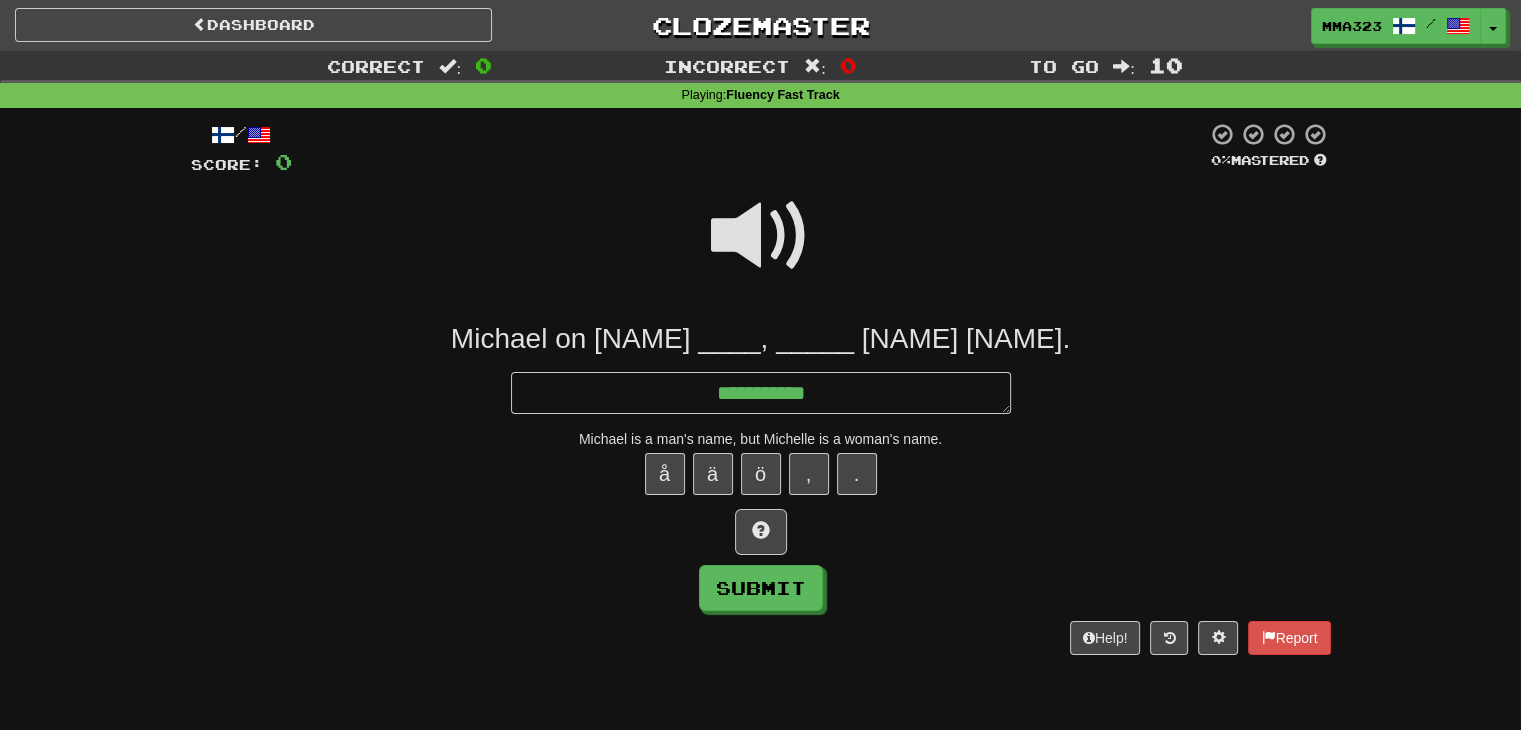 type on "*" 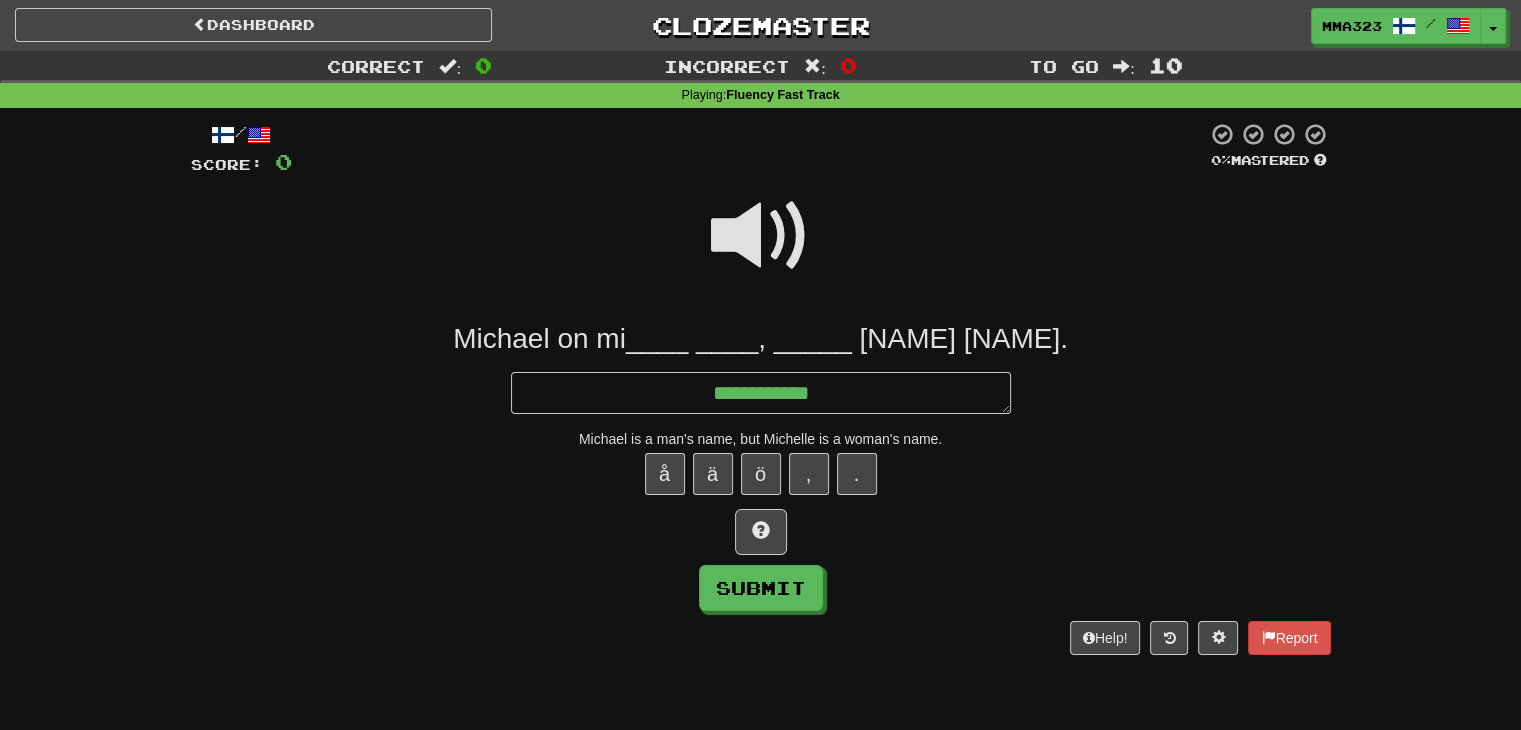 type on "*" 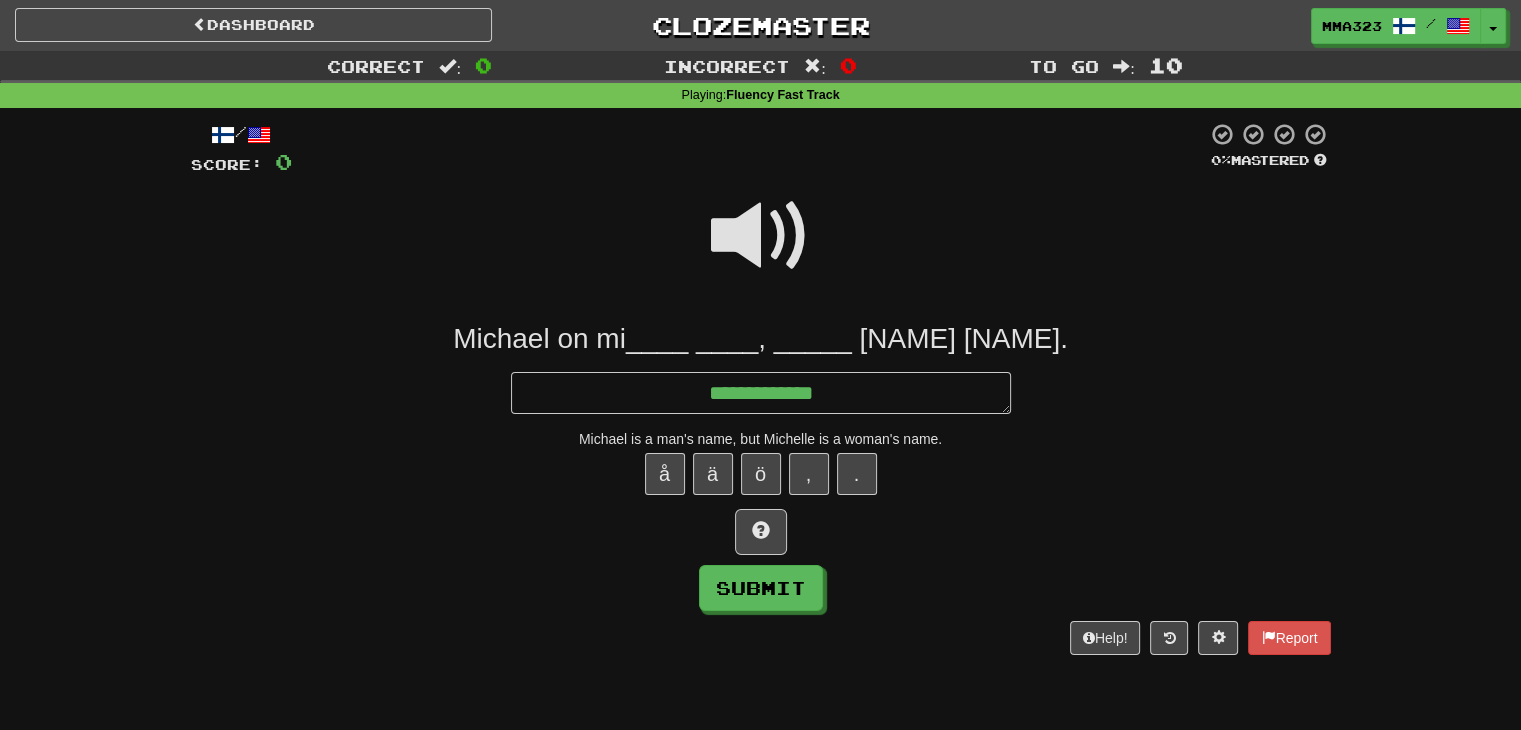 type on "*" 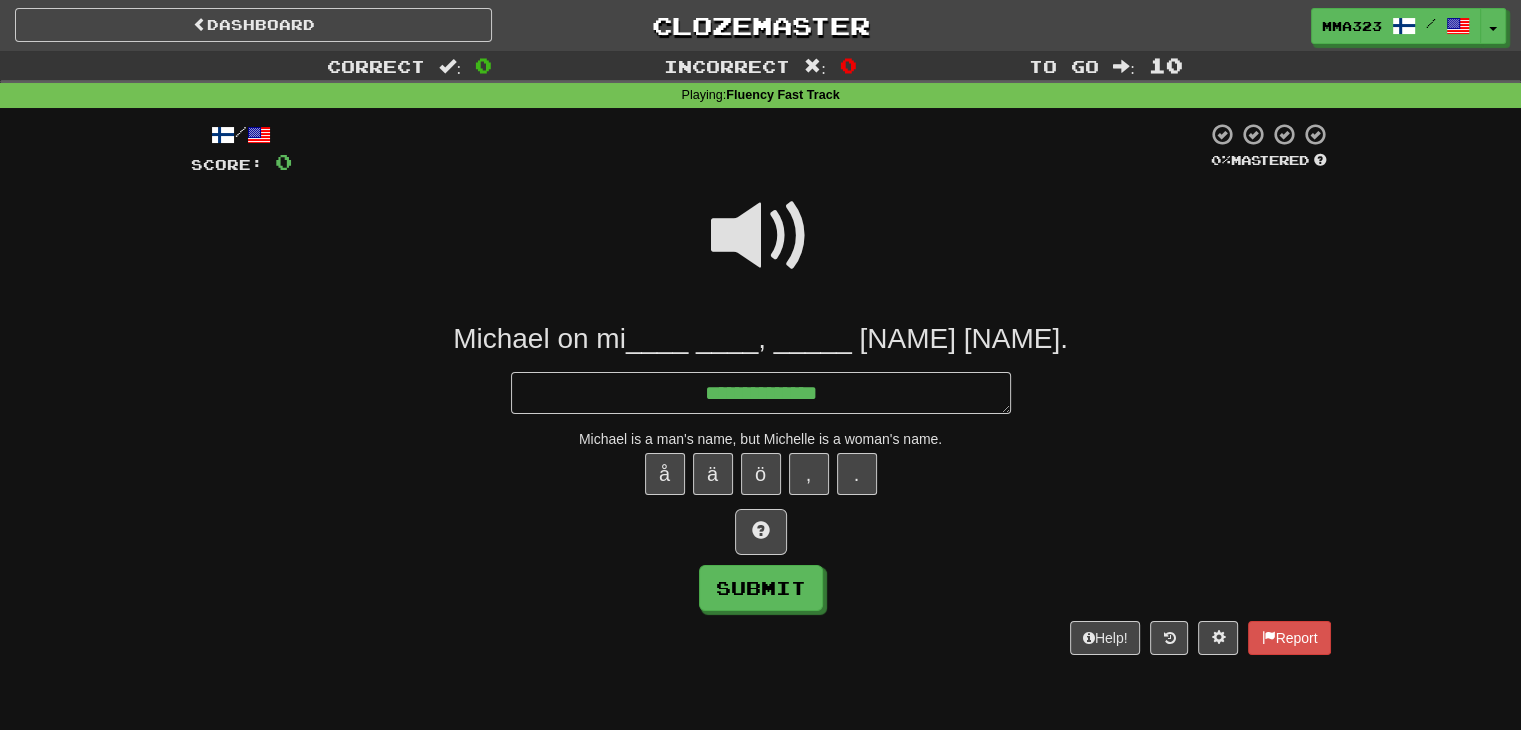 type on "*" 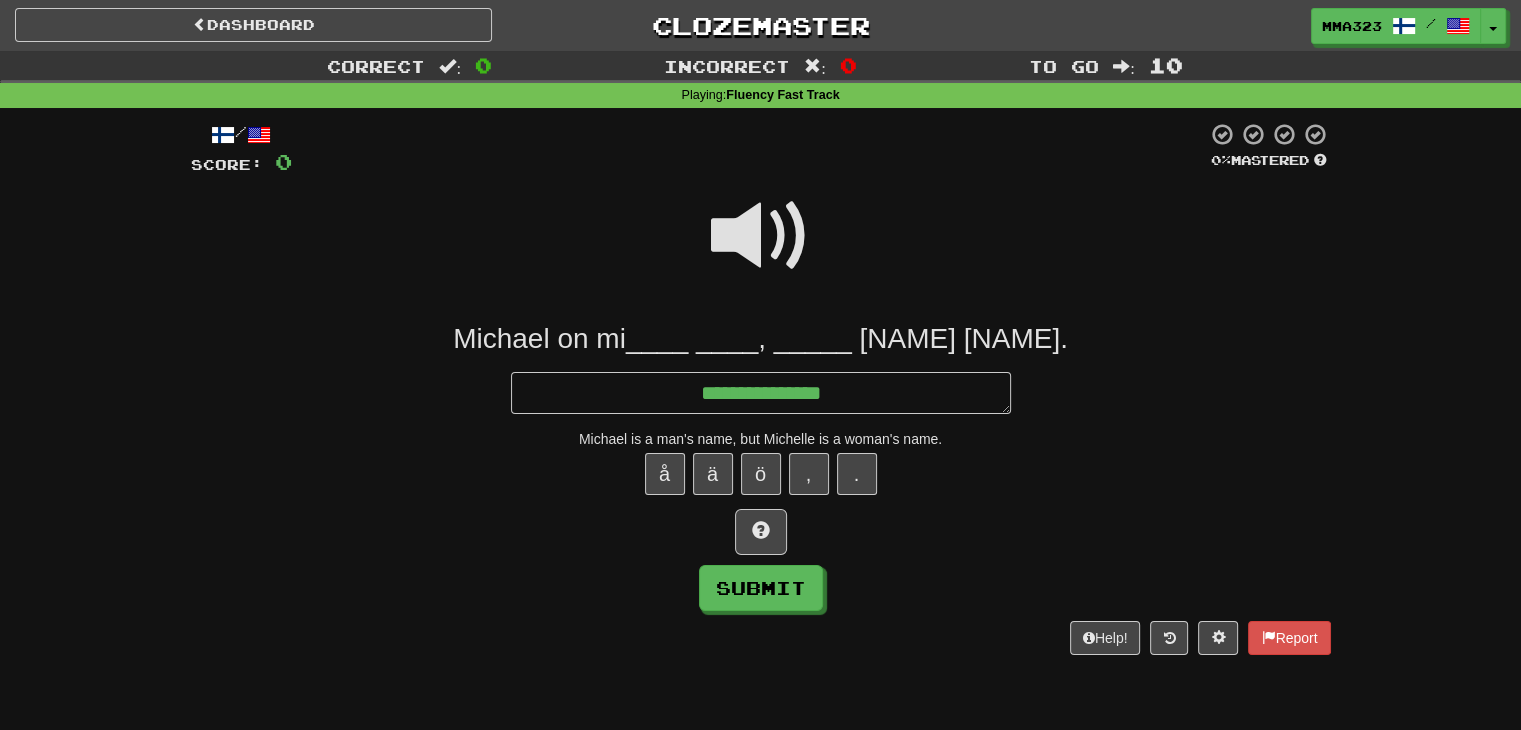 type on "*" 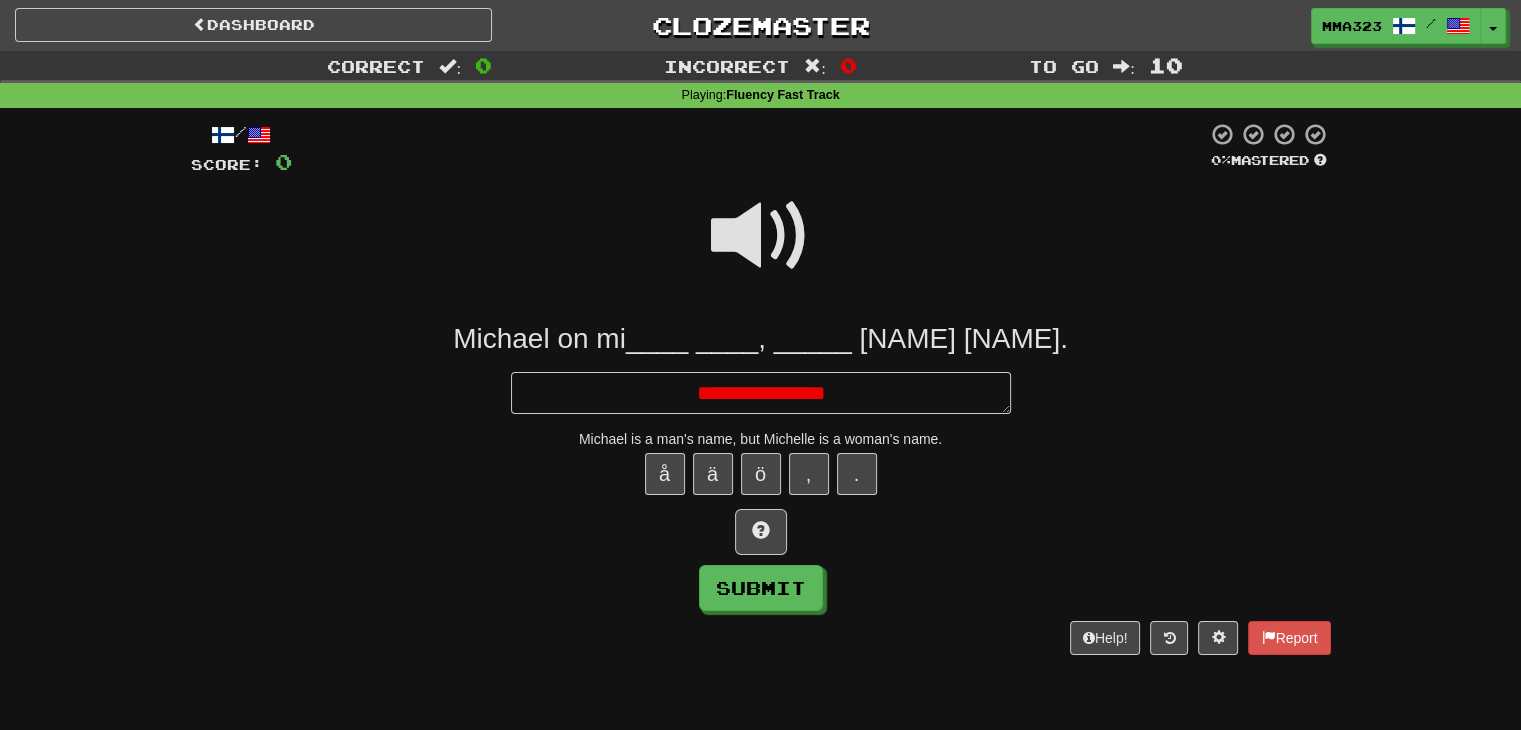 type on "*" 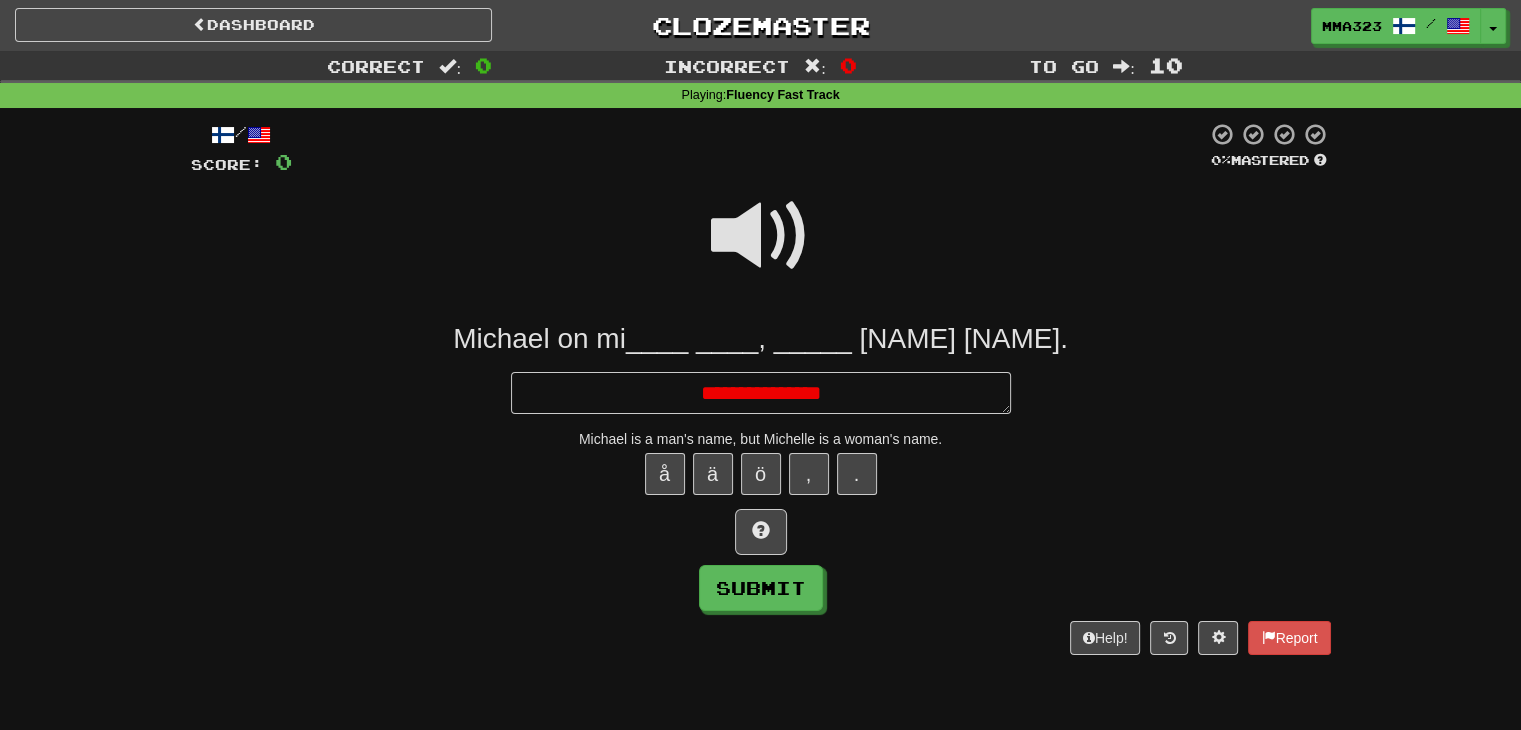 type on "*" 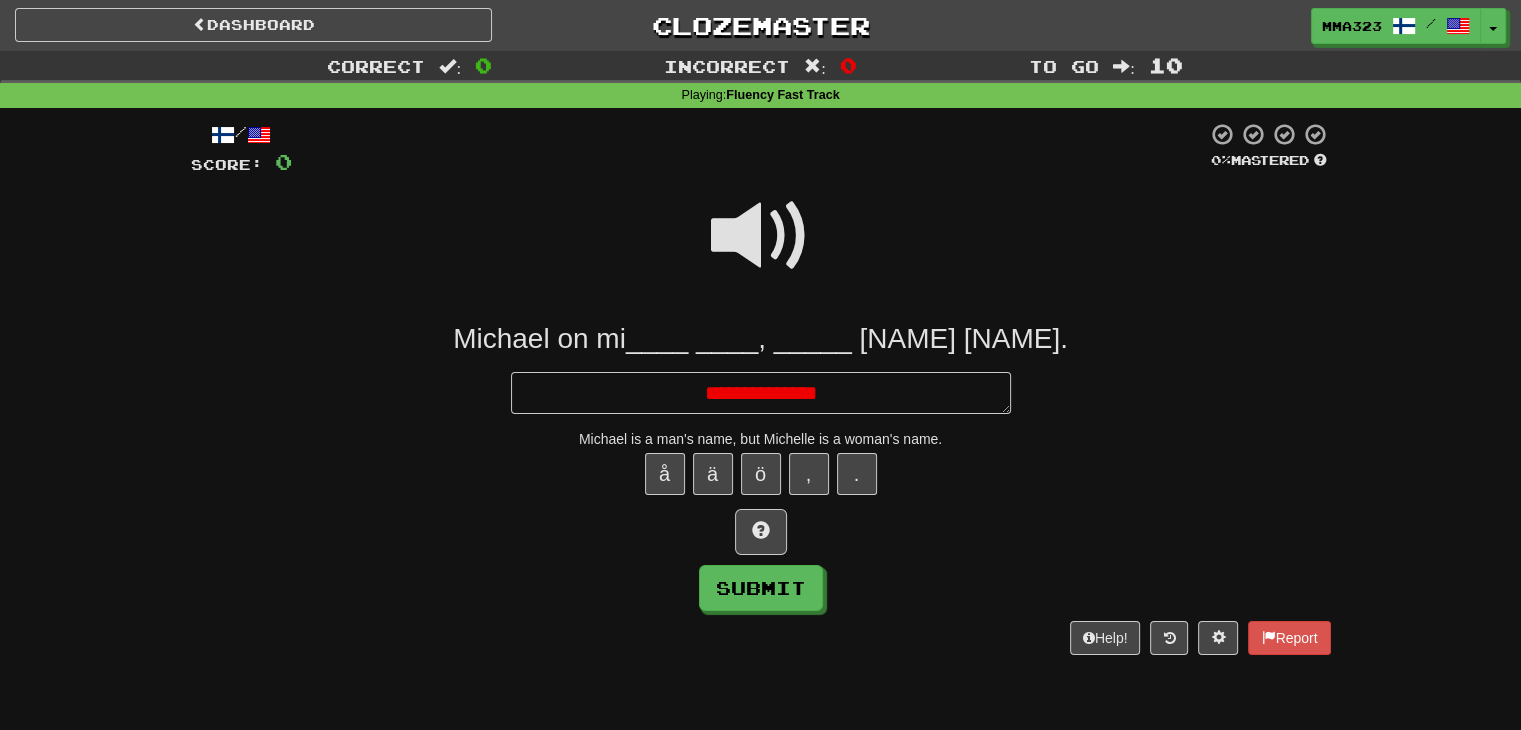type on "*" 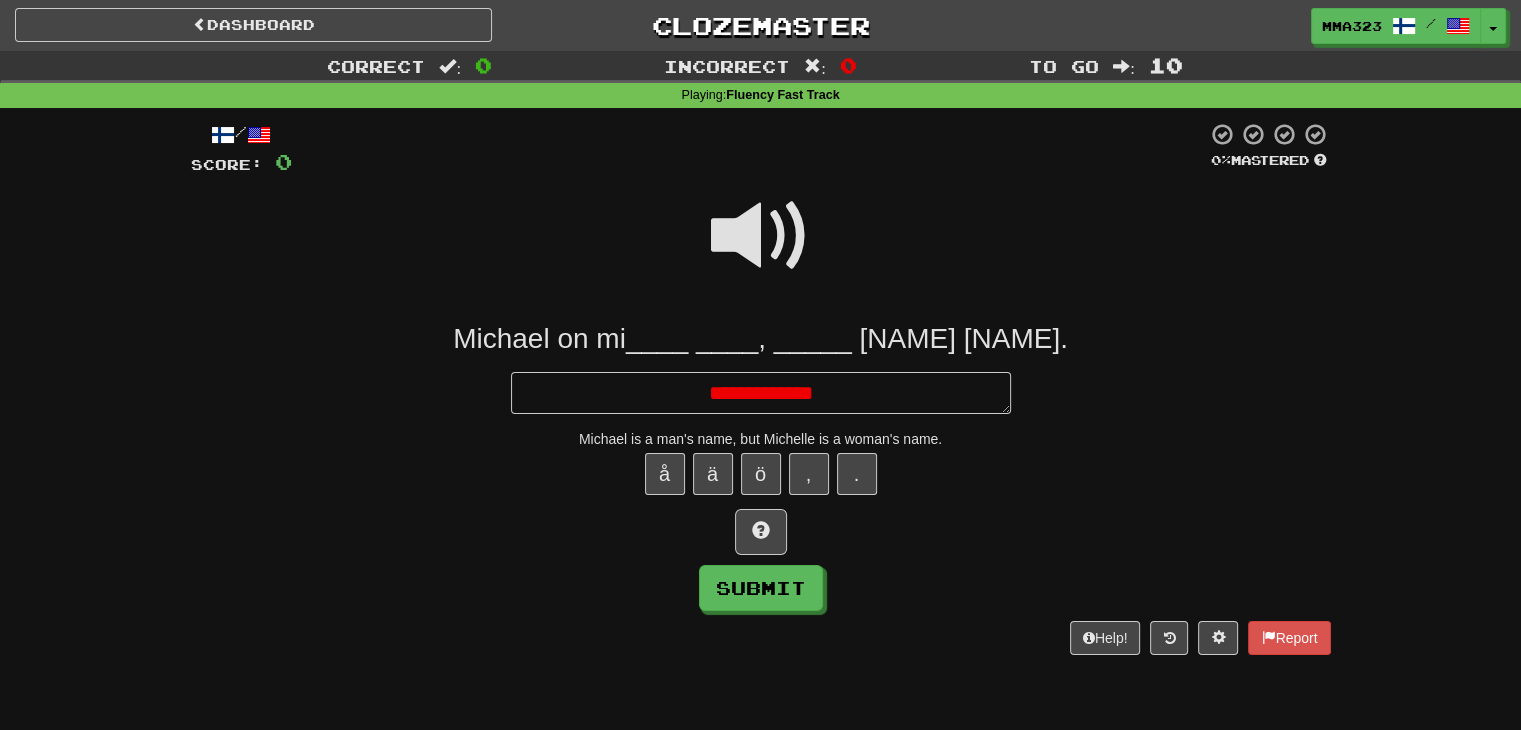 type on "*" 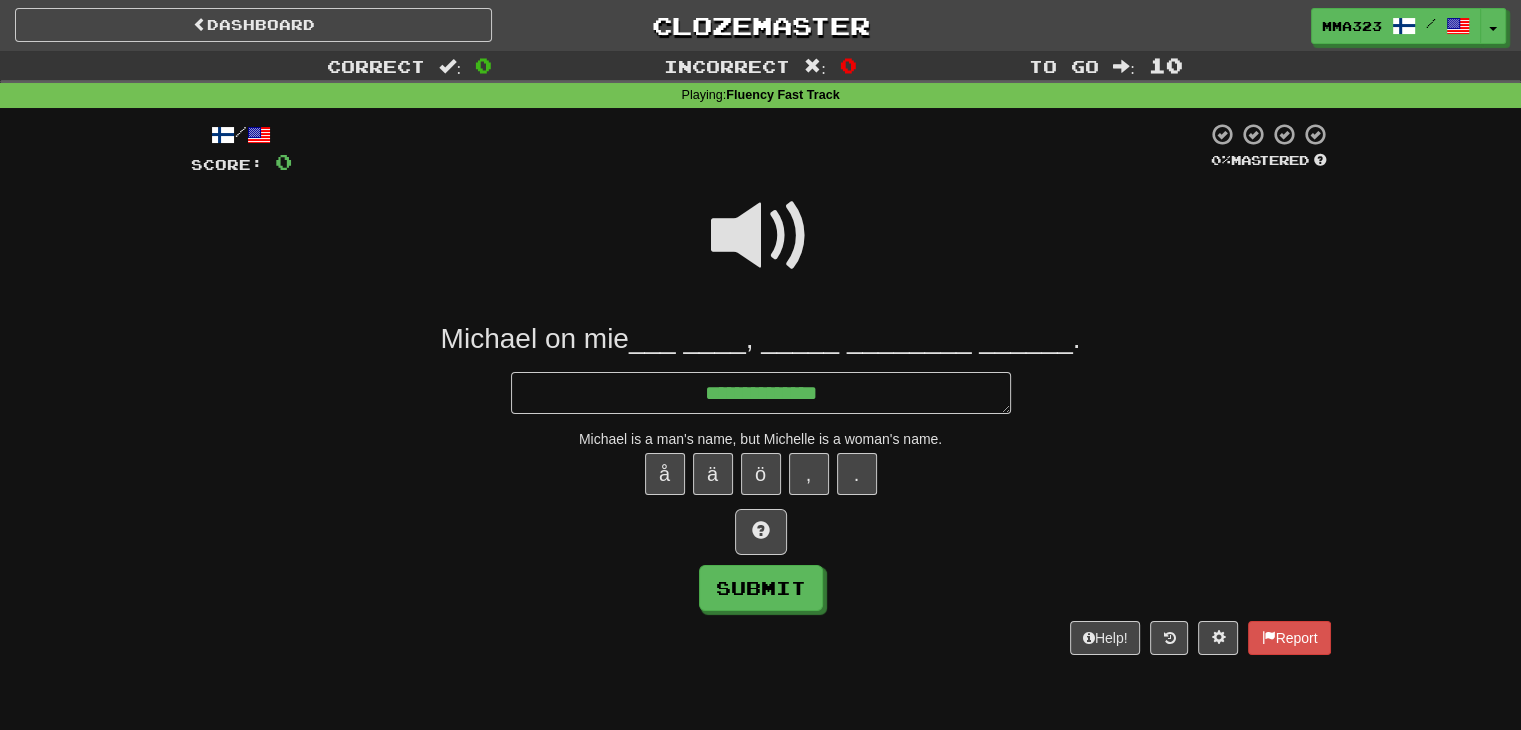 type on "*" 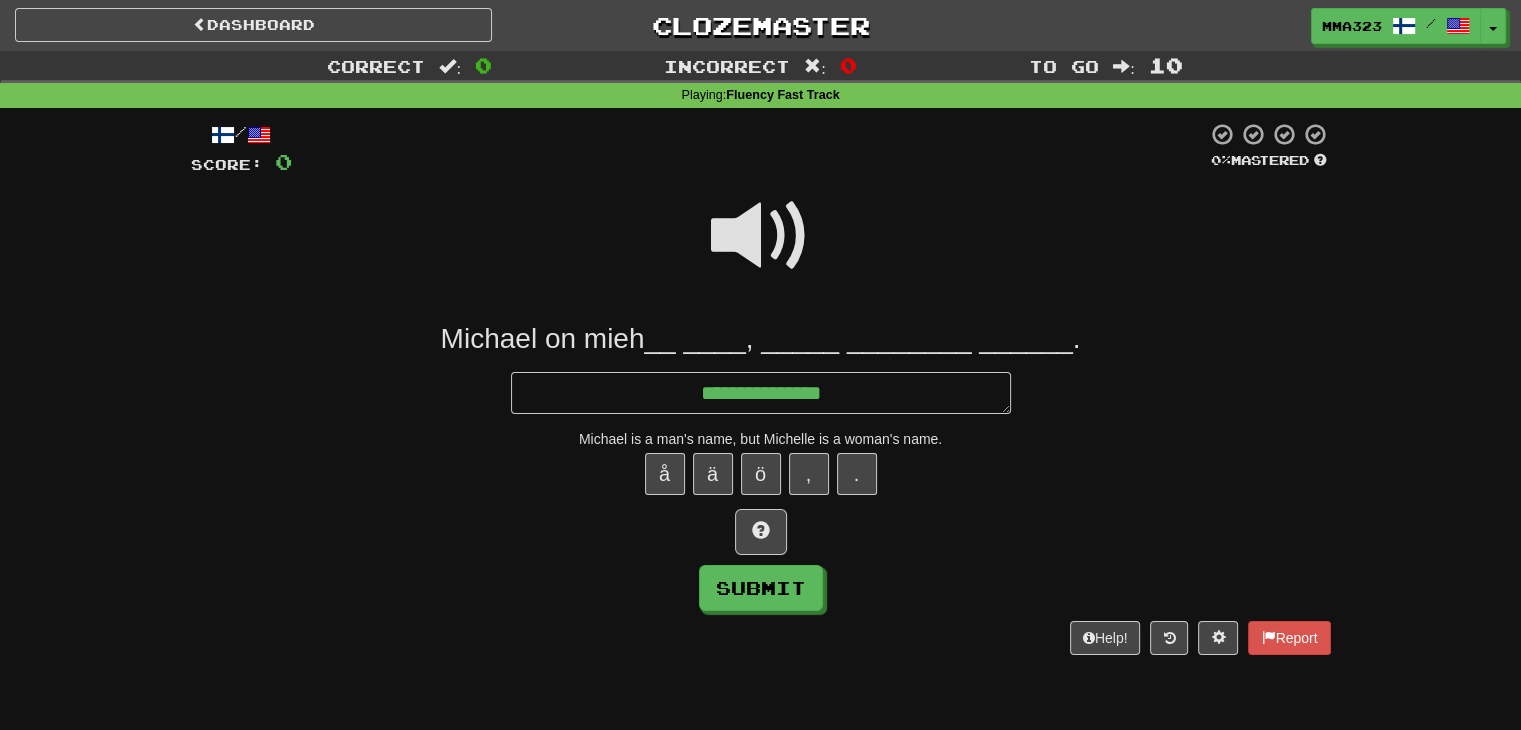 type on "*" 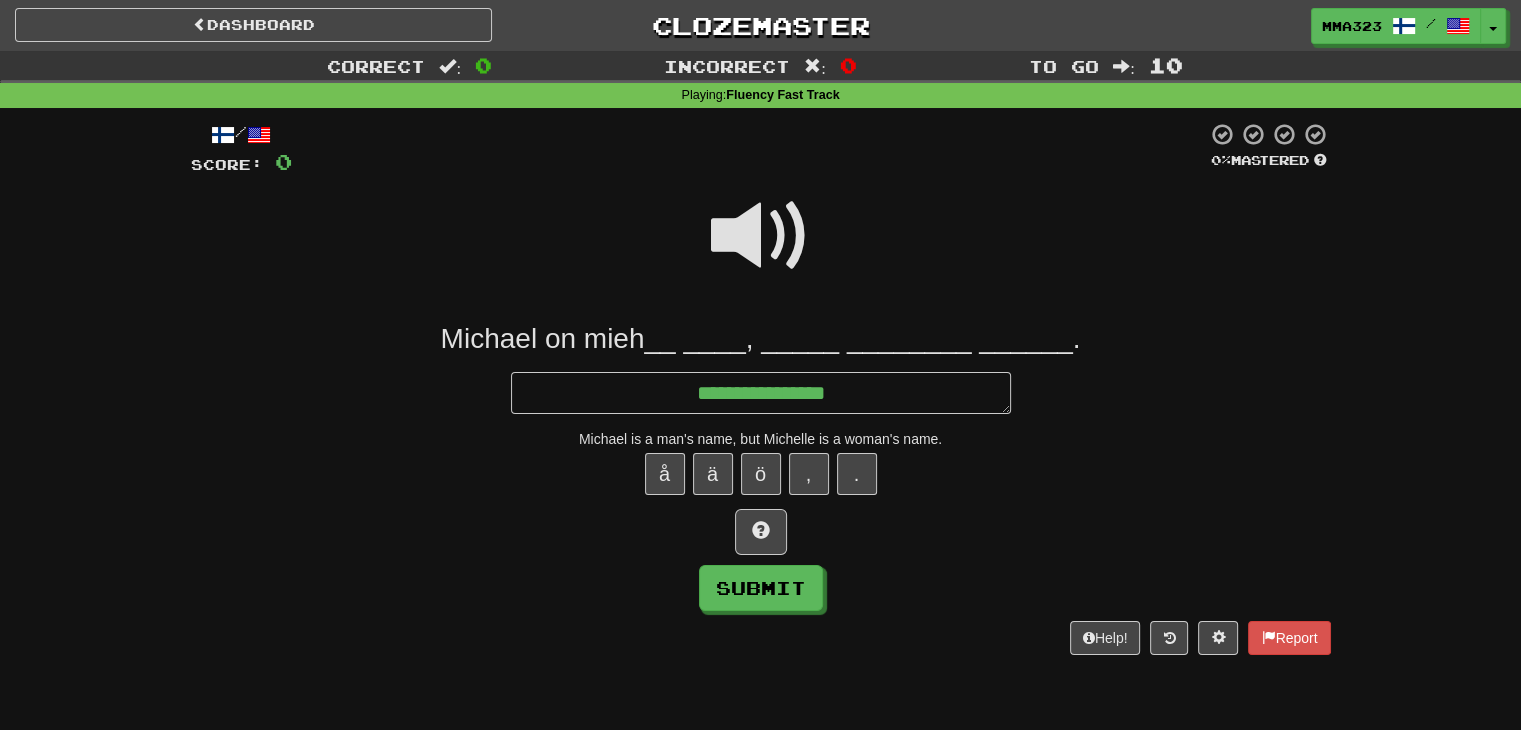 type on "*" 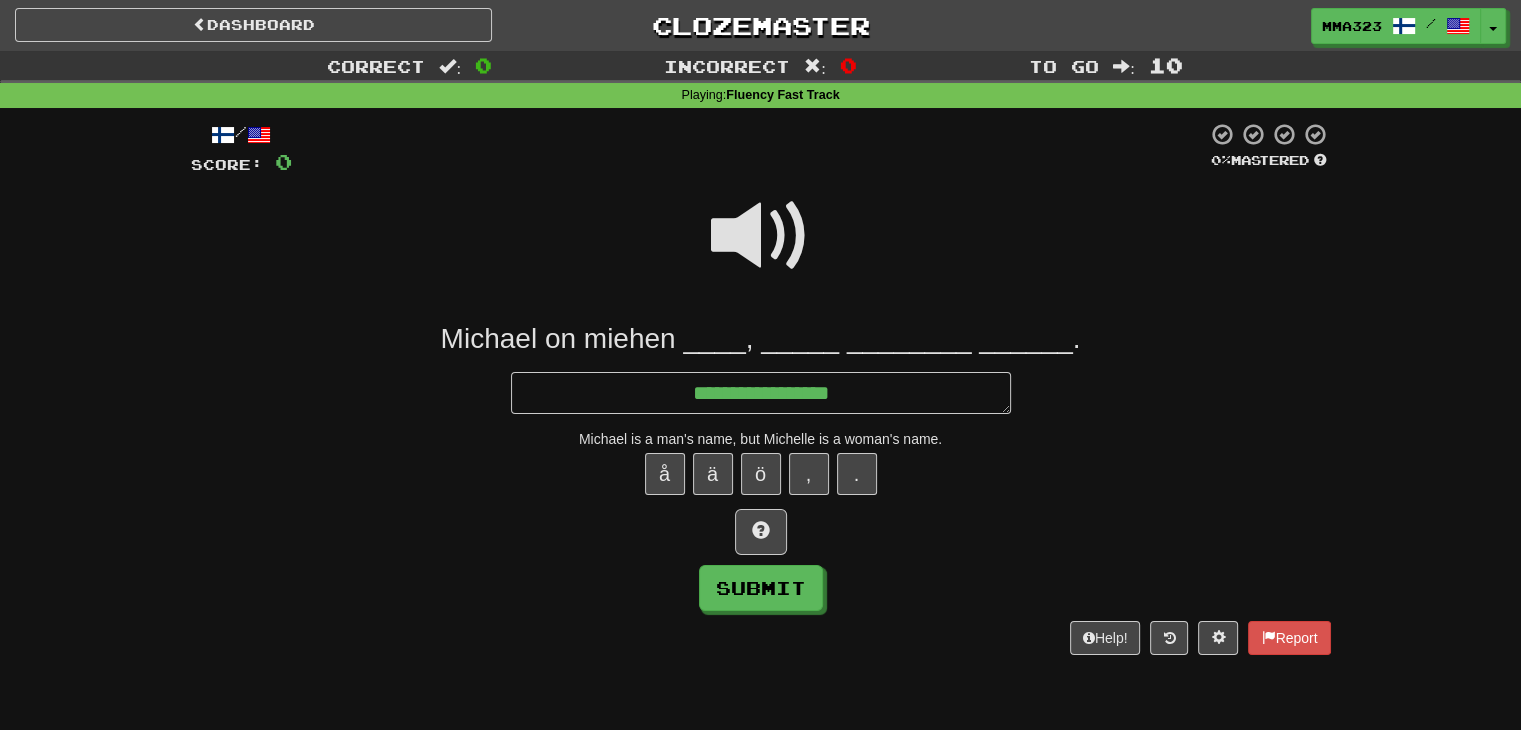 type on "*" 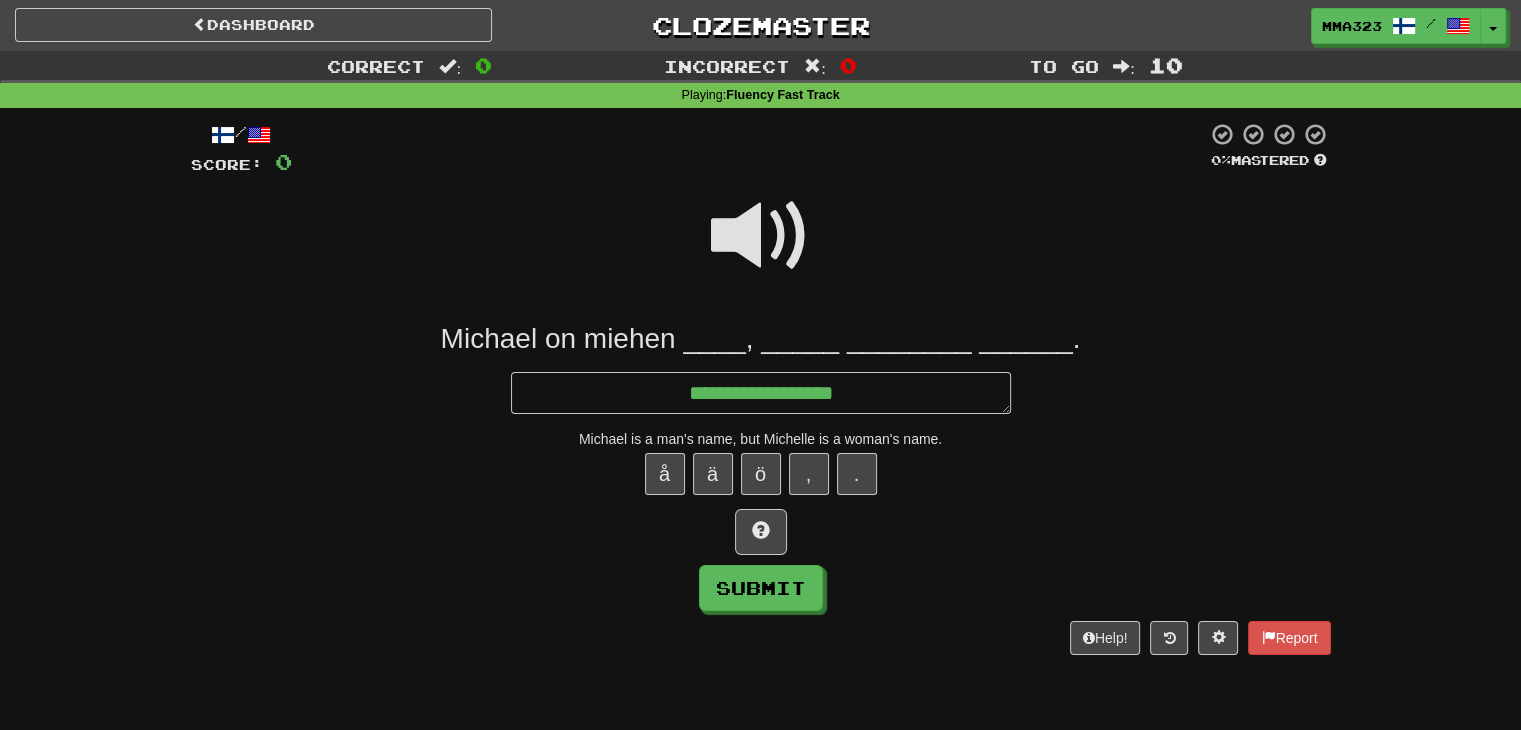 type on "*" 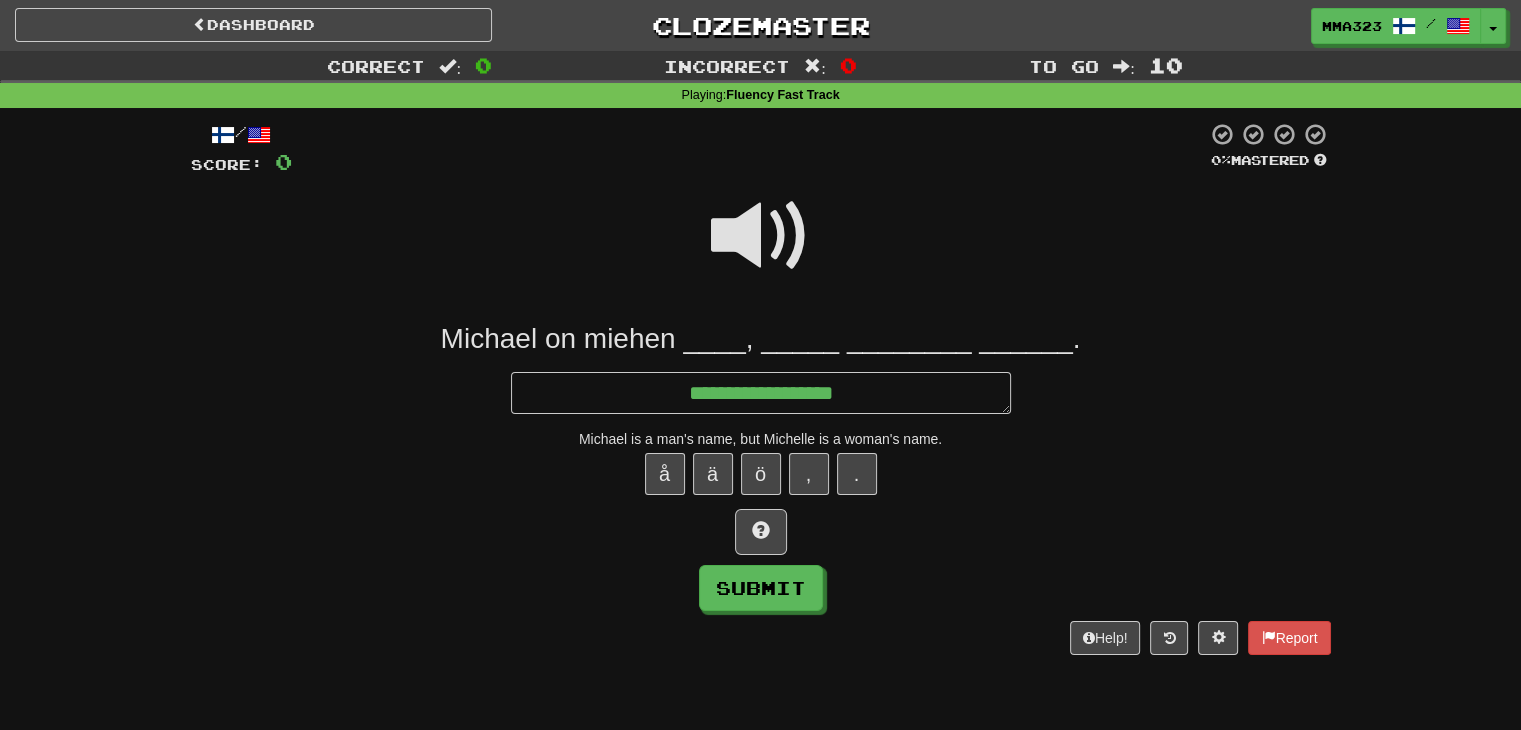 type on "**********" 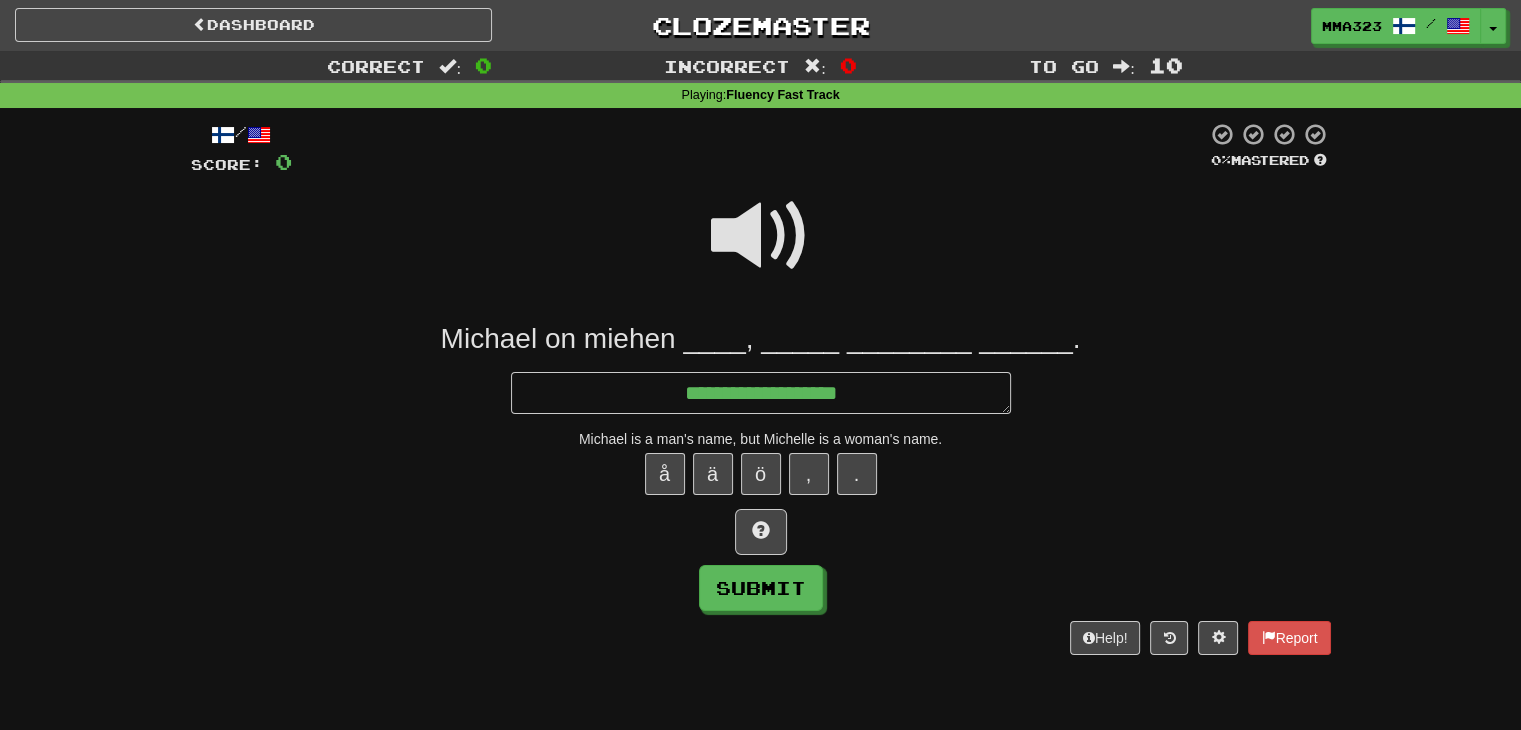 type on "*" 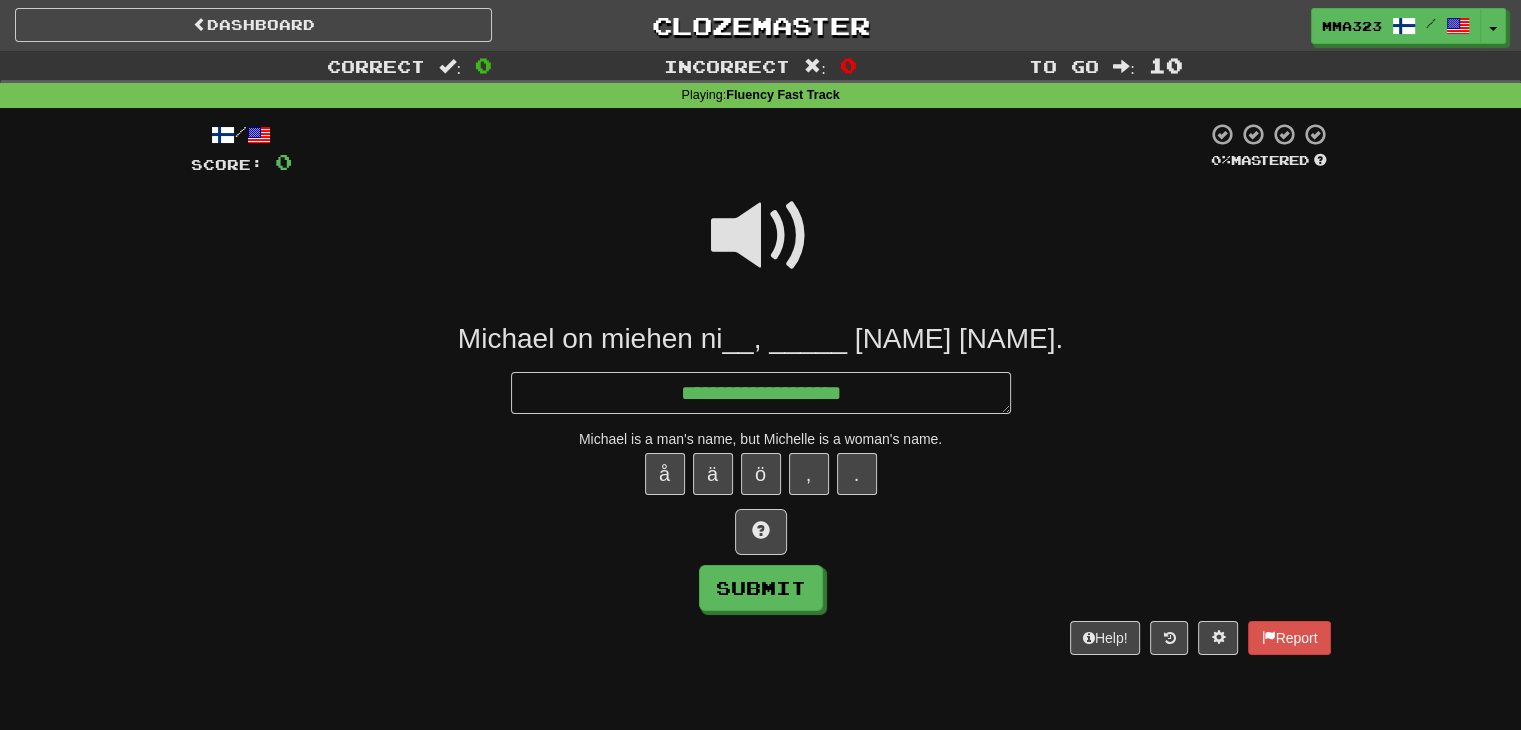 type on "*" 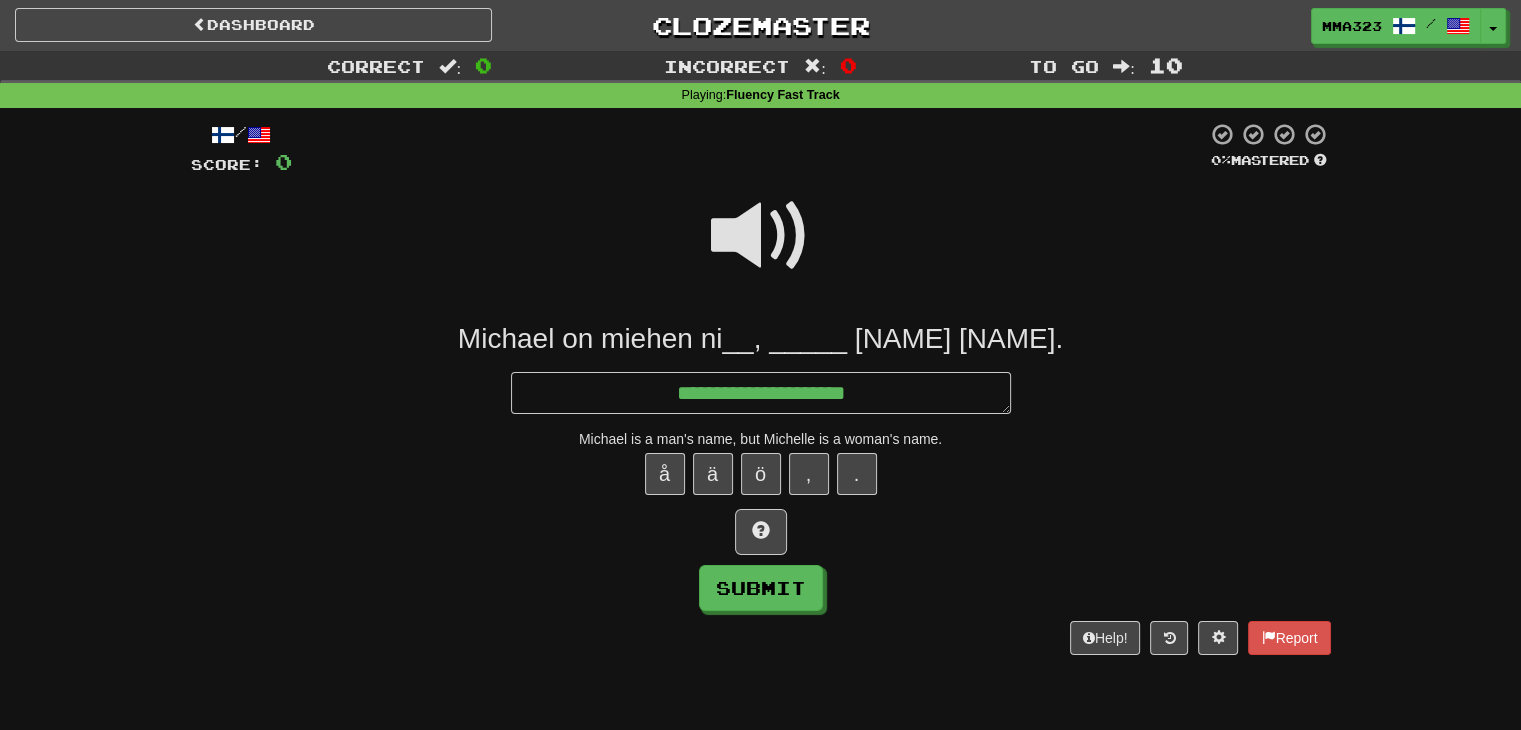 type on "*" 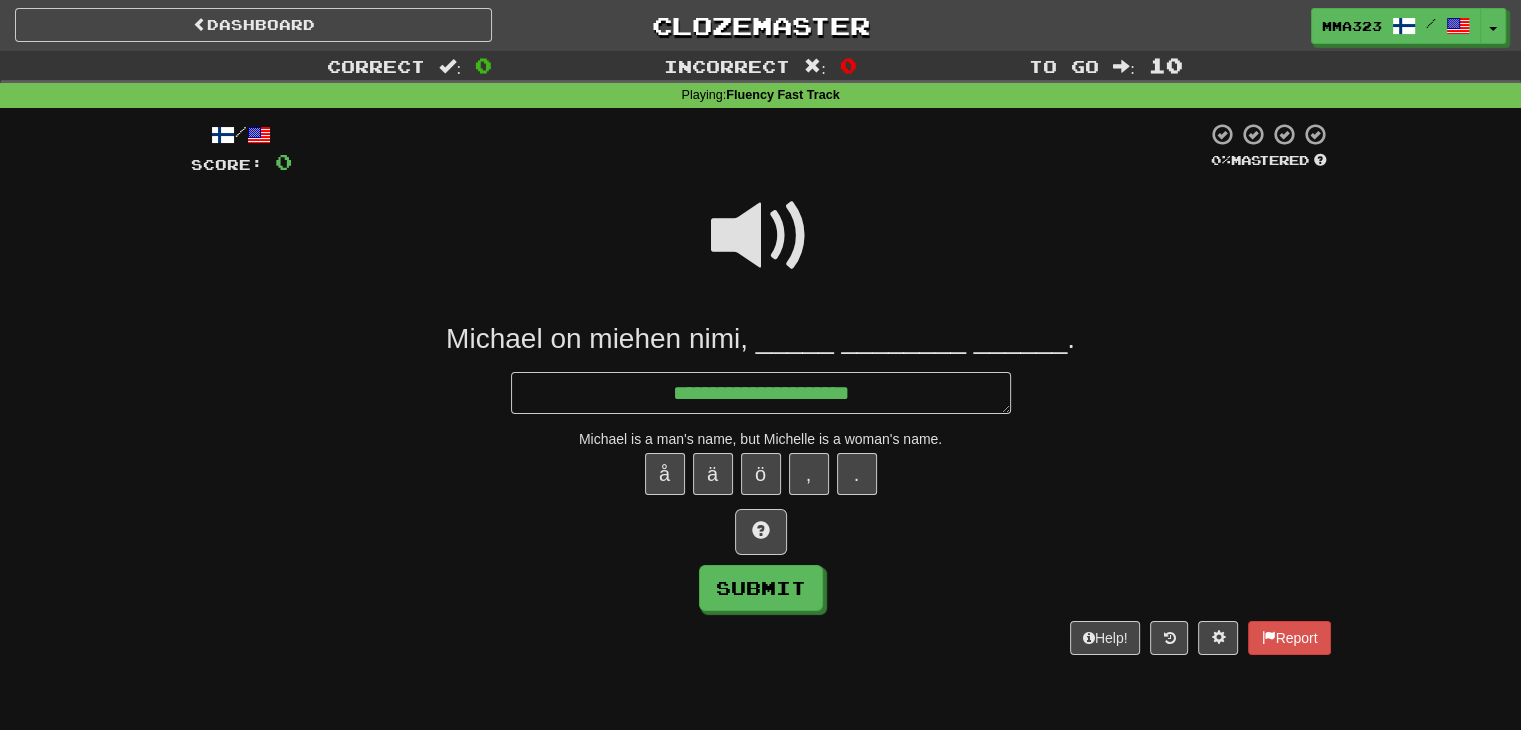 type on "*" 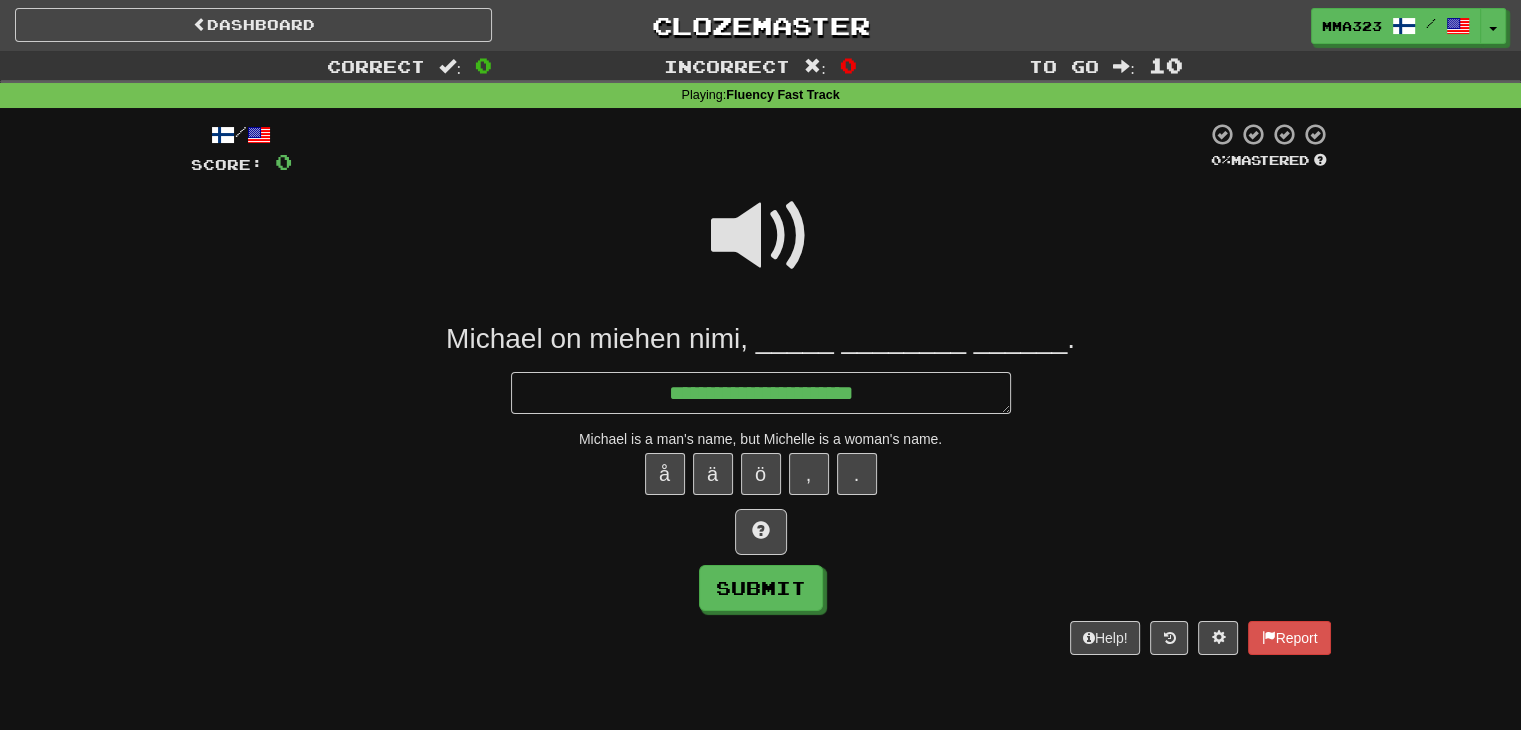 type on "*" 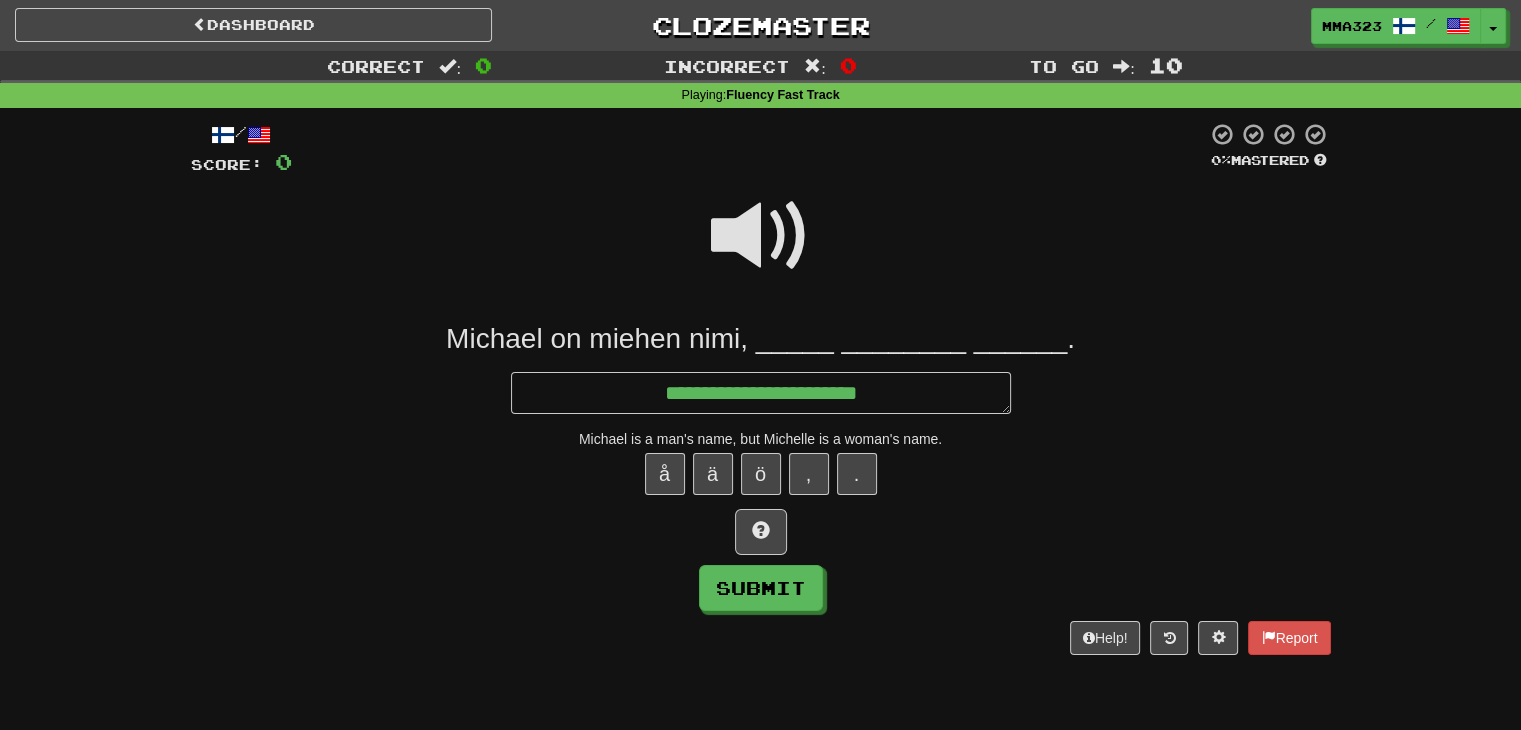 type on "*" 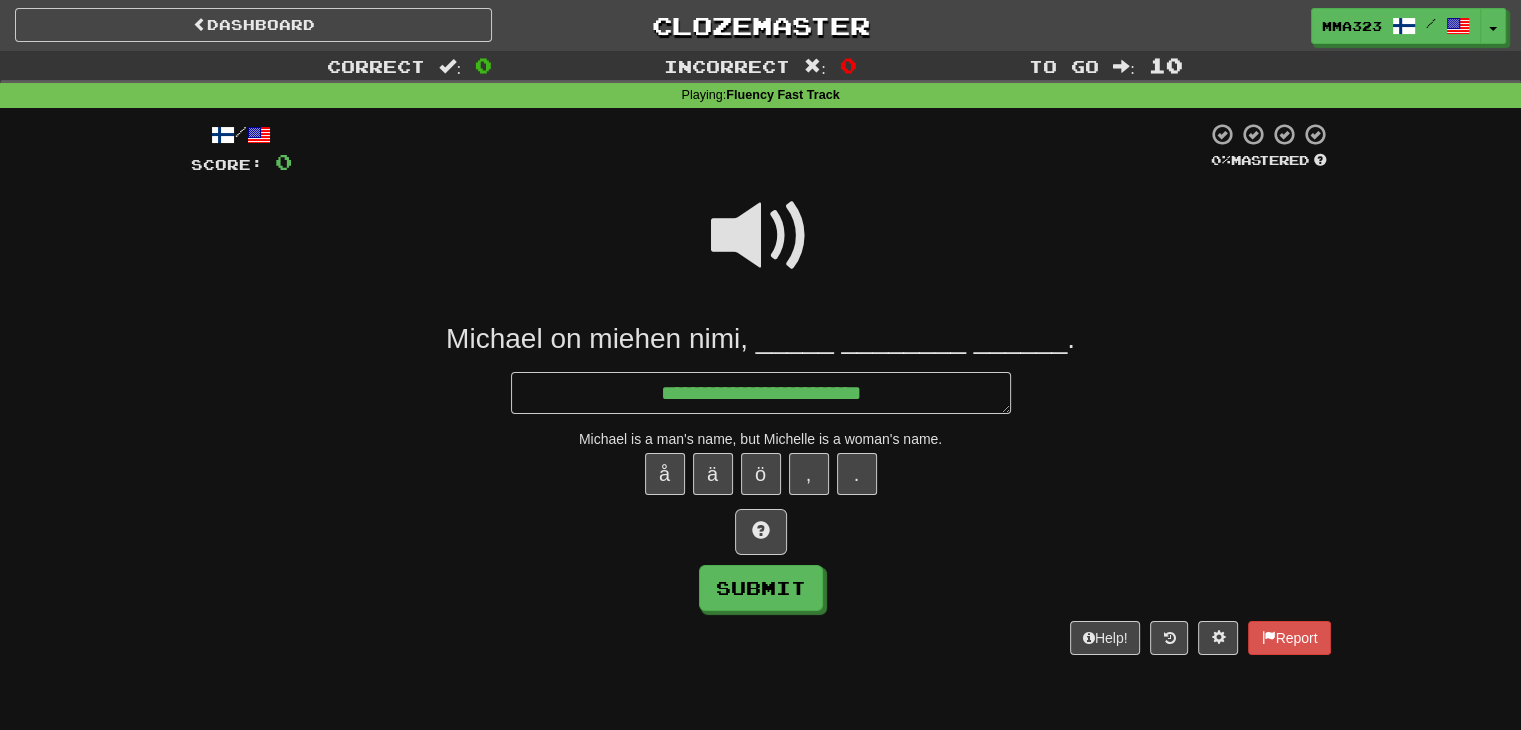 type on "*" 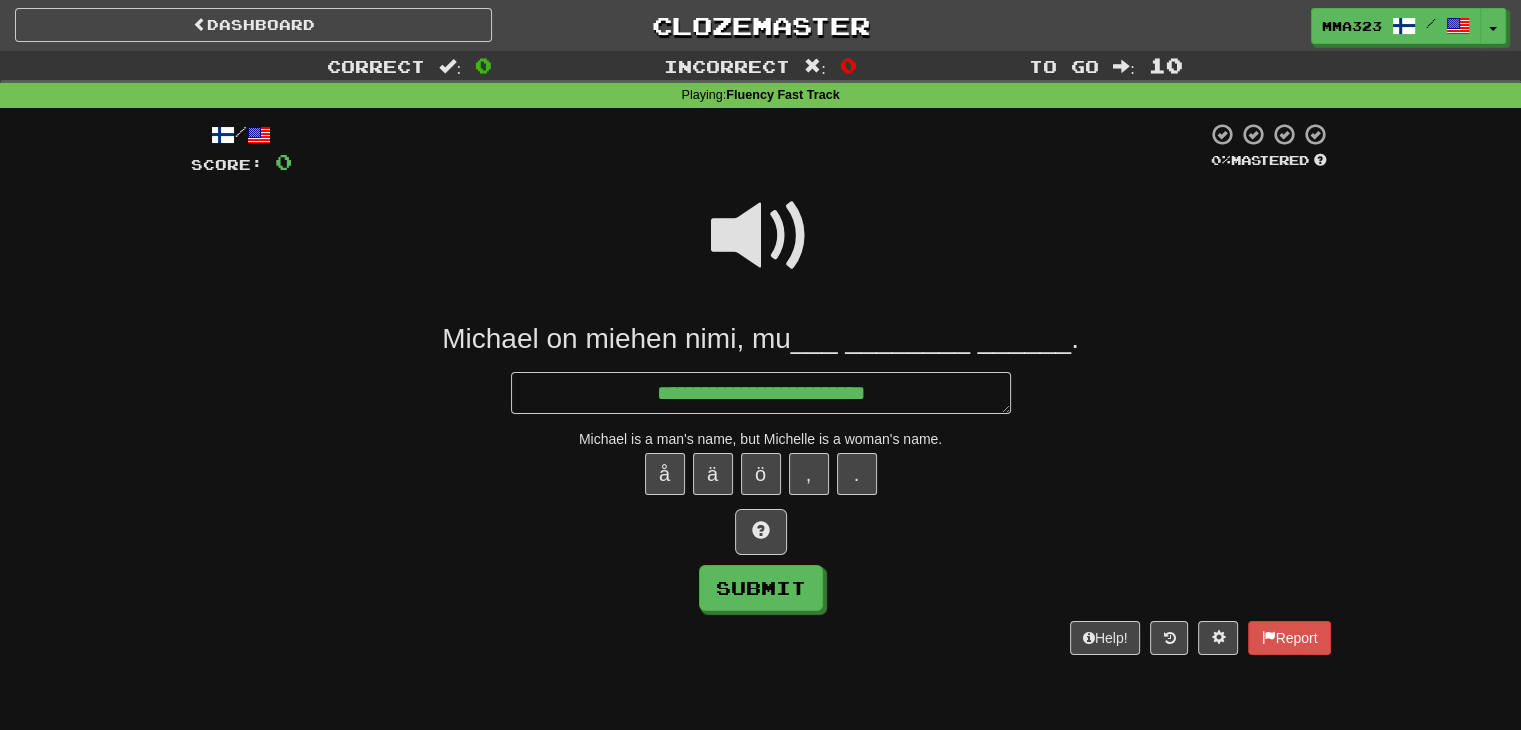 type on "*" 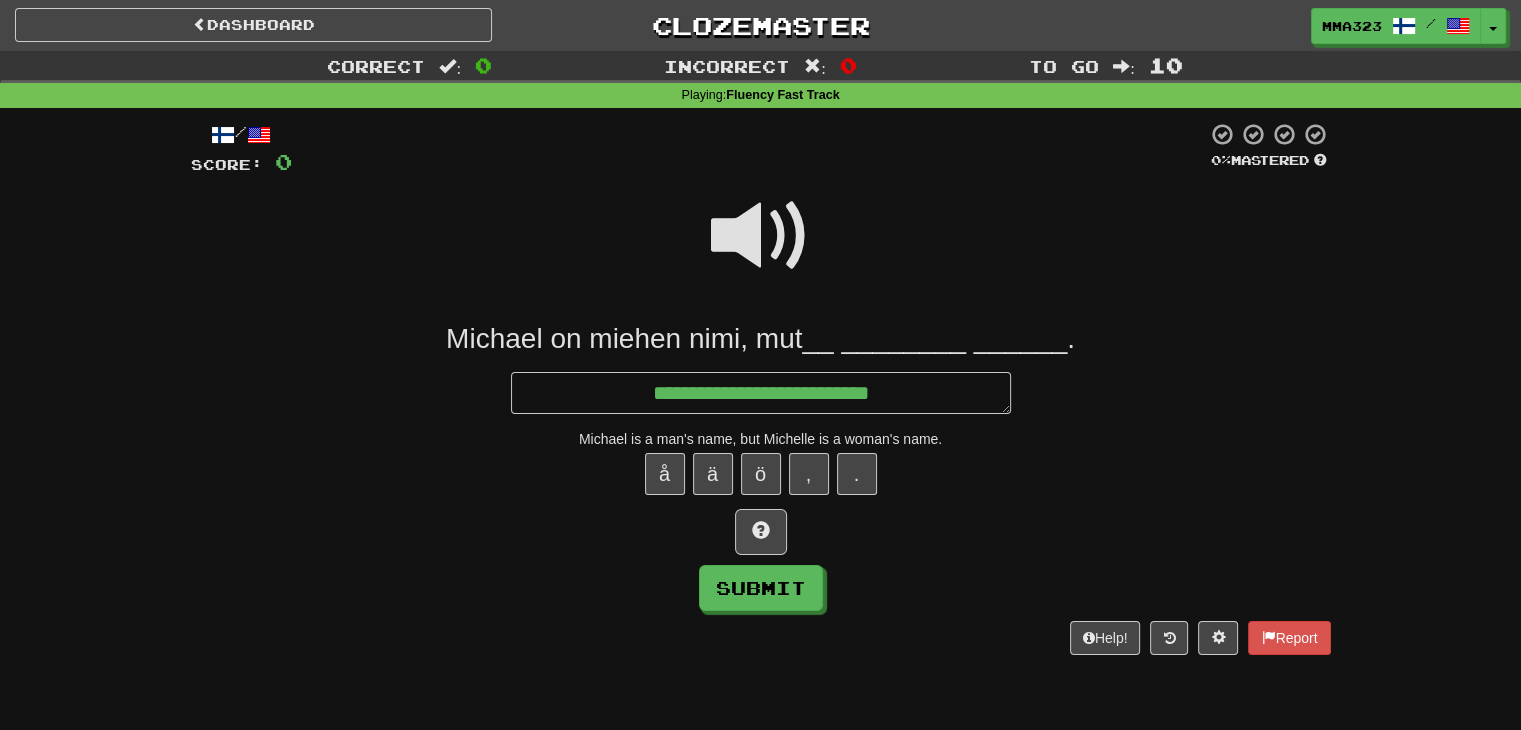 type on "*" 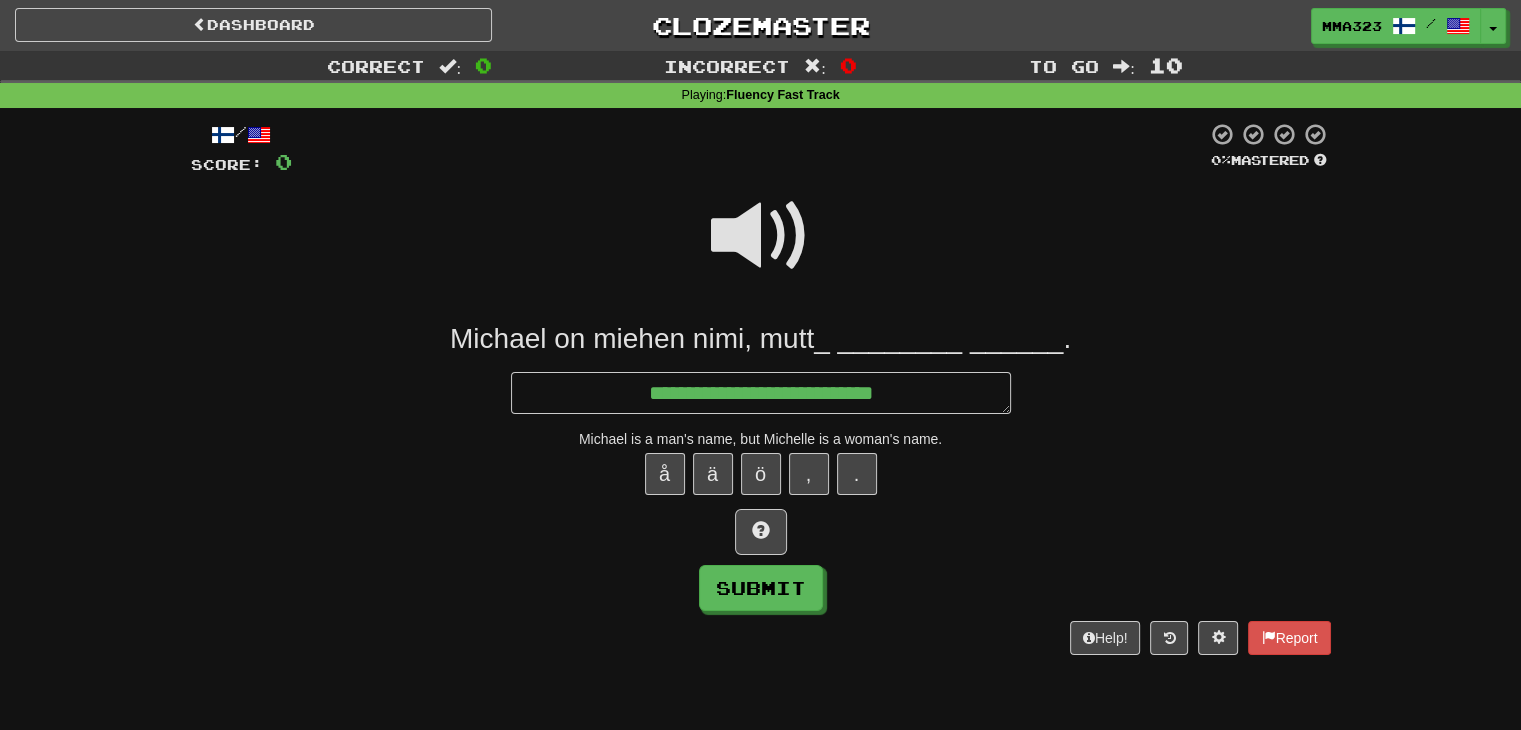 type on "*" 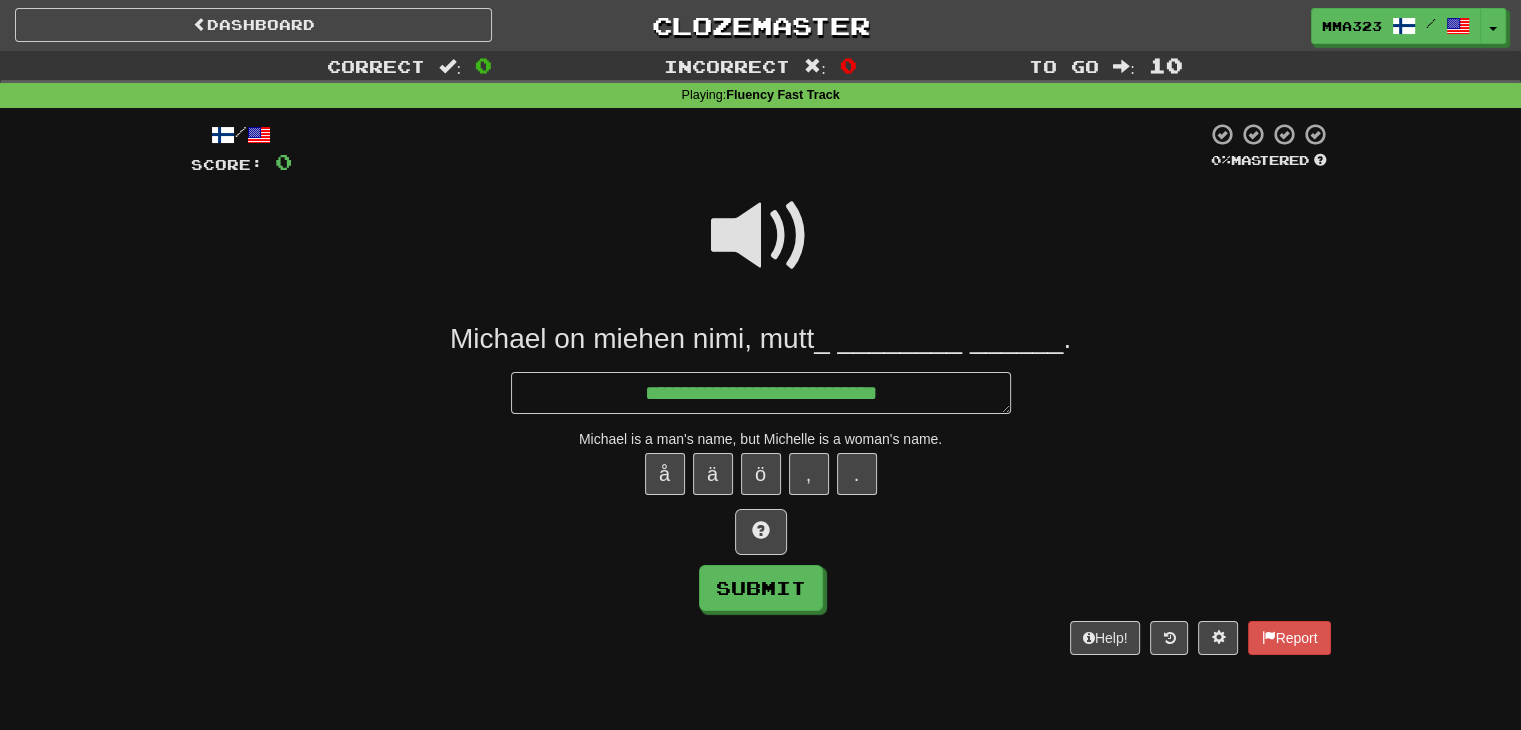 type on "*" 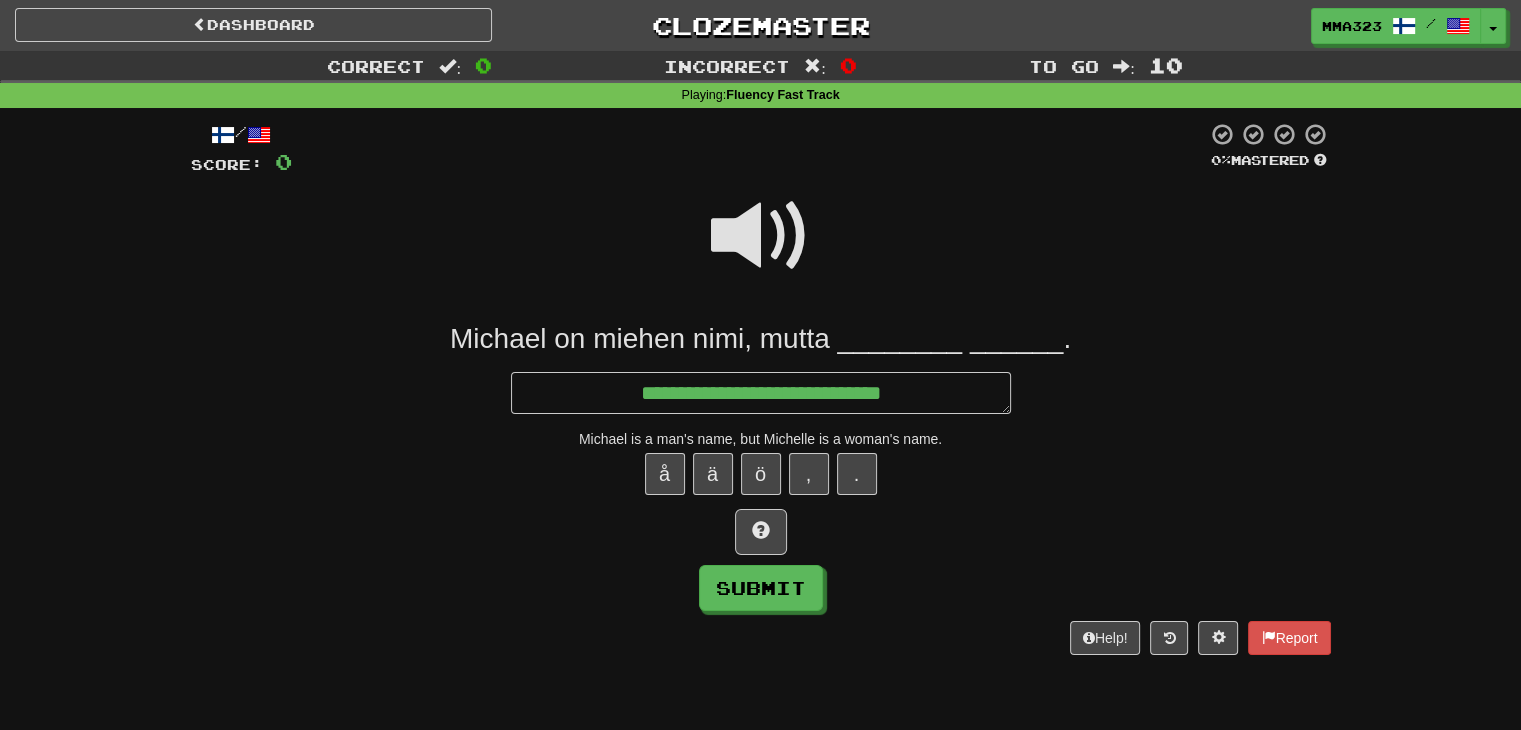 type on "*" 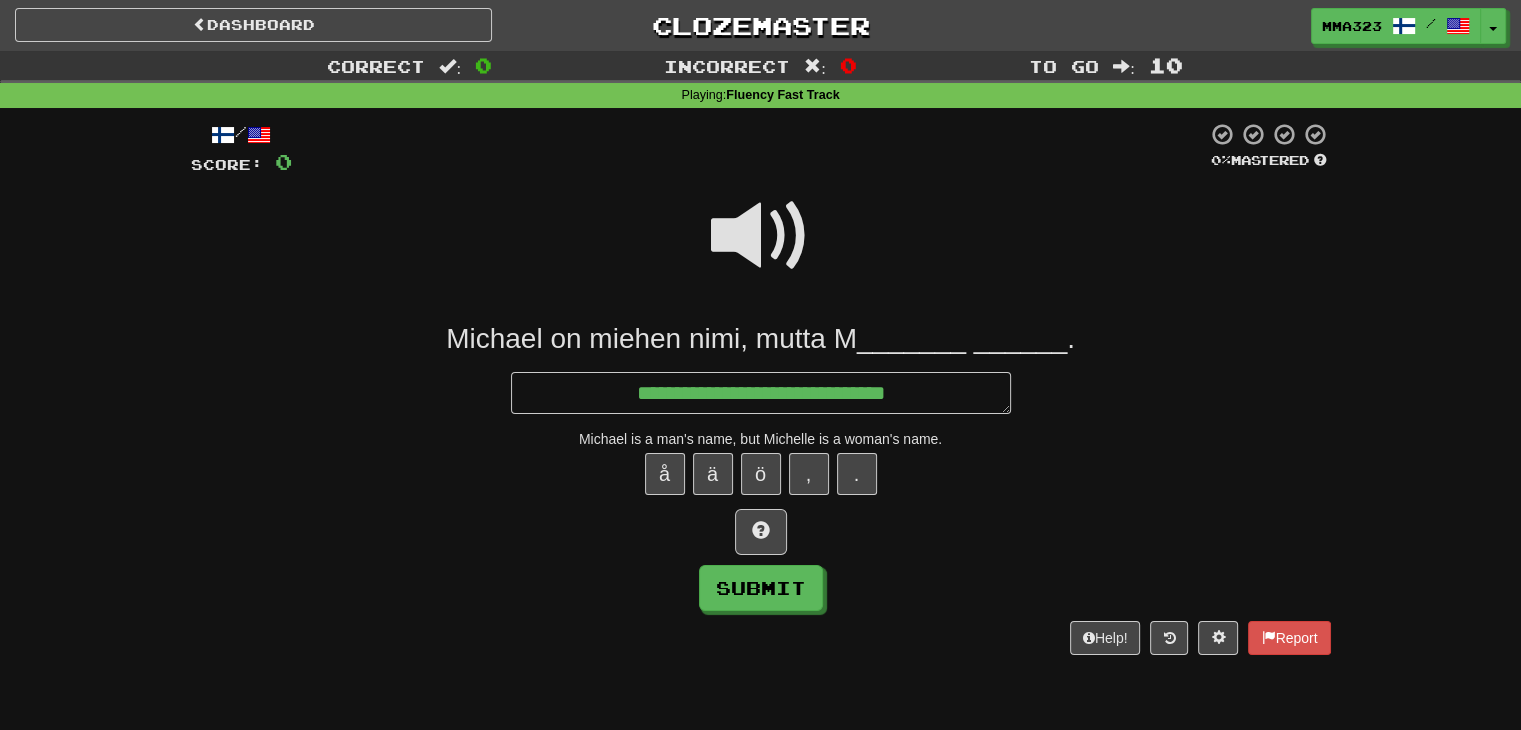 type on "*" 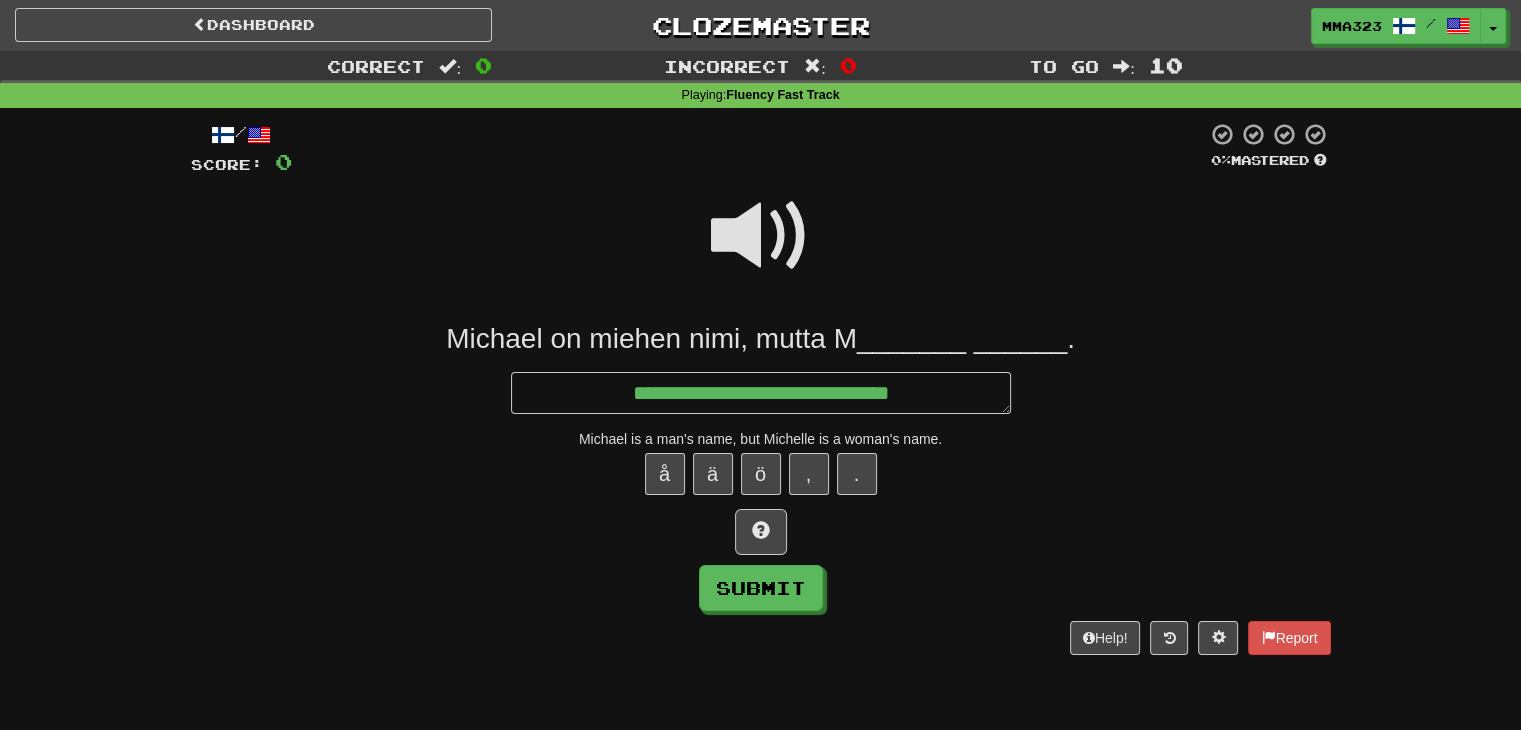 type on "*" 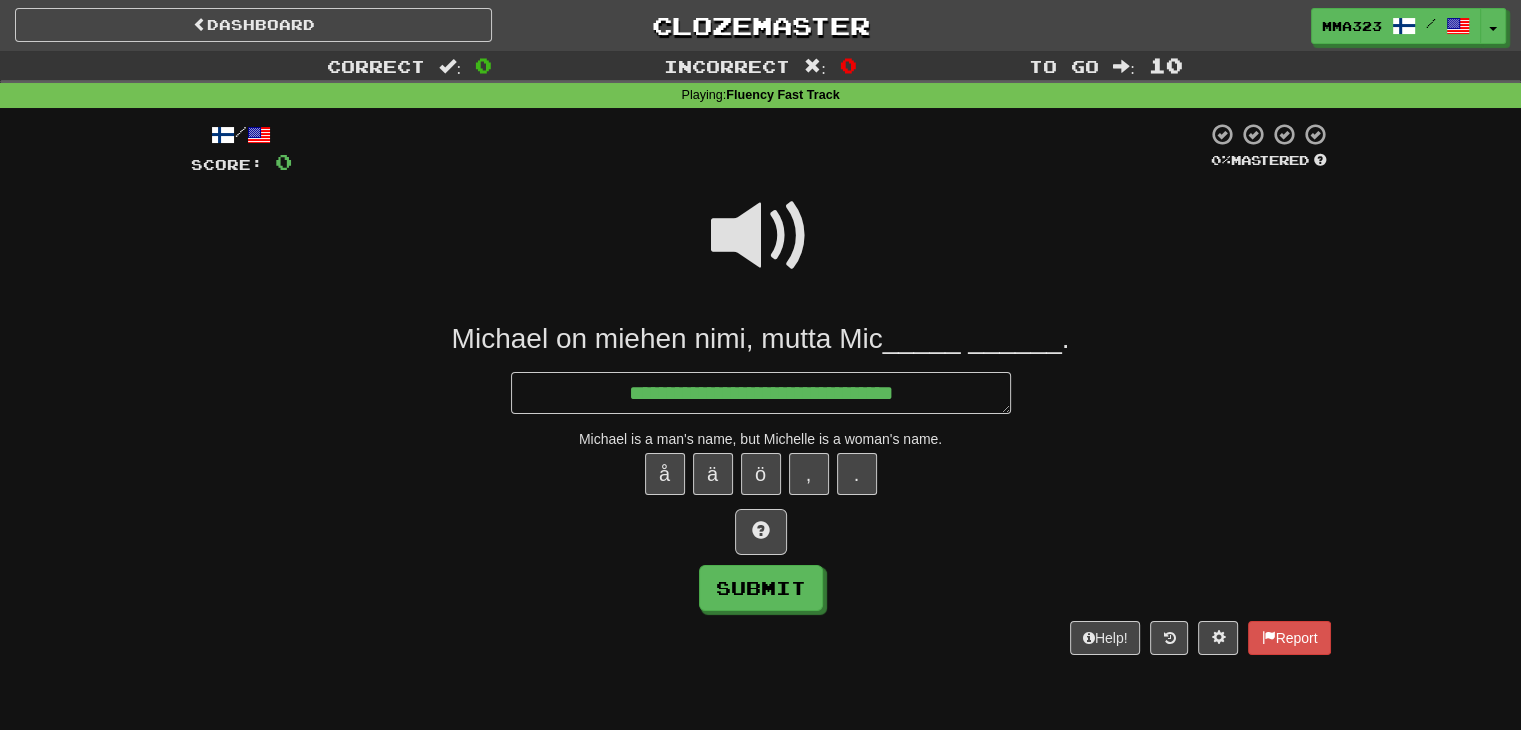 type on "*" 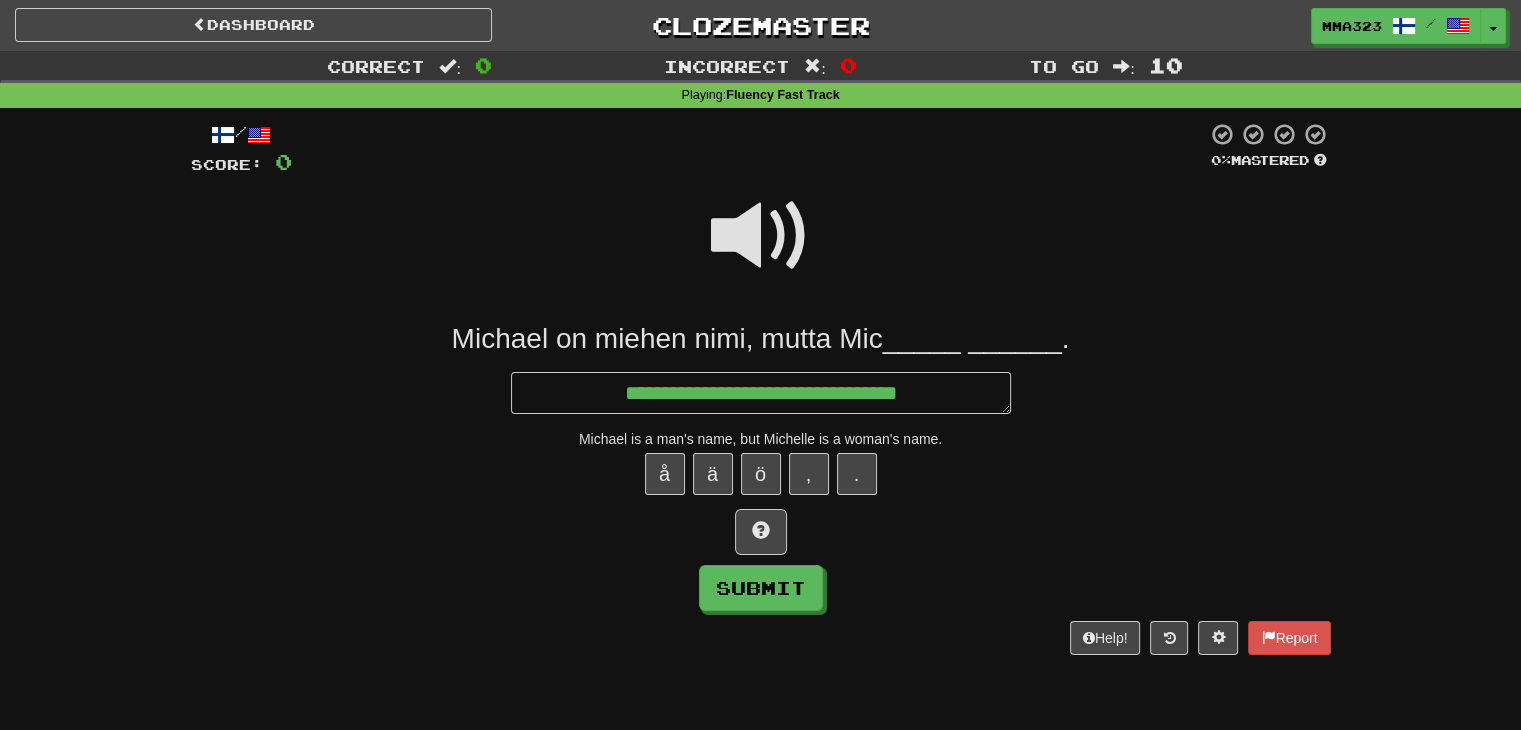 type on "*" 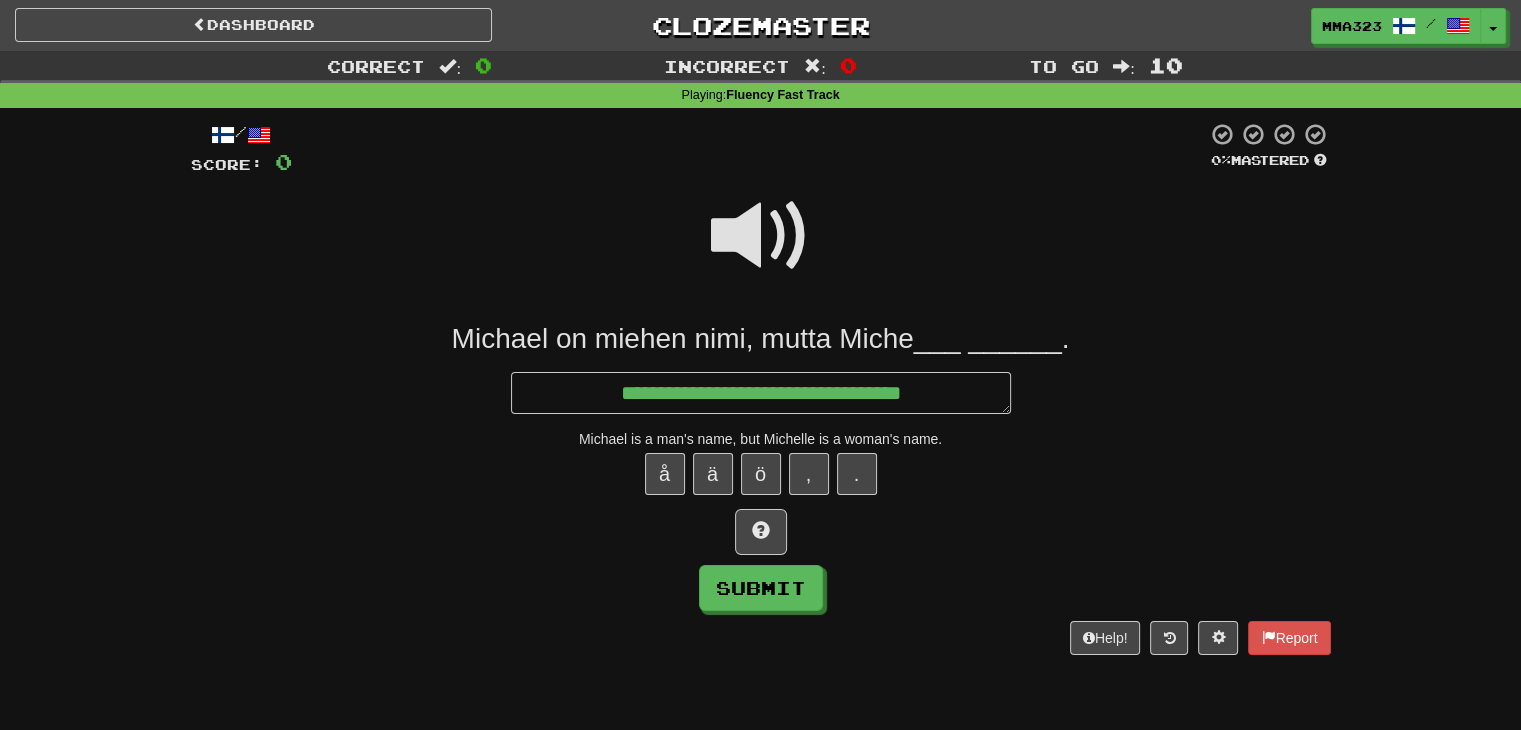 type on "*" 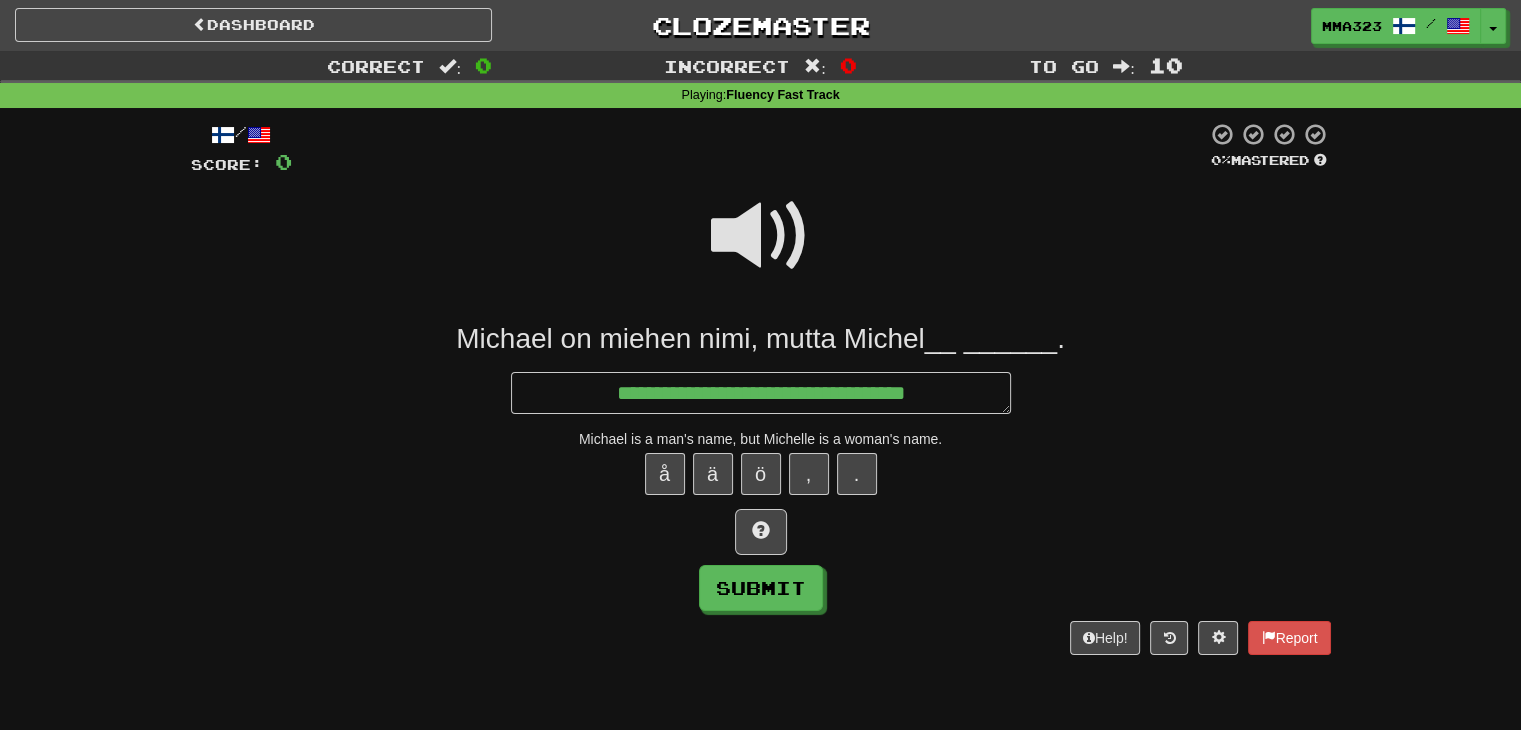 type on "*" 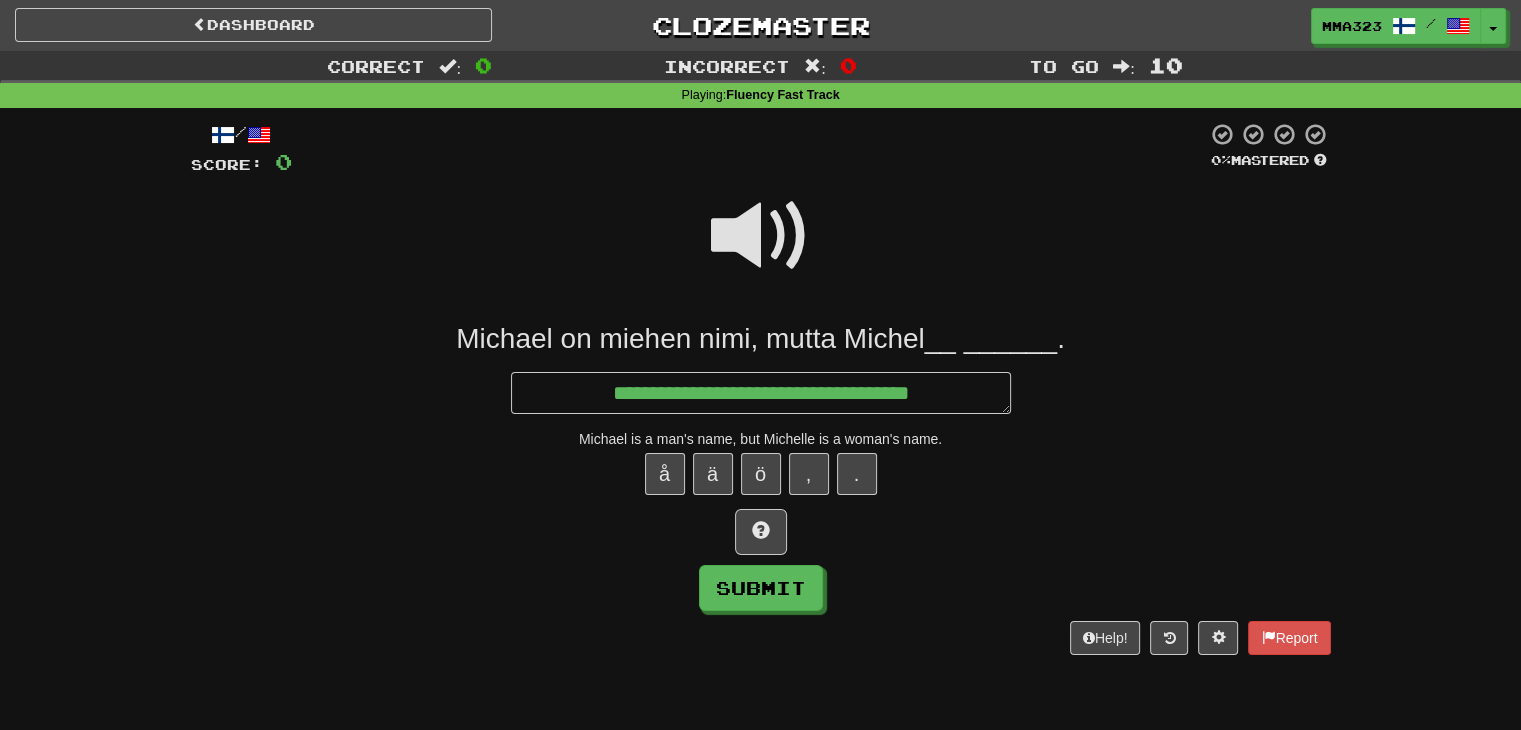 type on "**********" 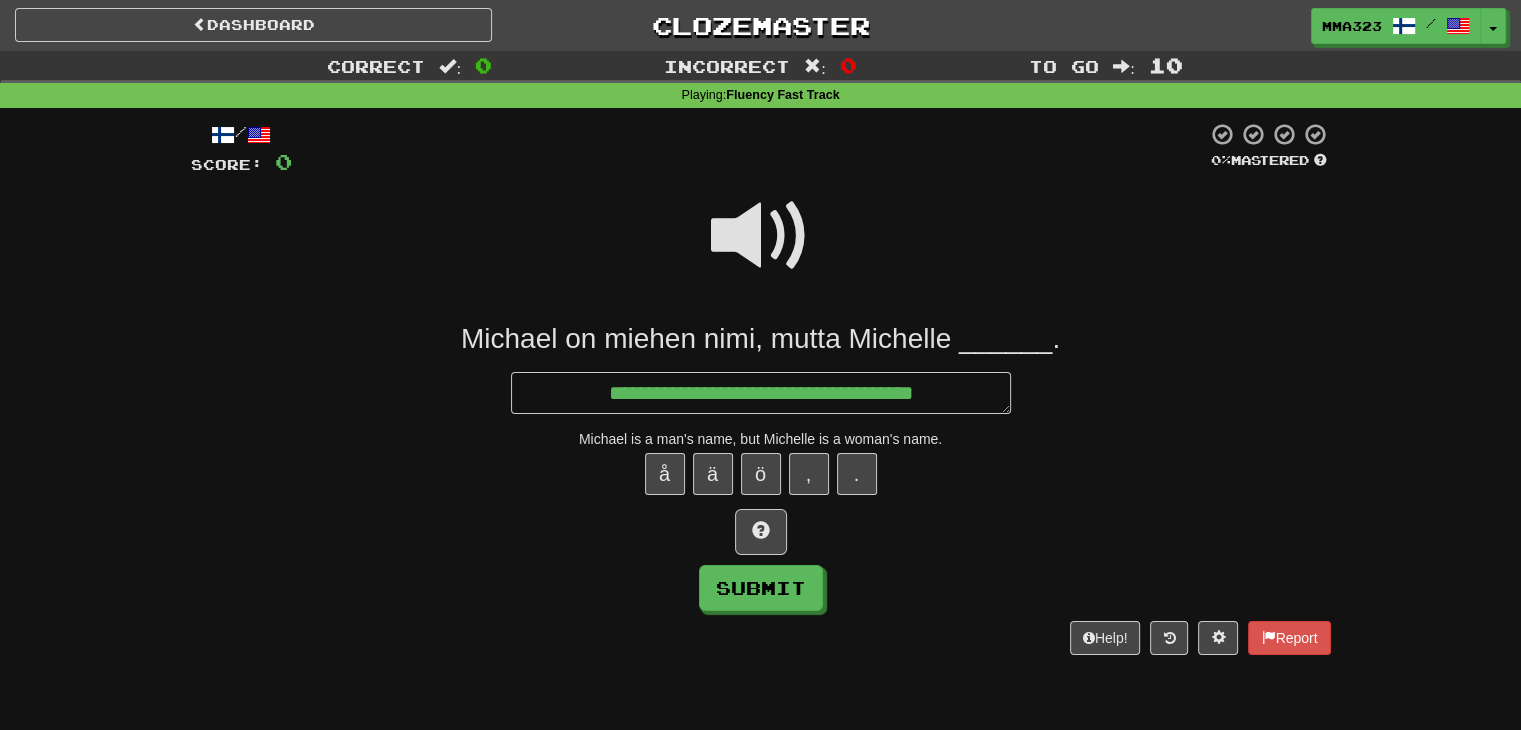 type on "*" 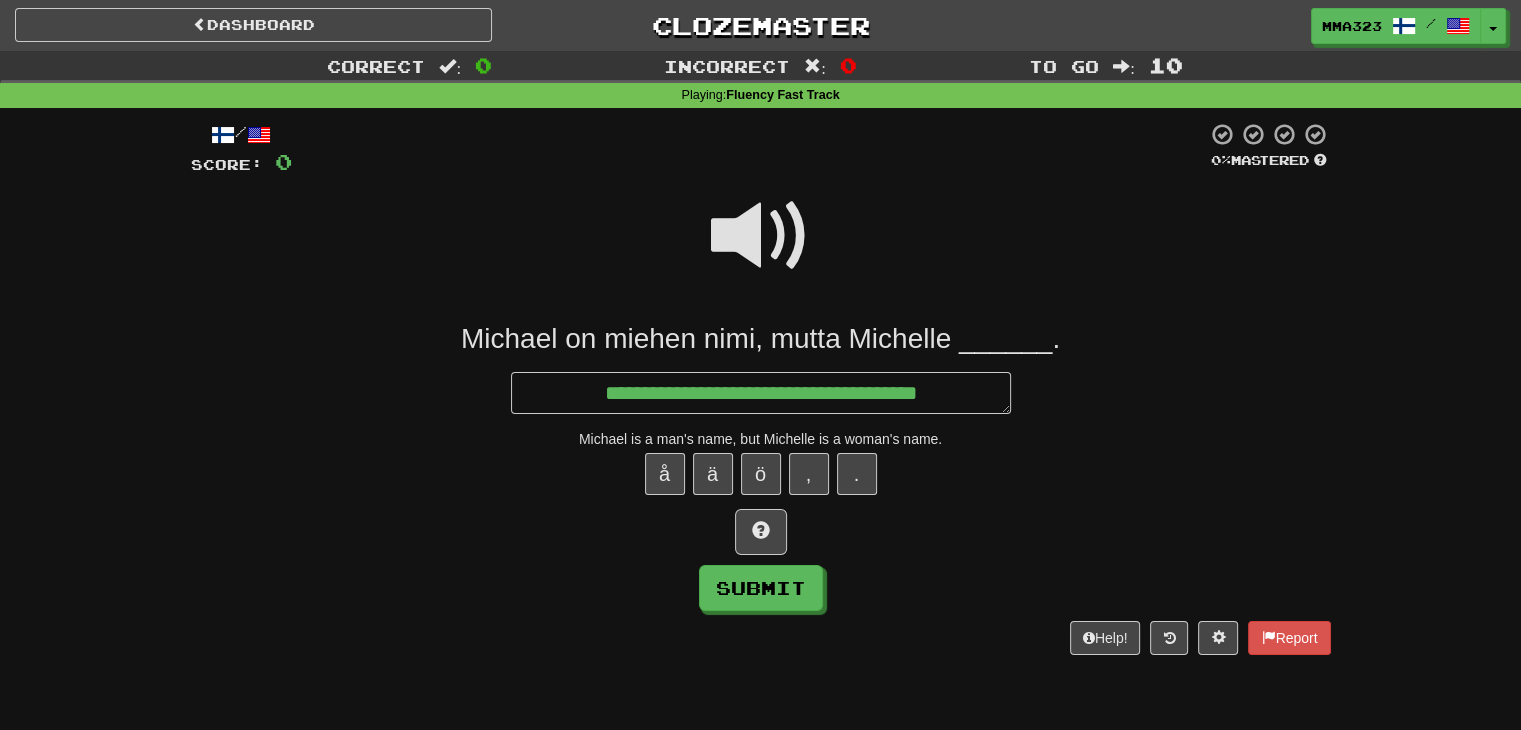 type on "*" 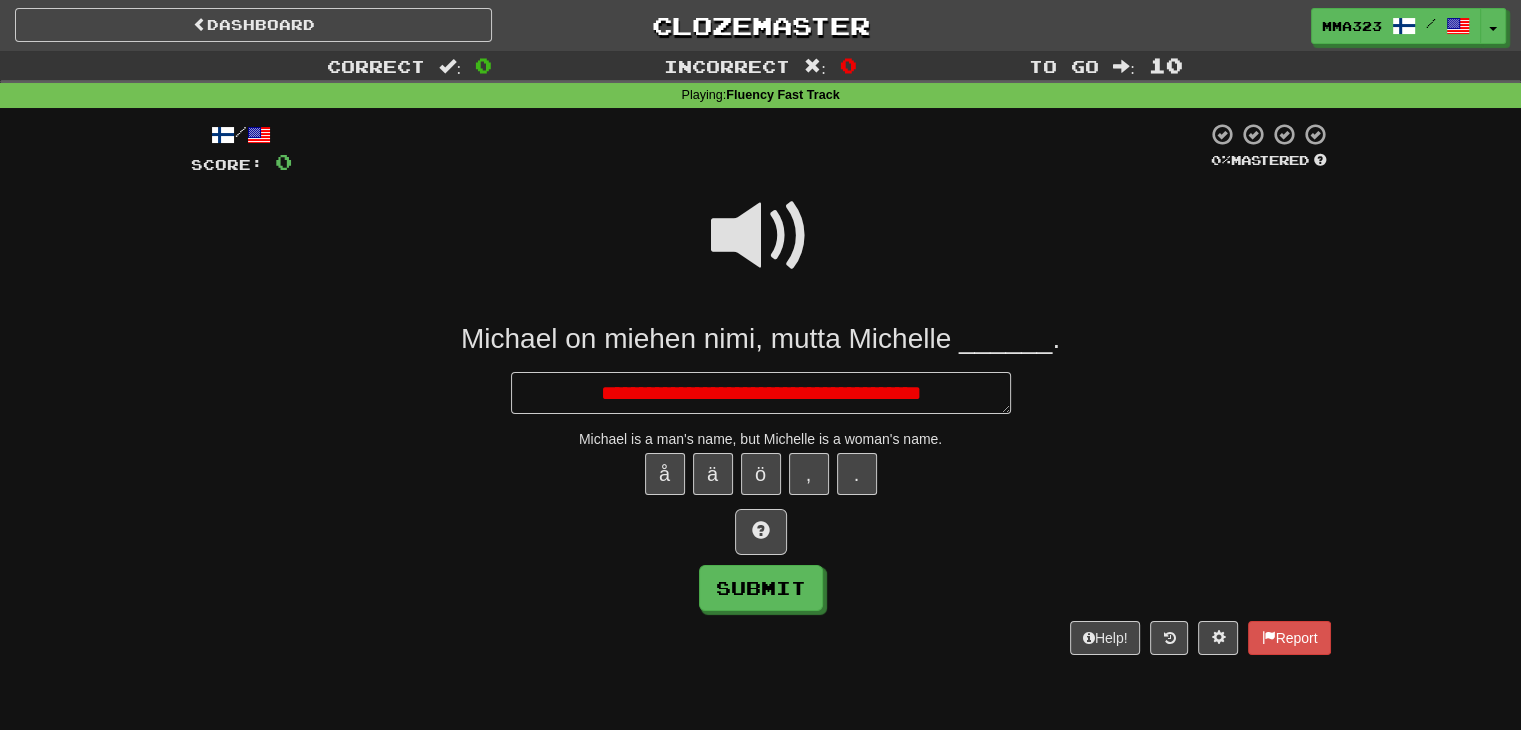 type on "*" 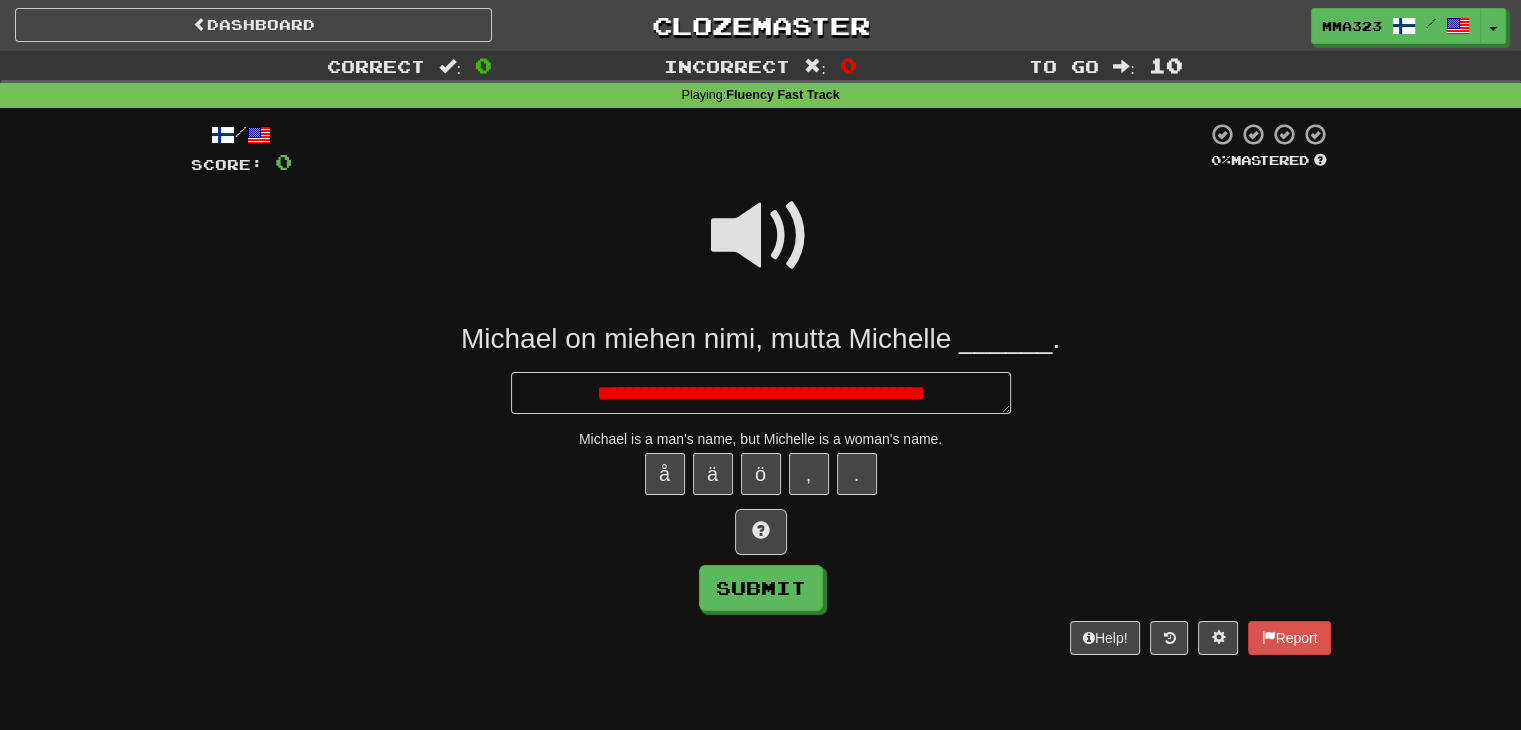 type on "*" 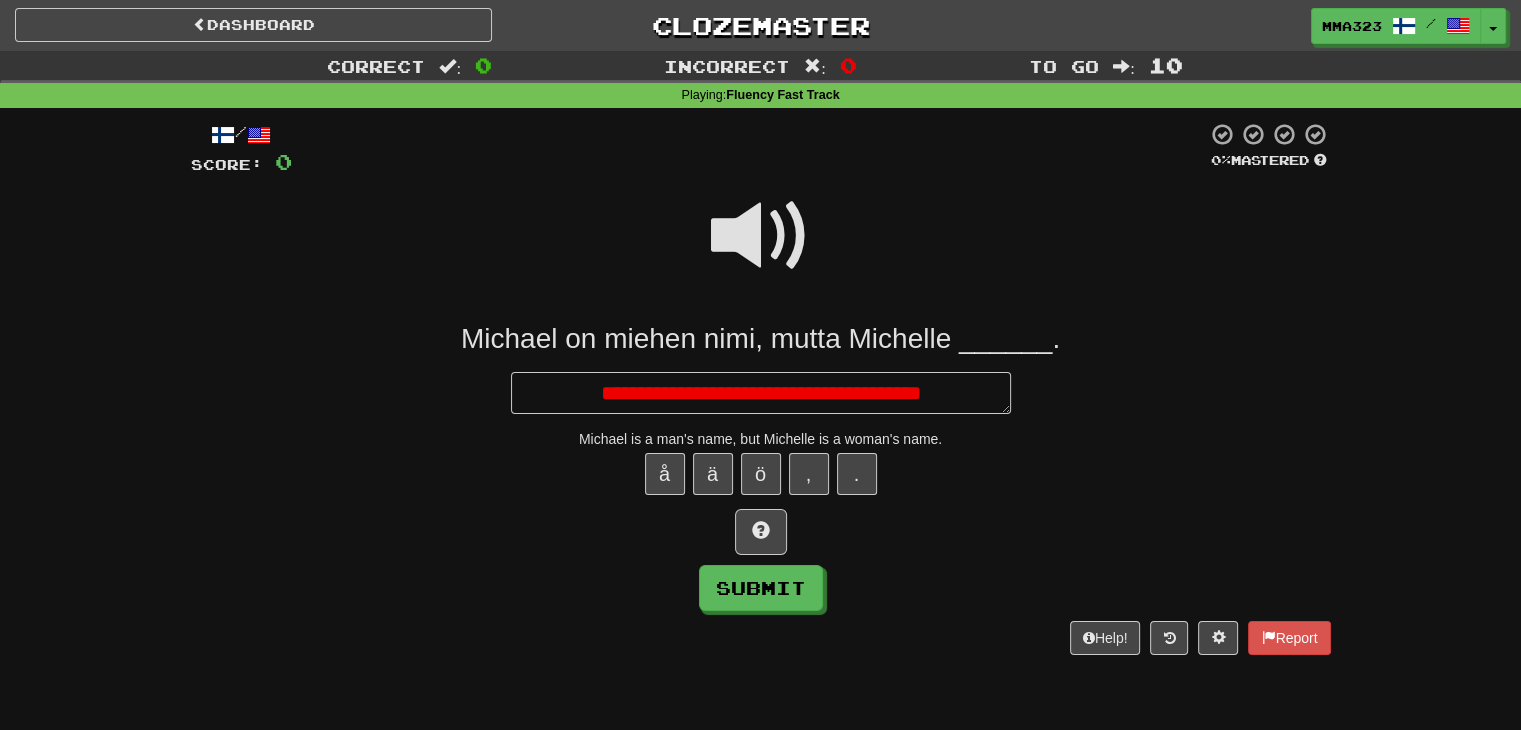 type on "*" 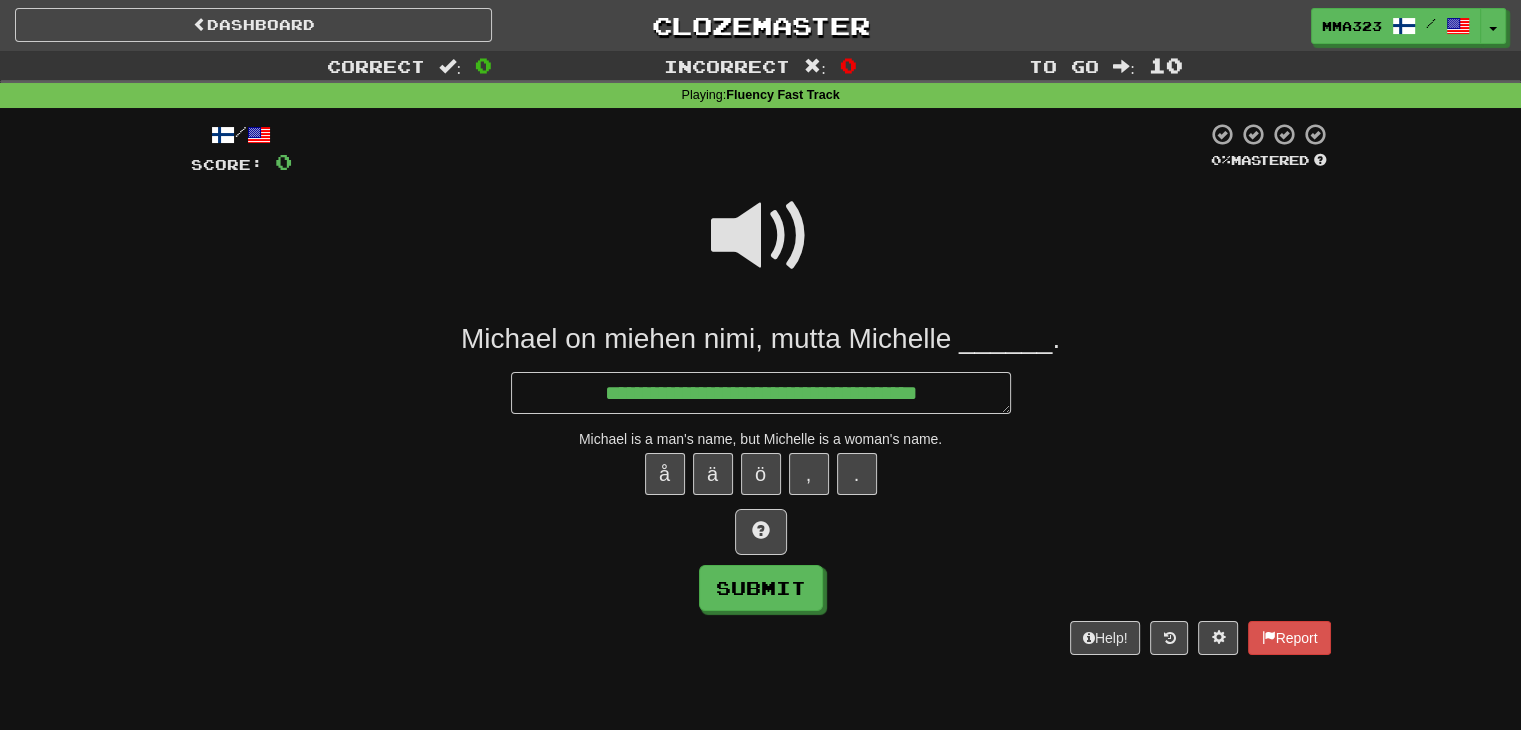 type on "*" 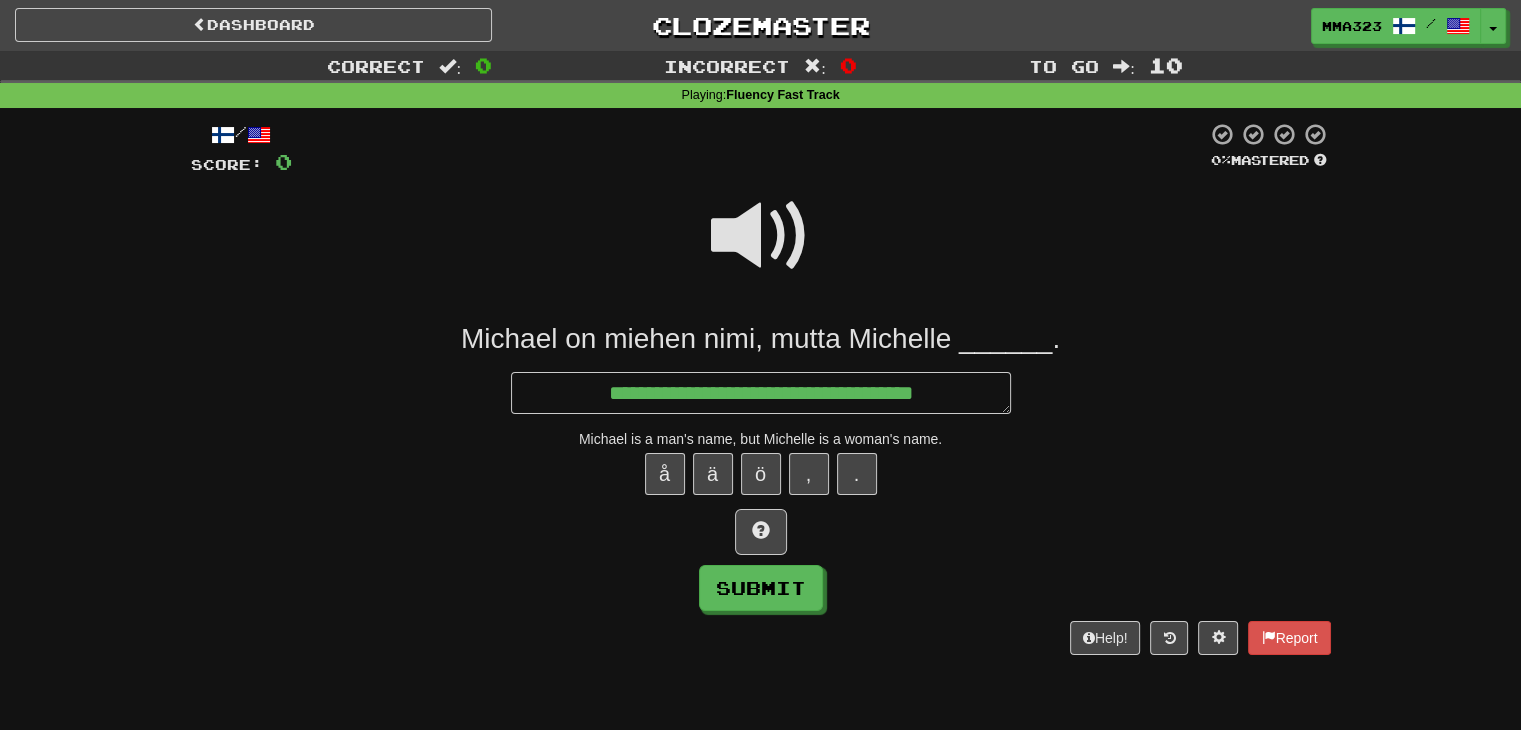 type on "*" 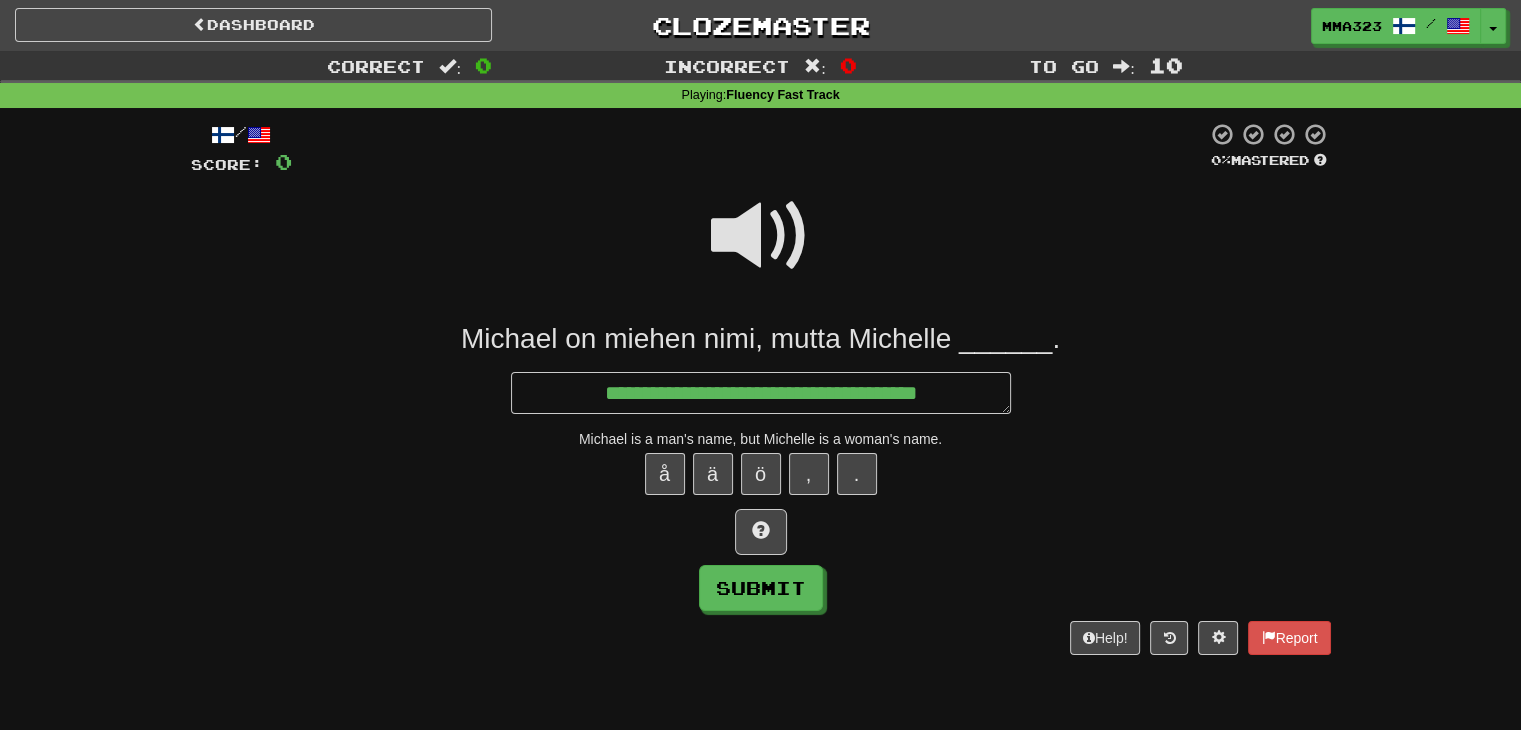 type on "*" 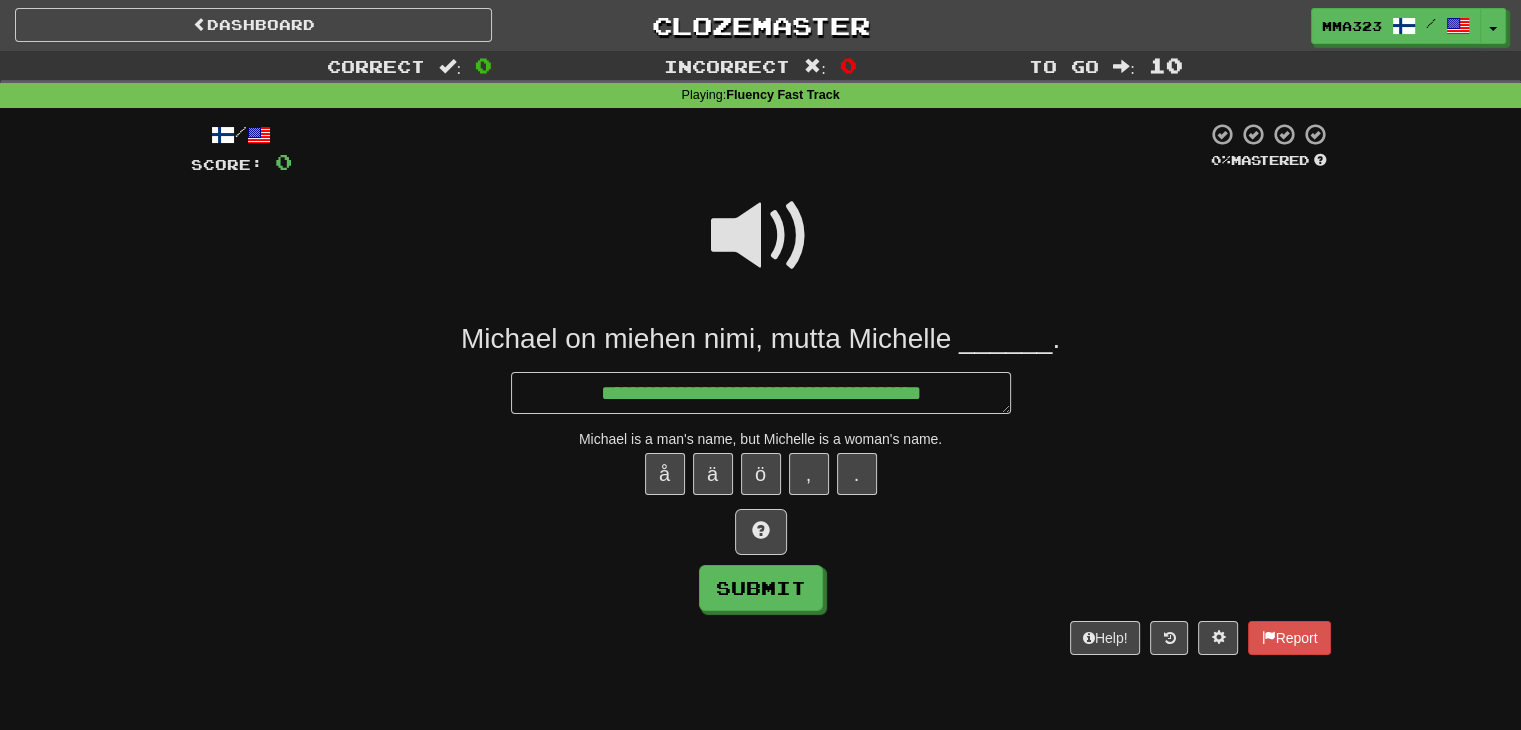 type on "*" 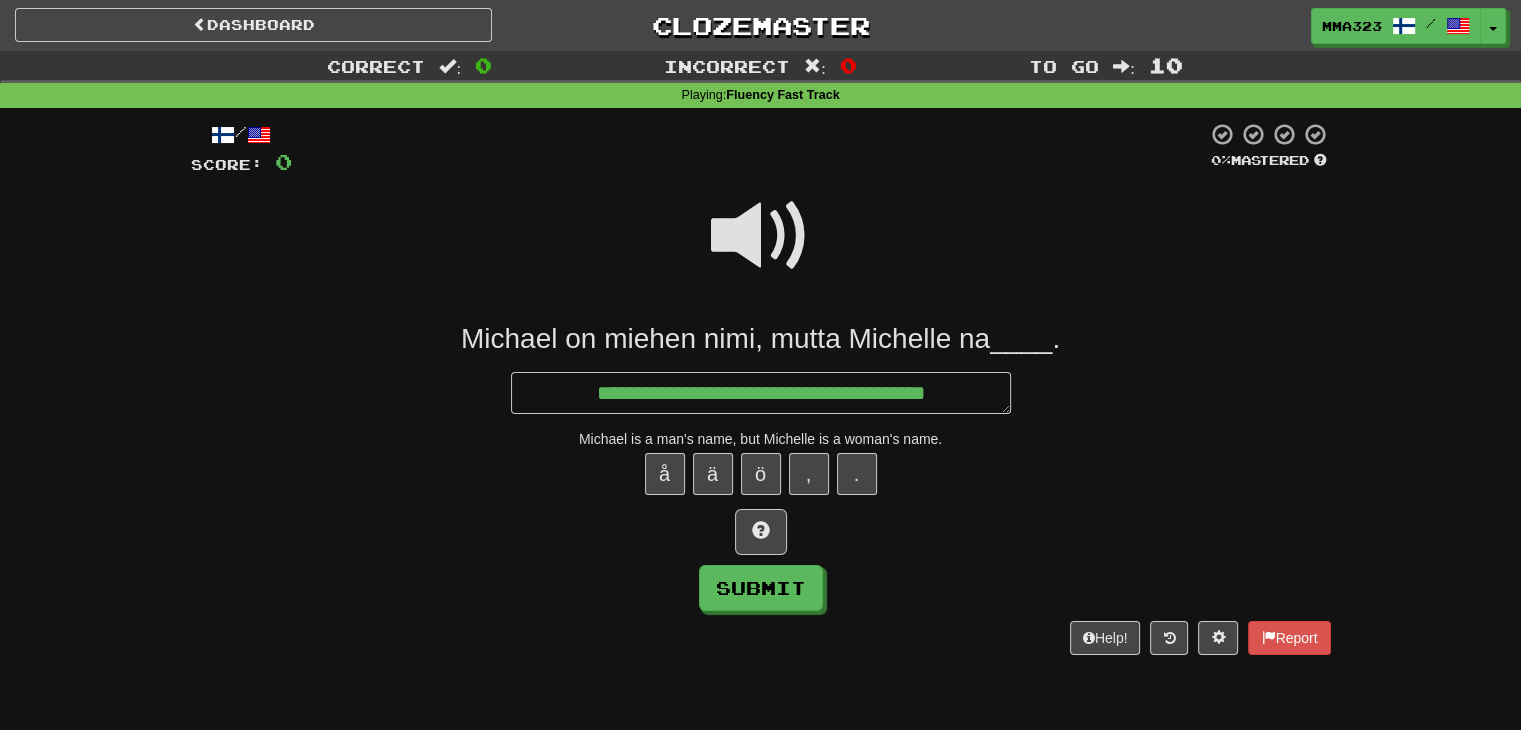 type on "*" 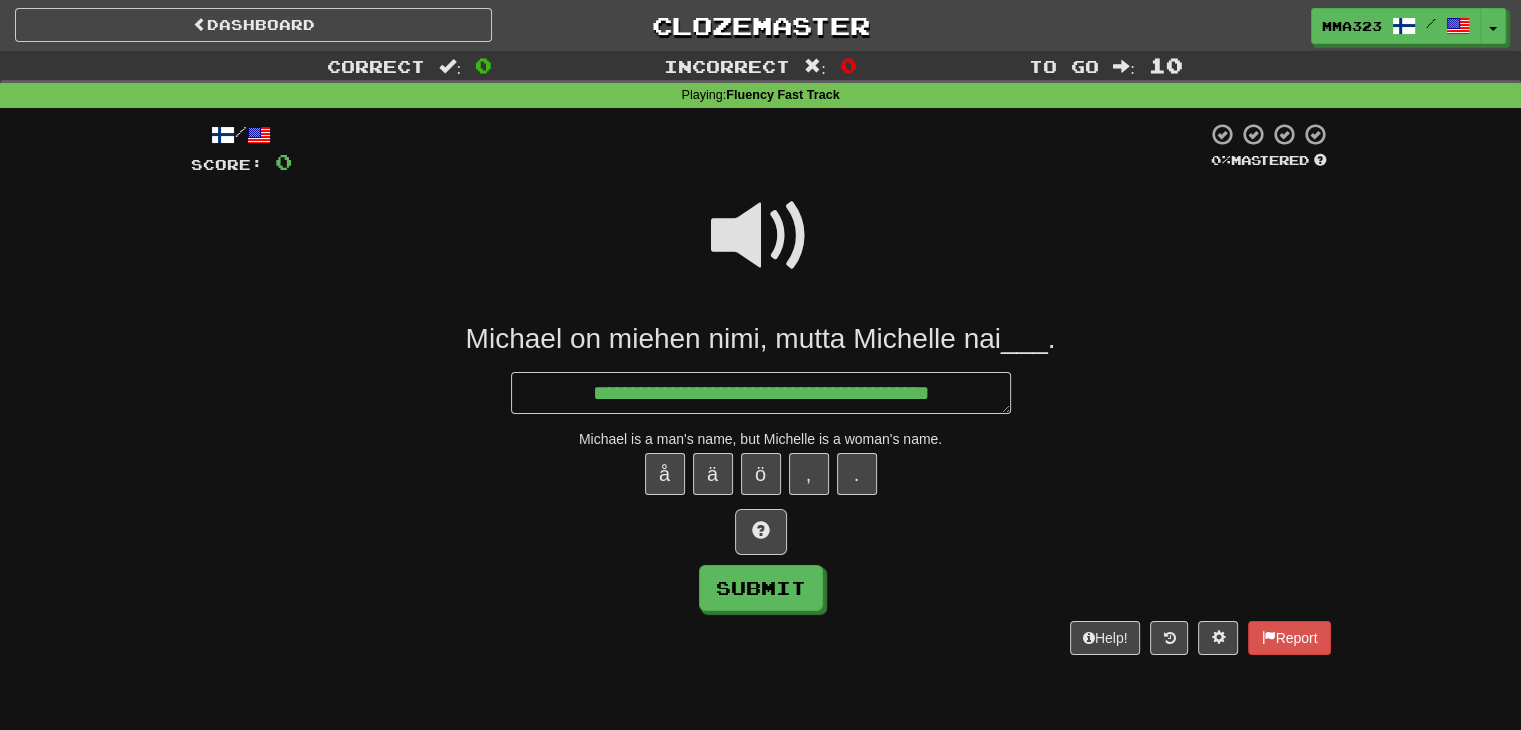 type on "*" 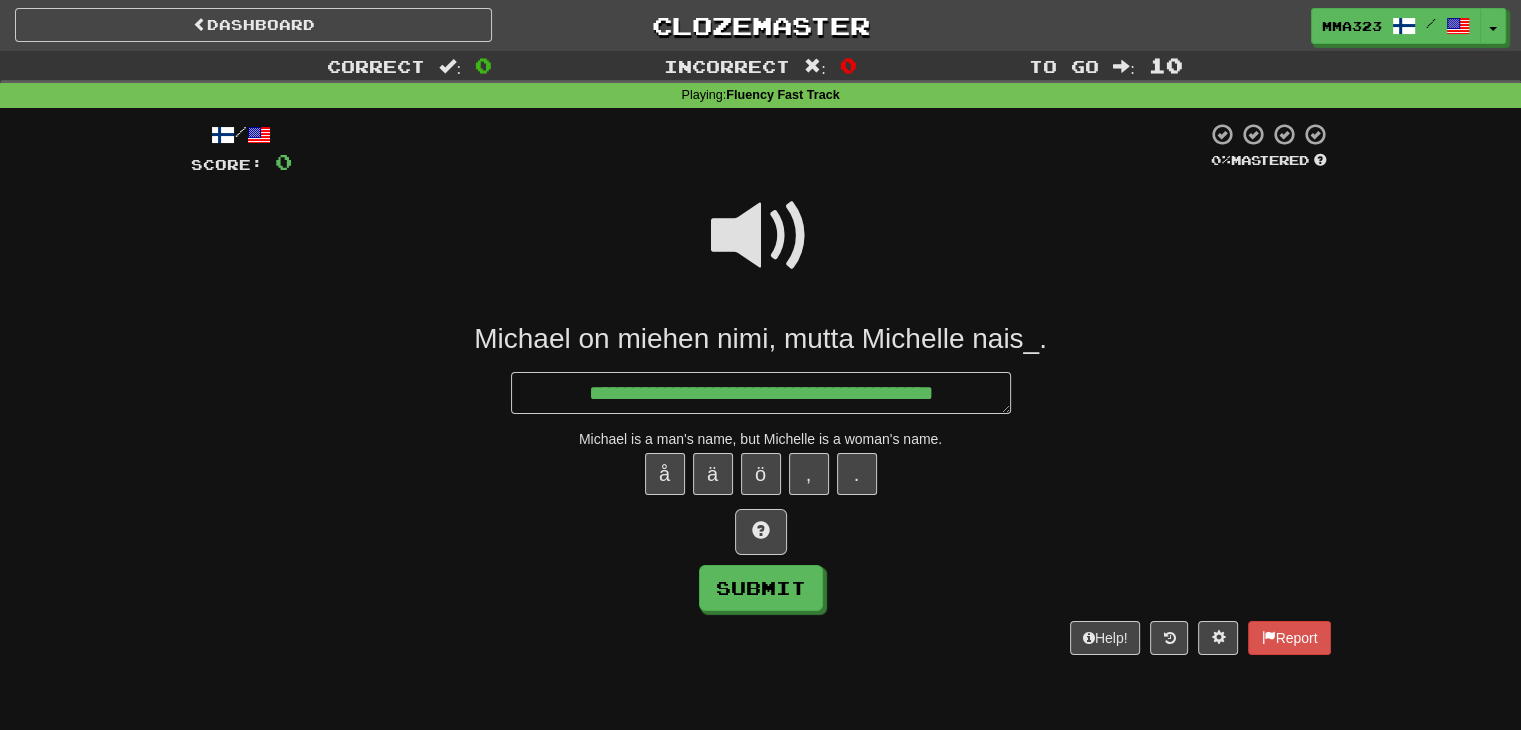 type on "*" 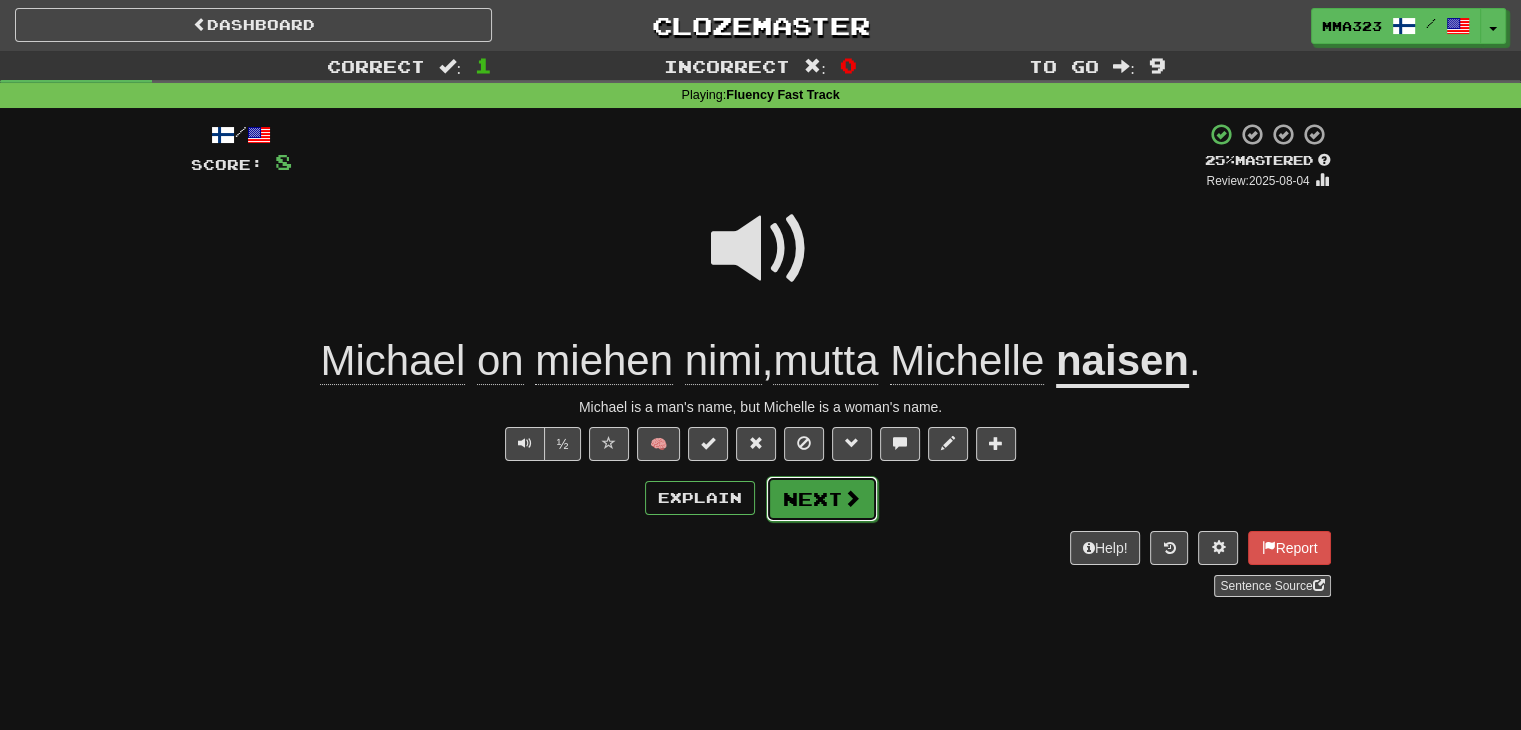 click on "Next" at bounding box center (822, 499) 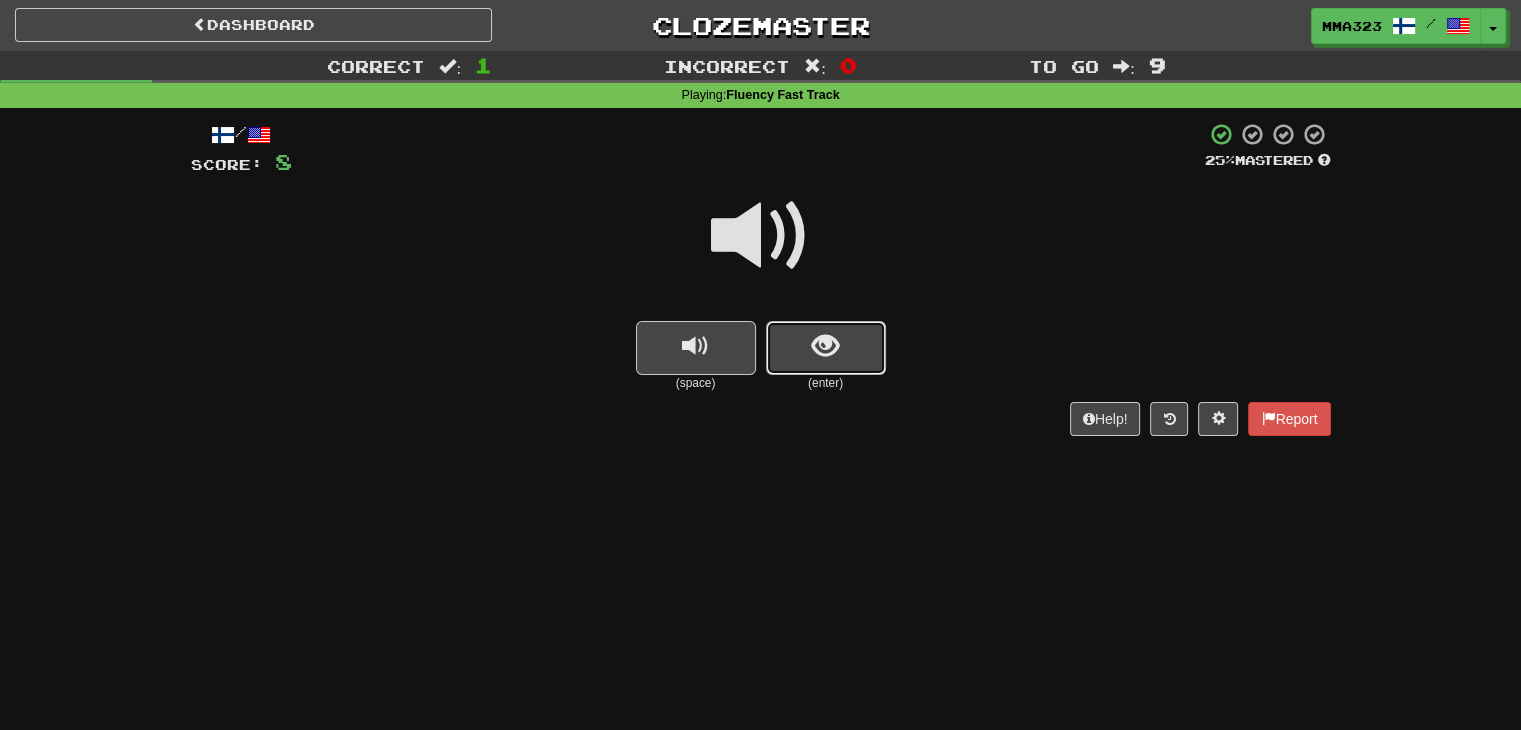 click at bounding box center [826, 348] 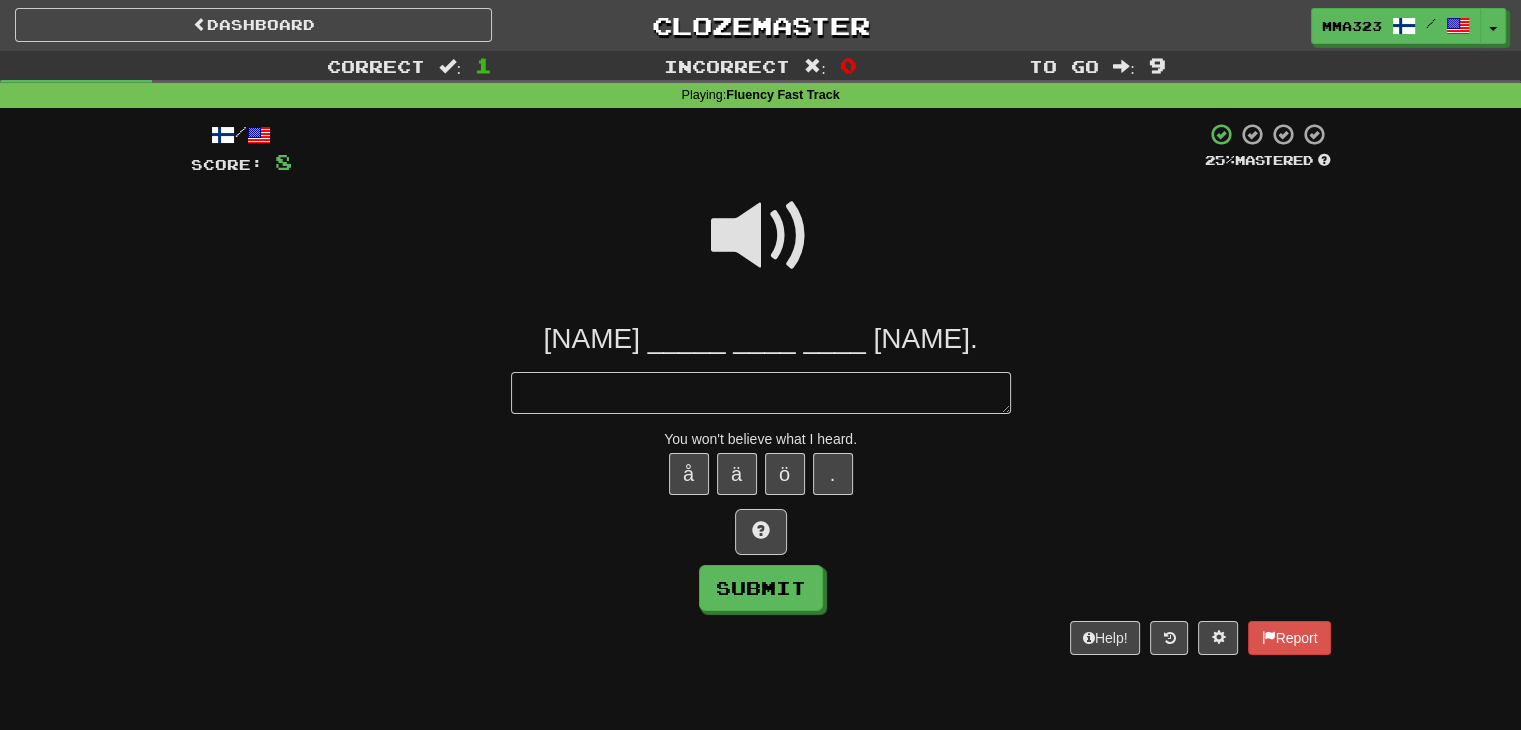 type on "*" 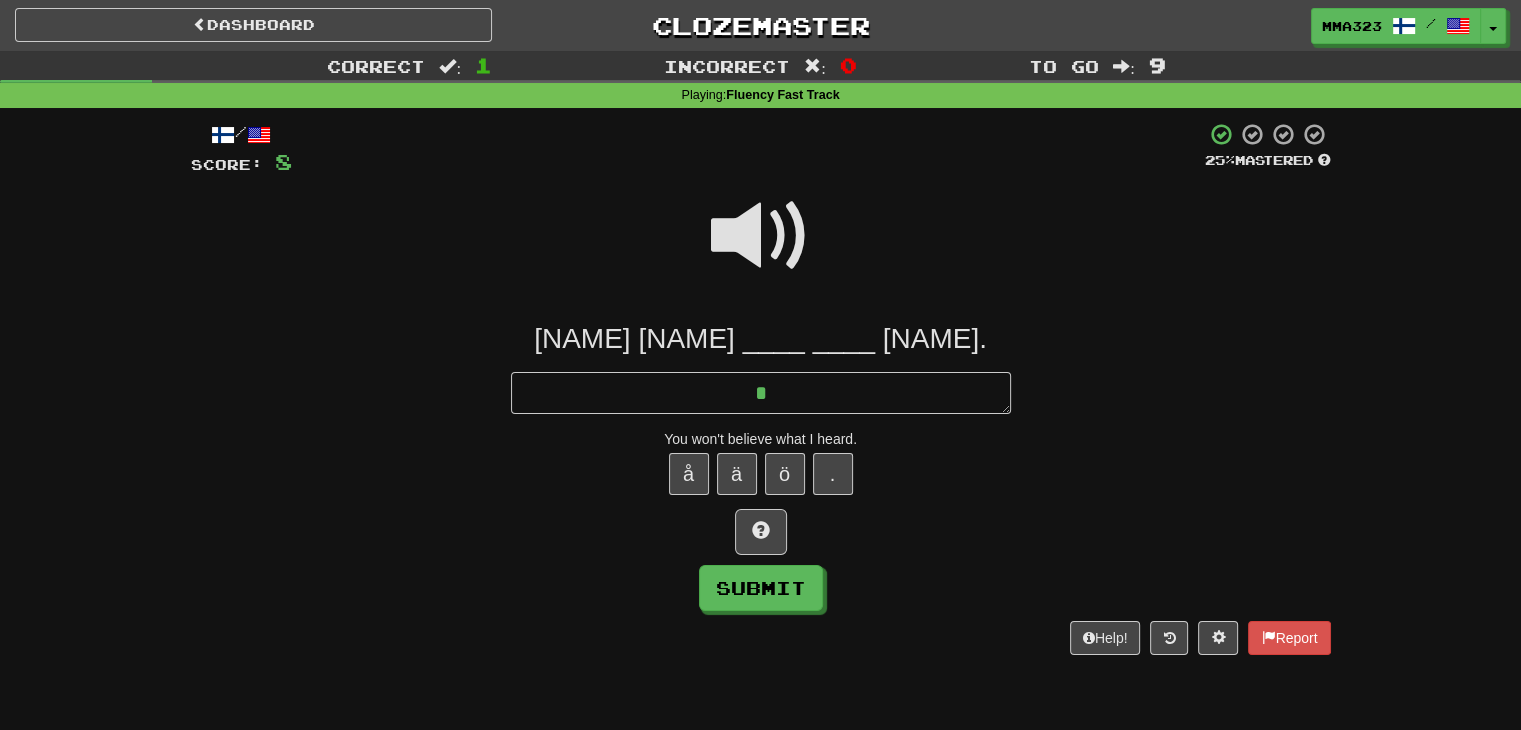 type on "*" 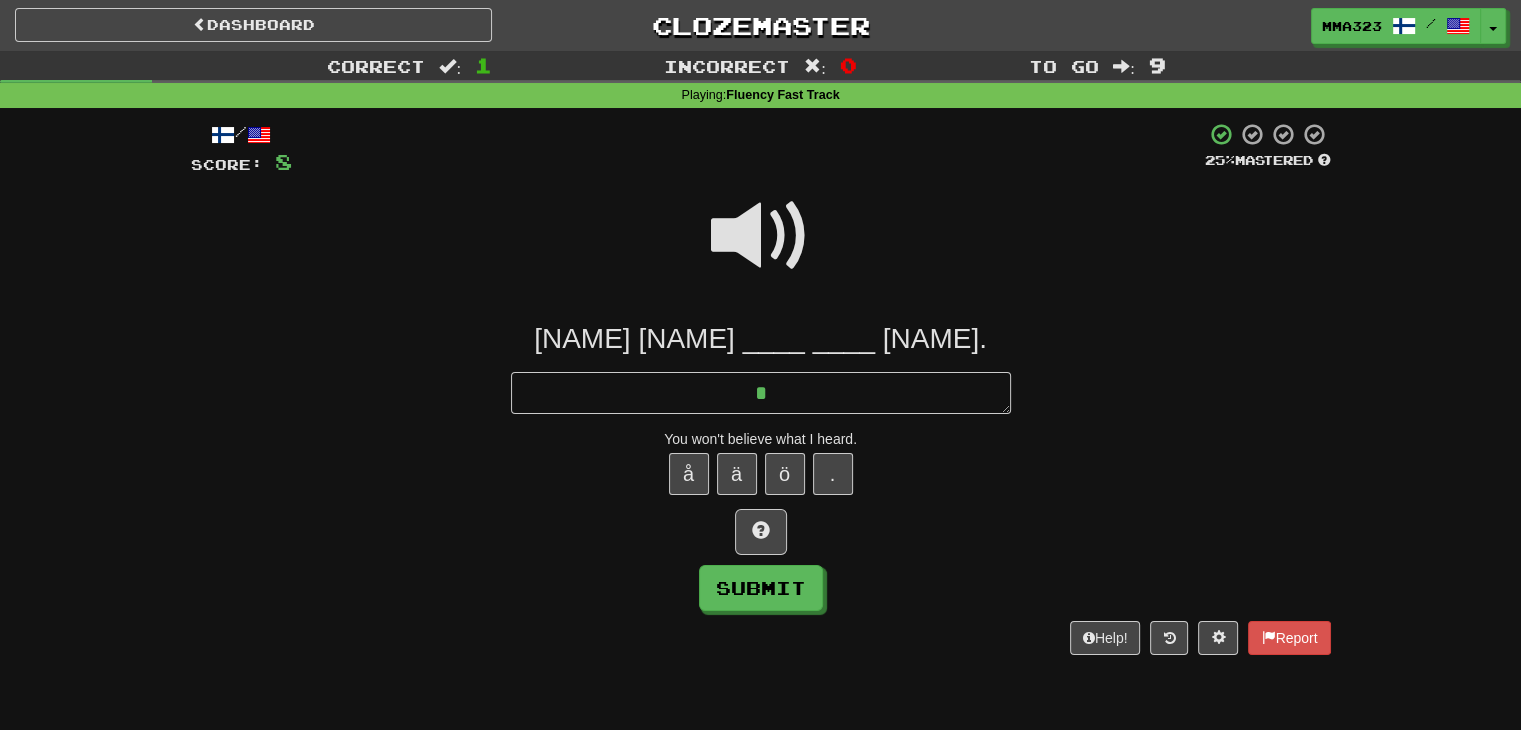 type on "**" 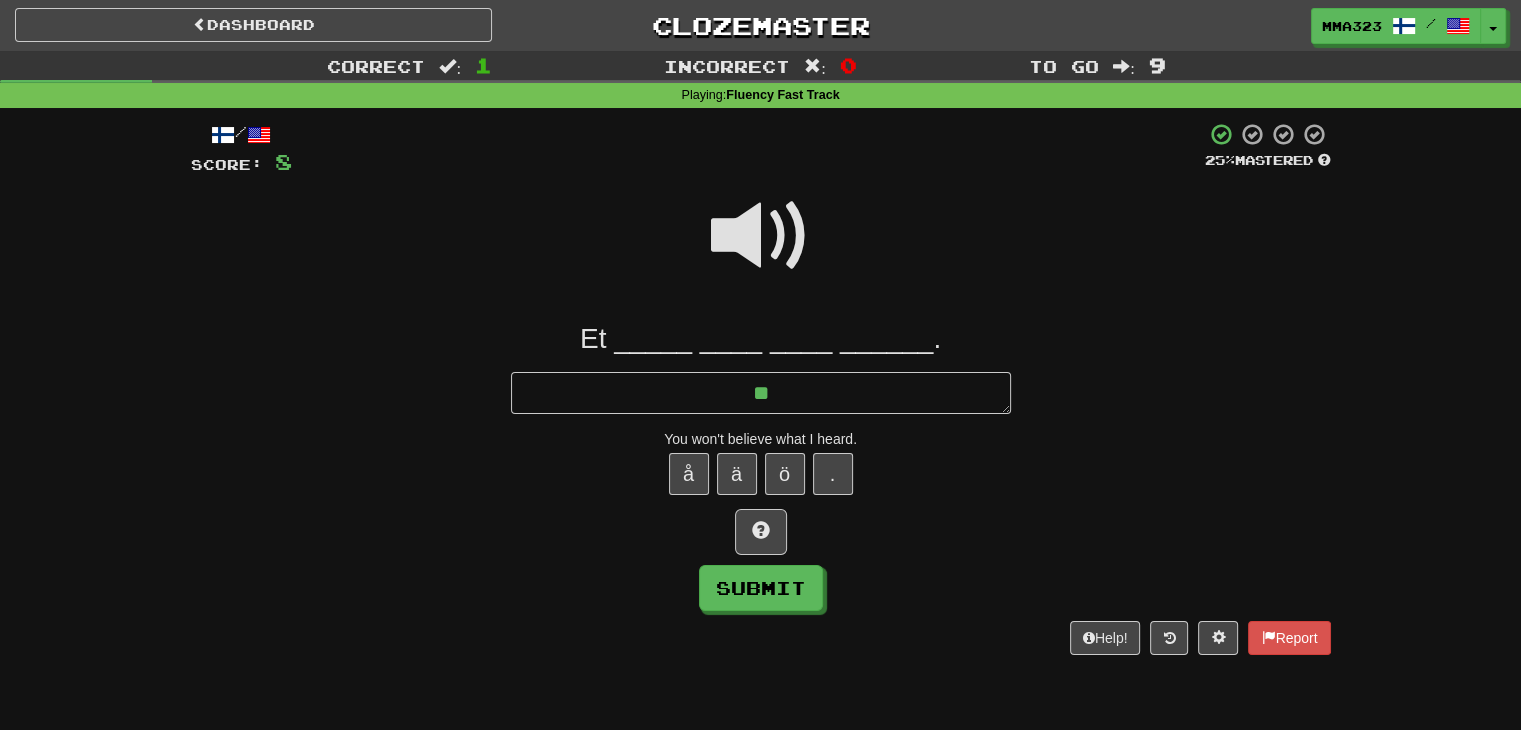 type on "*" 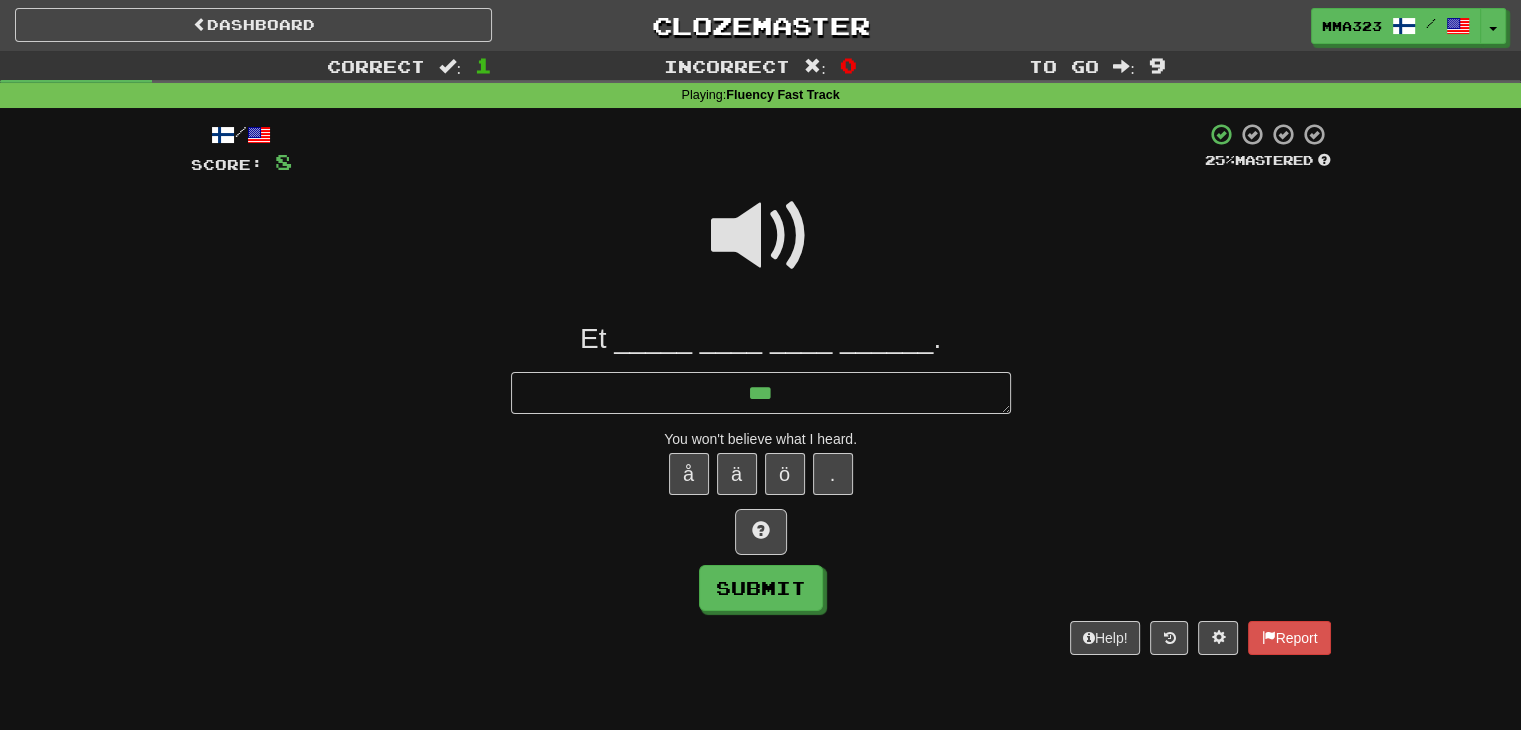 type on "*" 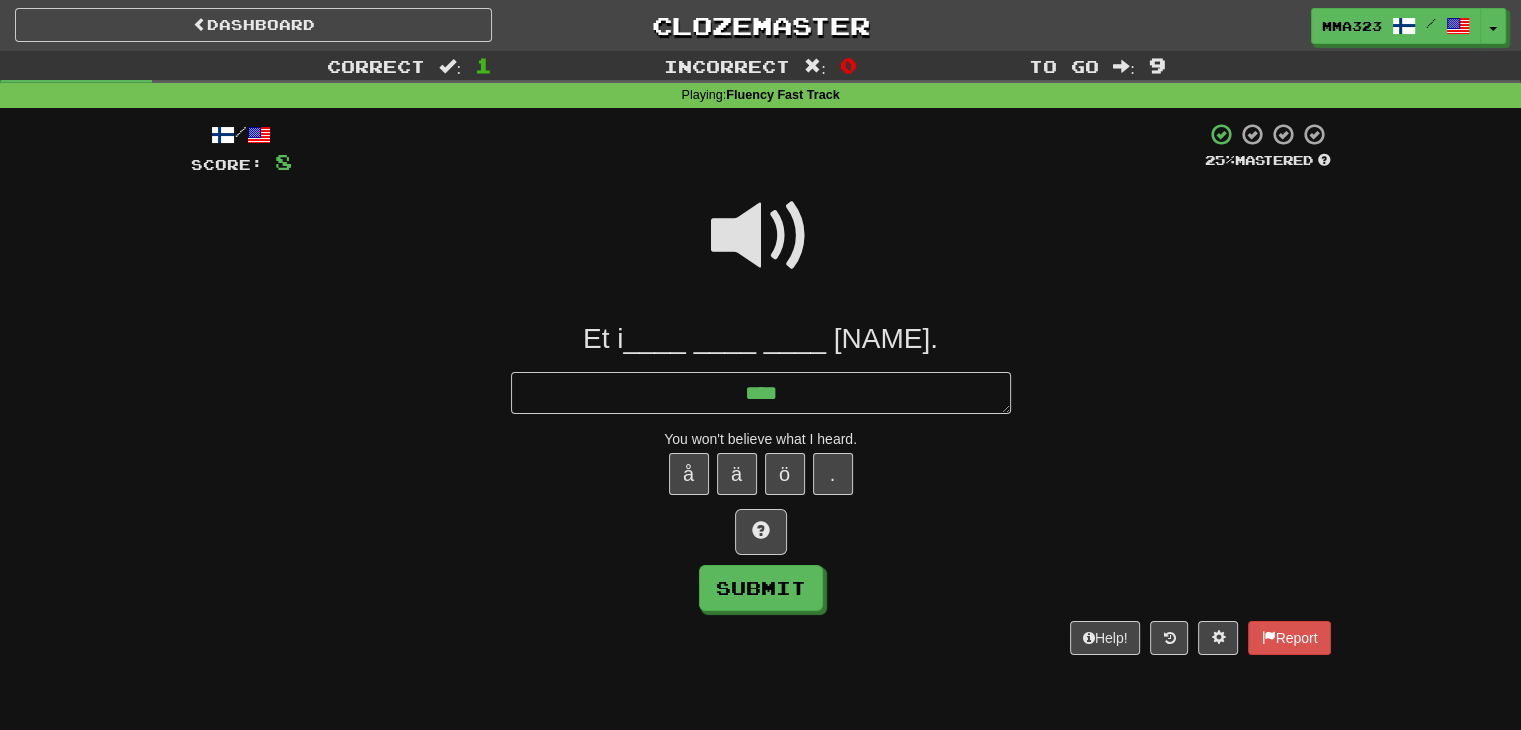 type on "*" 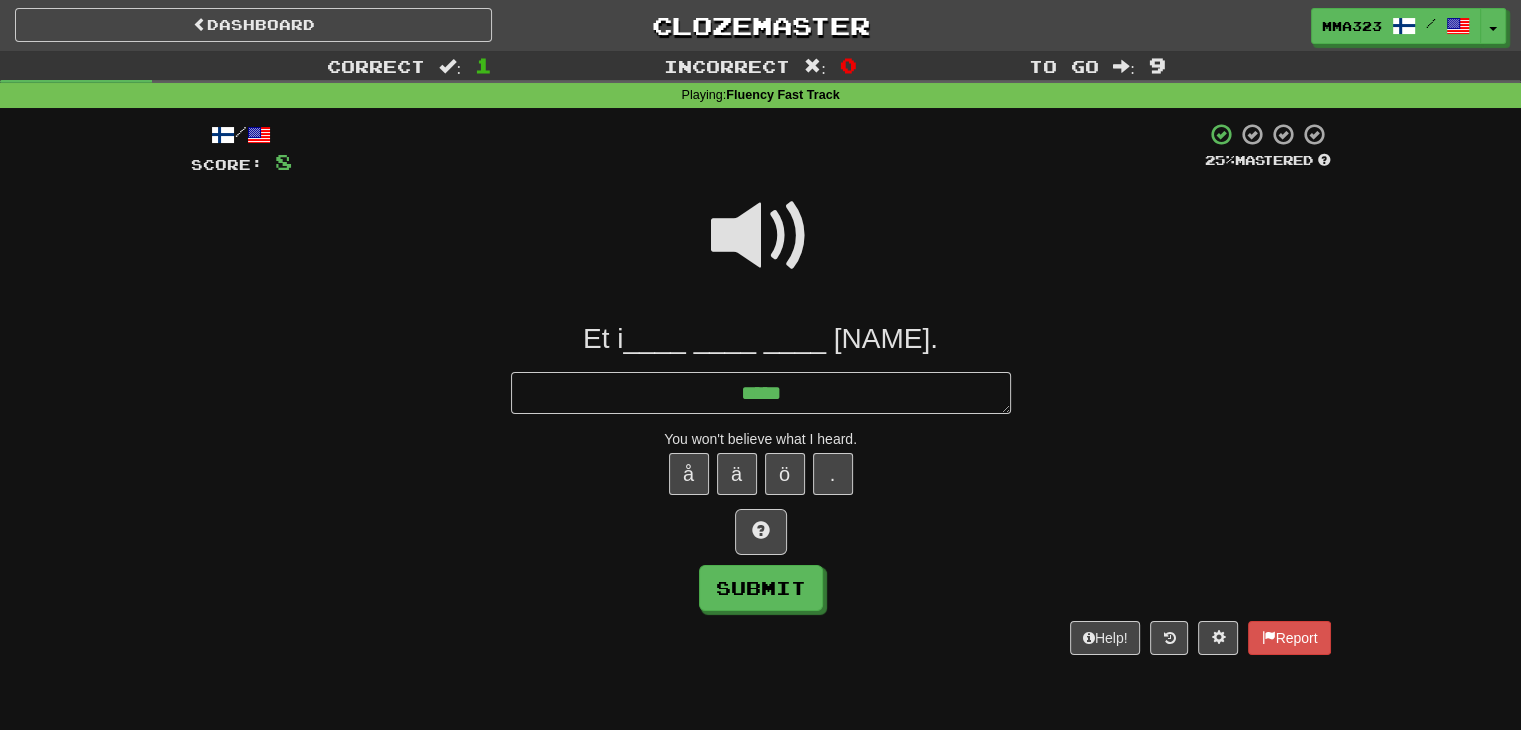 type on "*" 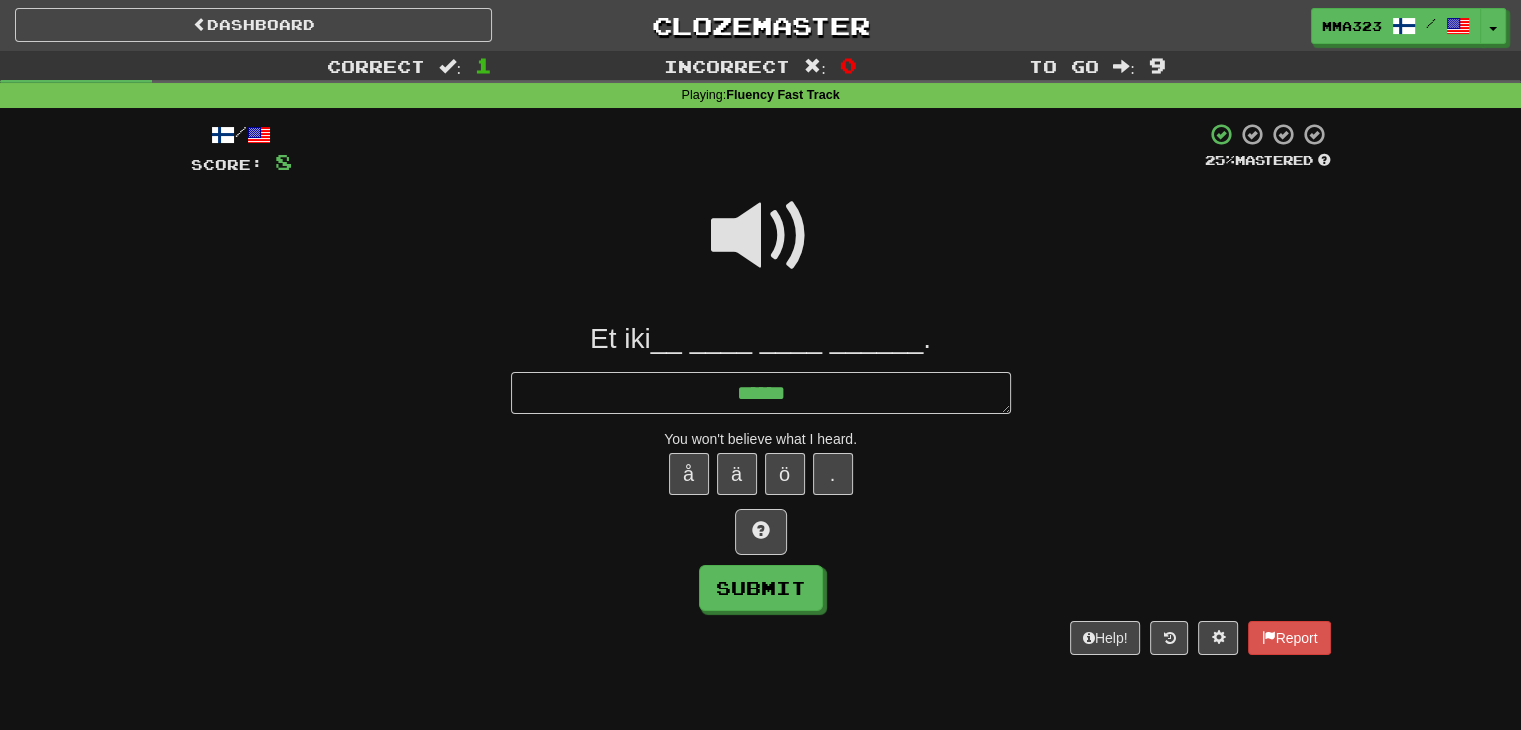 type on "*" 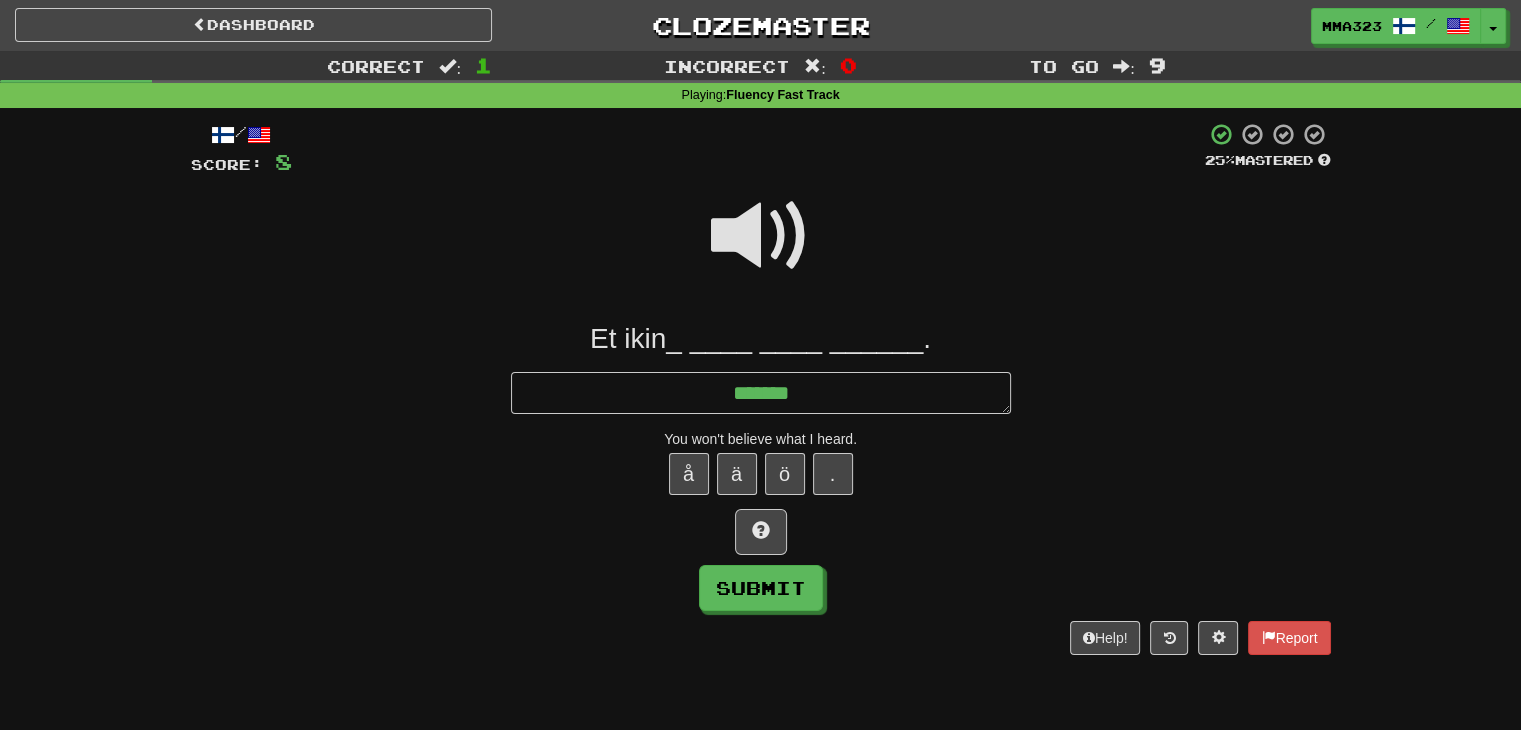 type on "*" 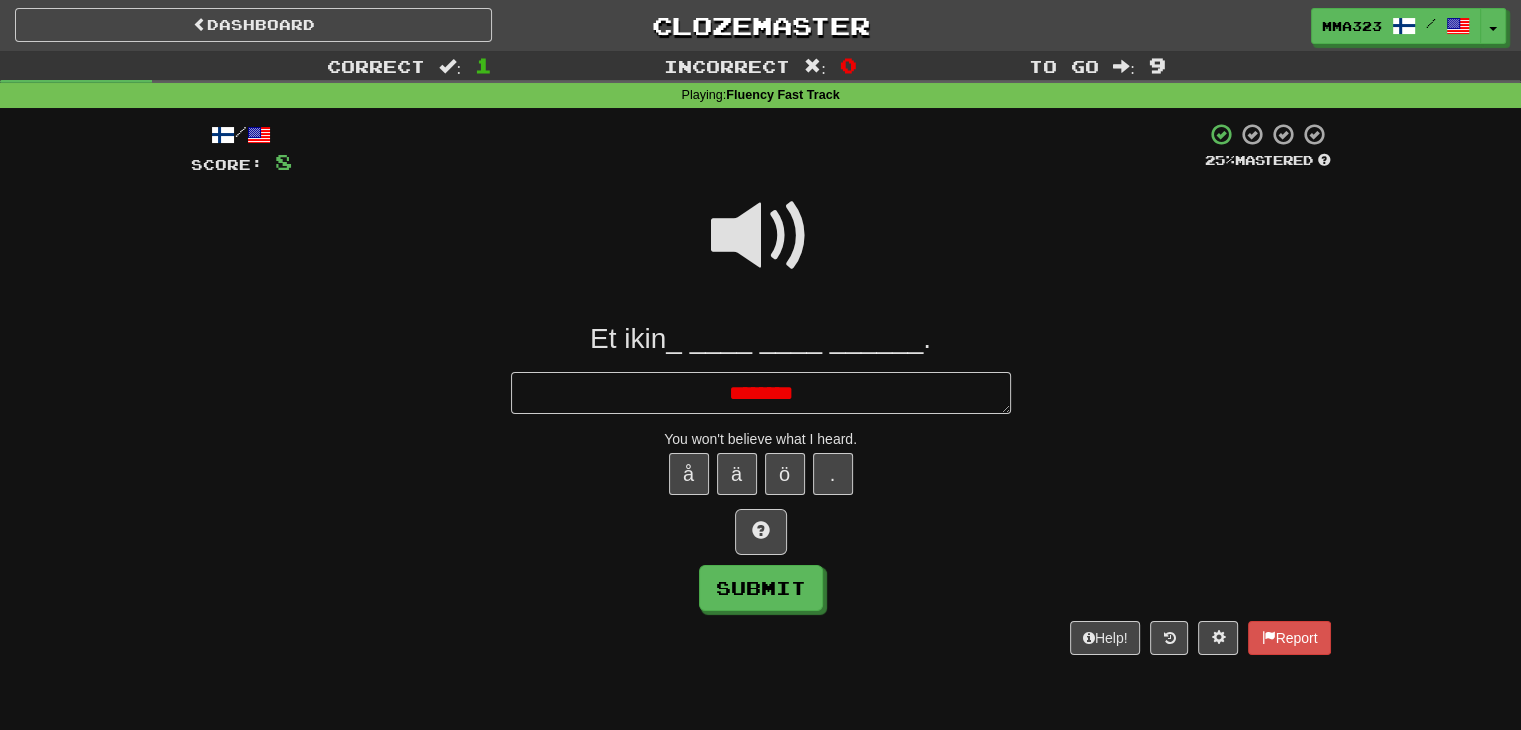 type on "*" 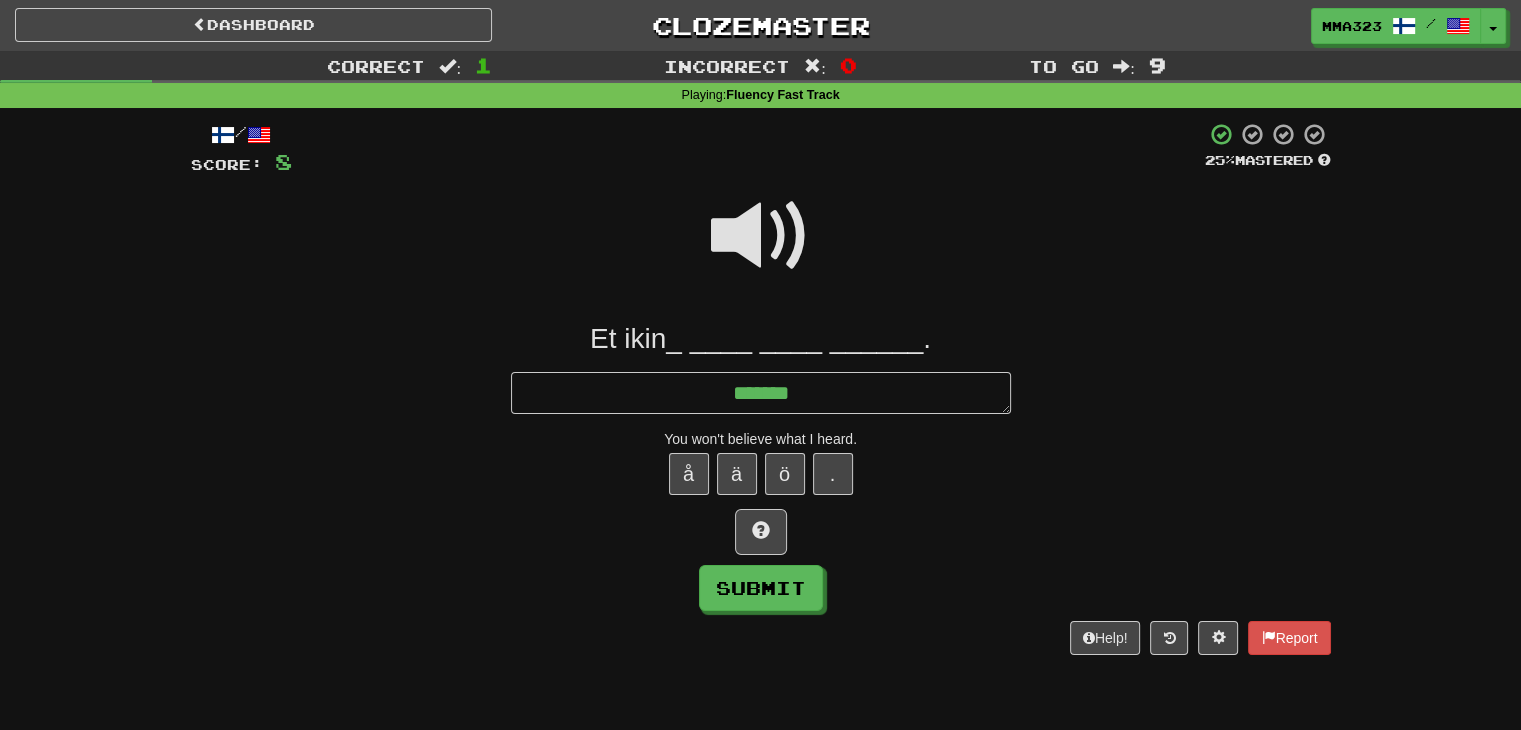 type on "*" 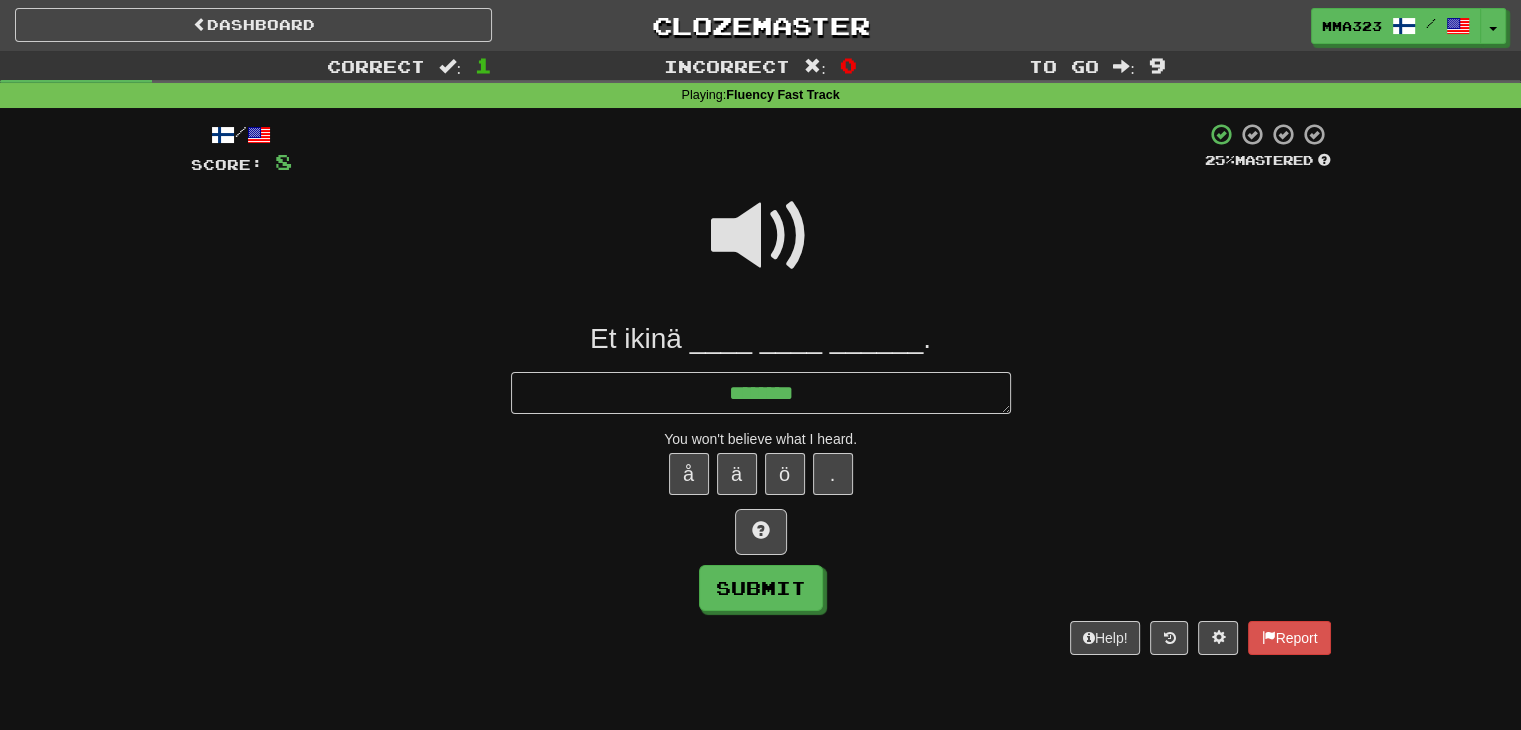 type on "*" 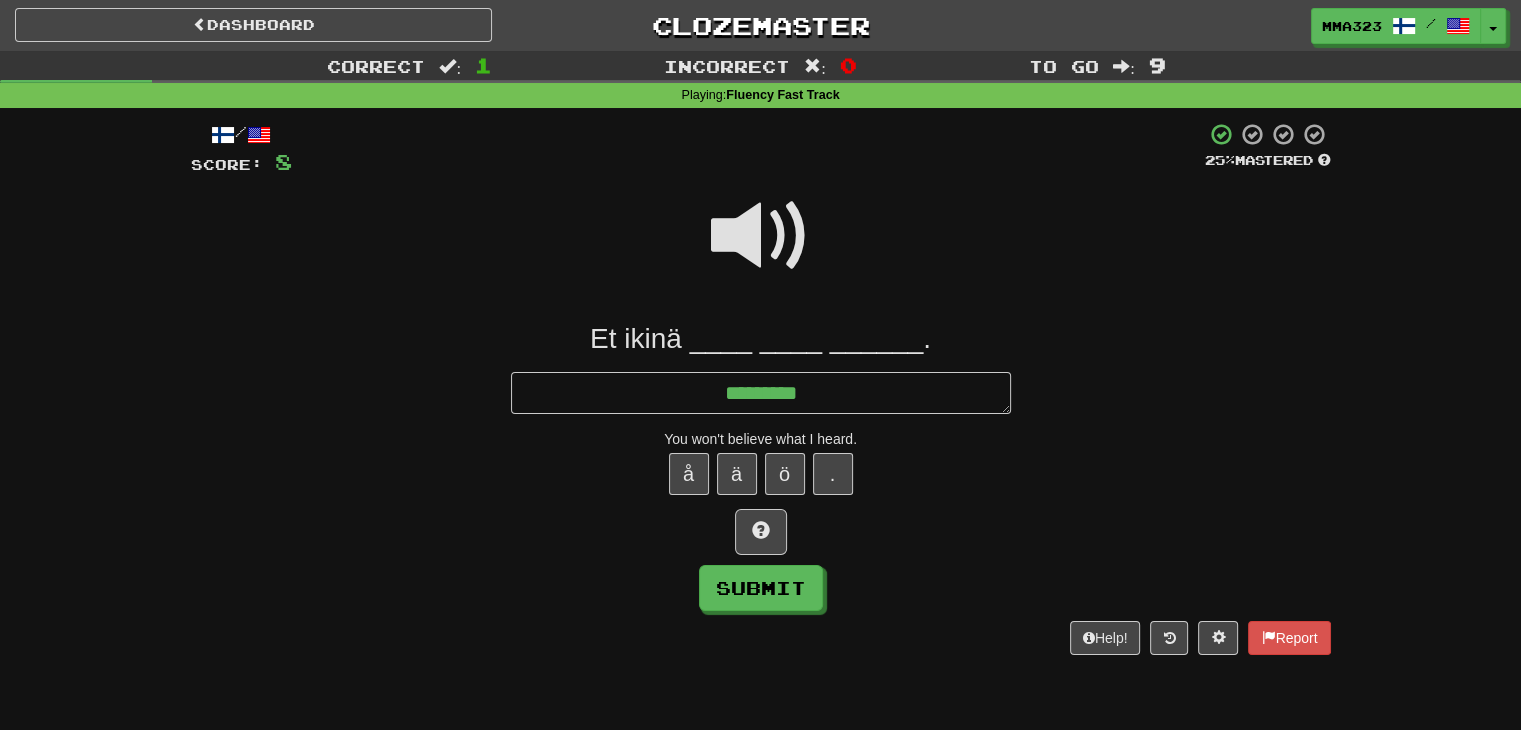 type on "*" 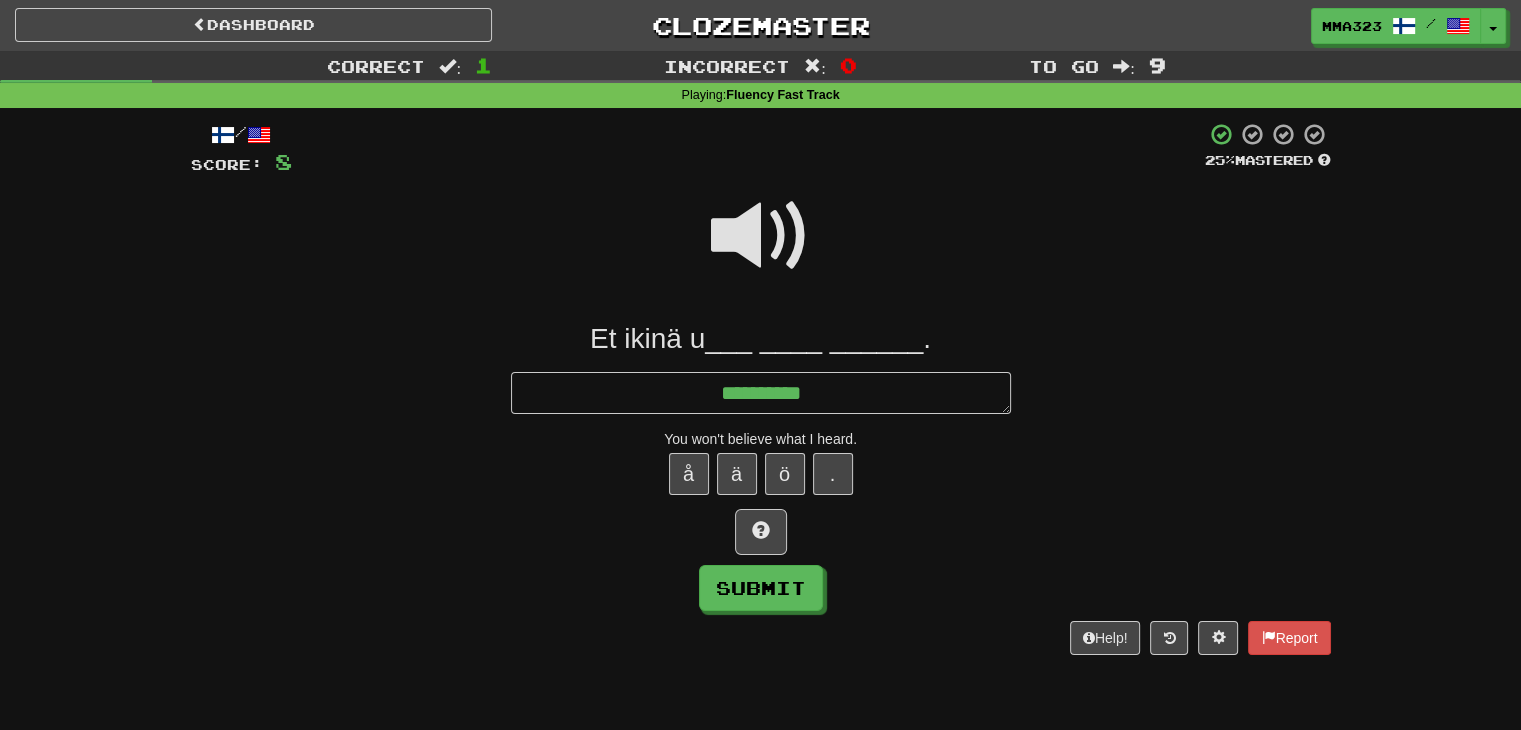 type on "*" 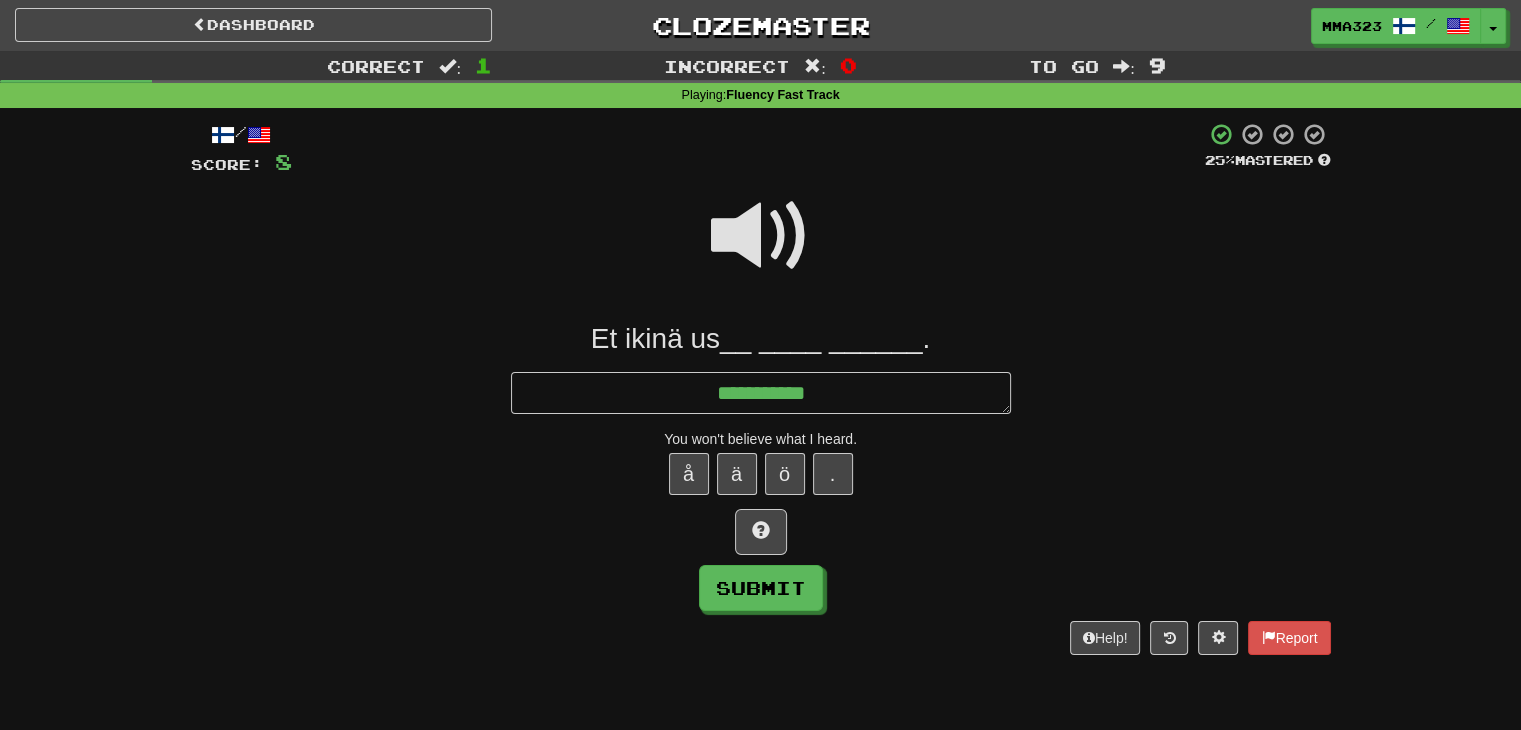 type on "*" 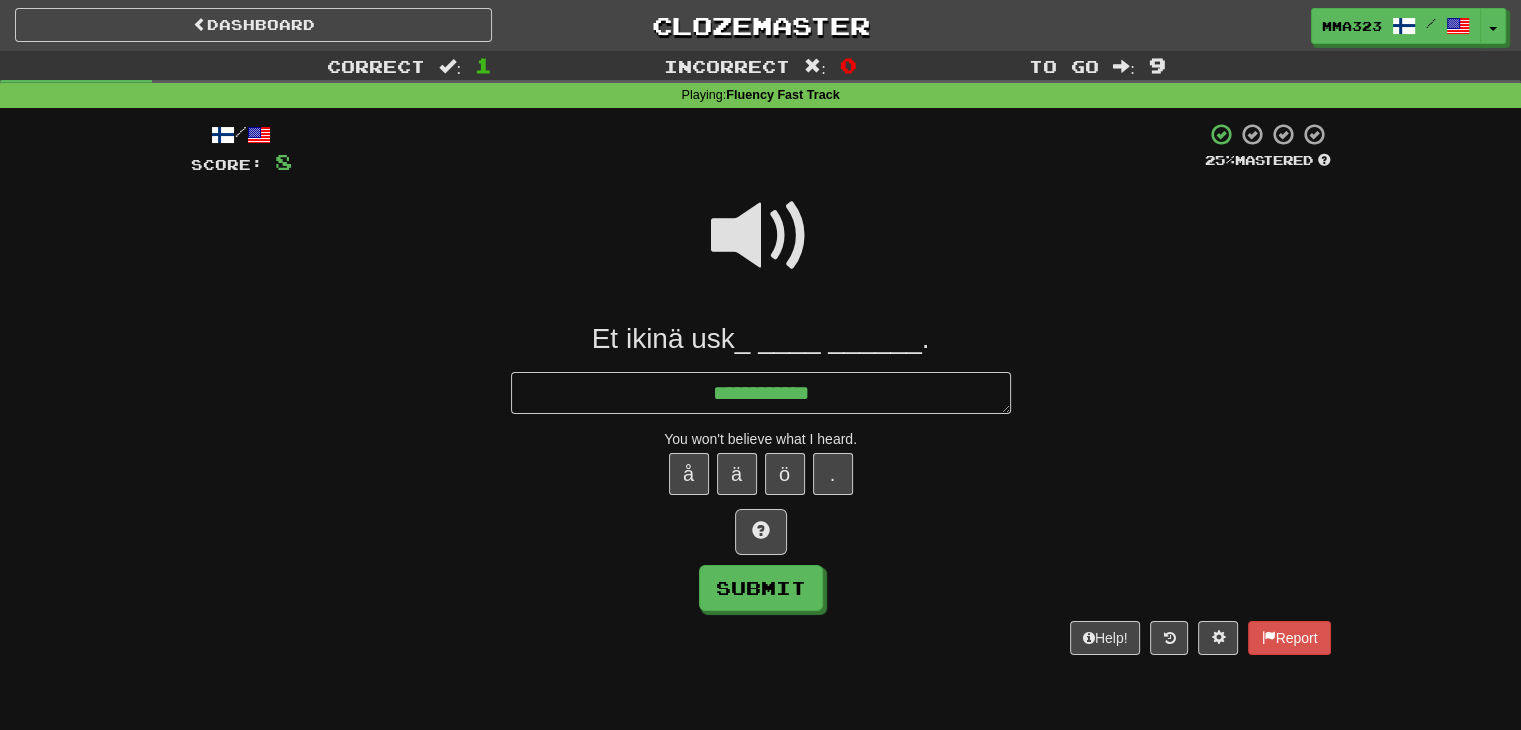 type on "*" 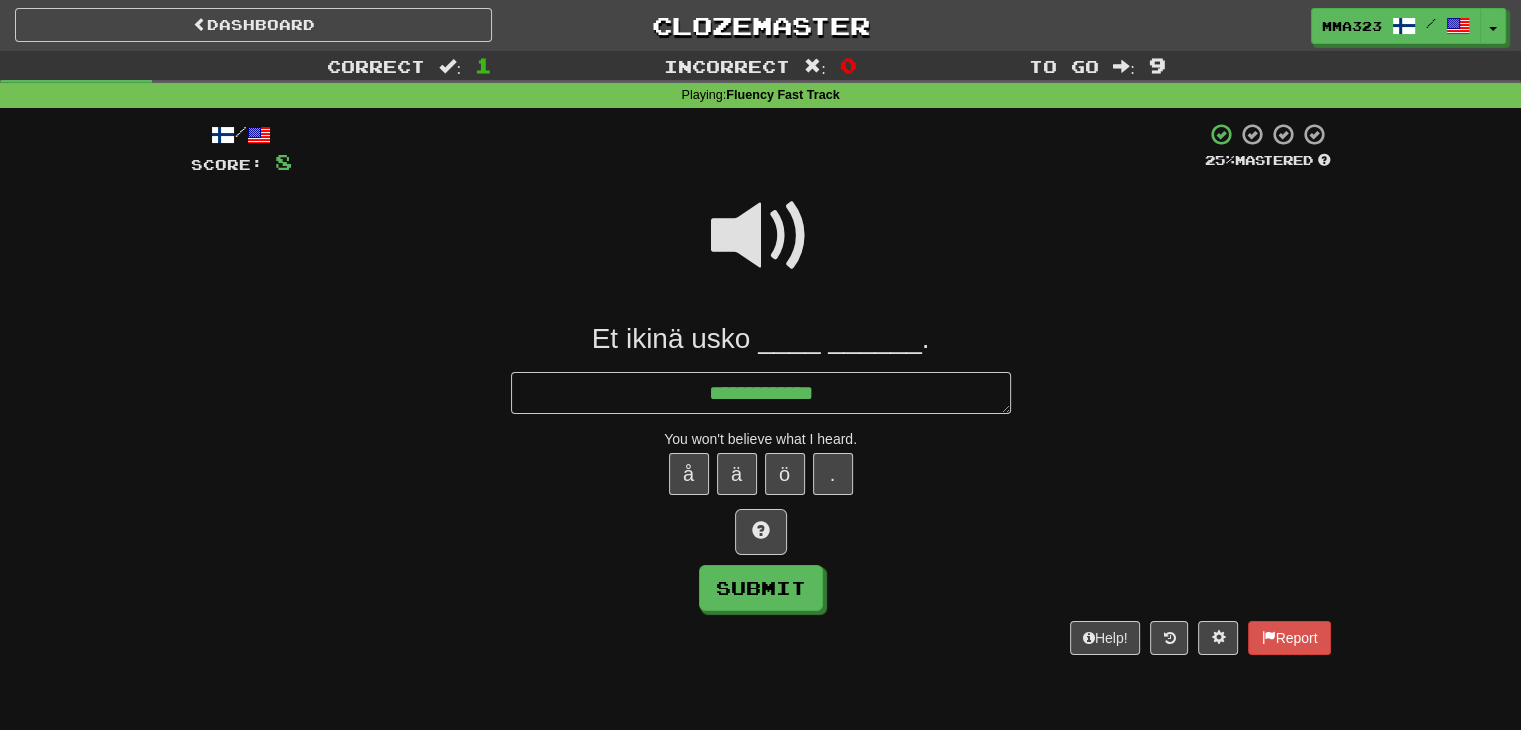 type on "*" 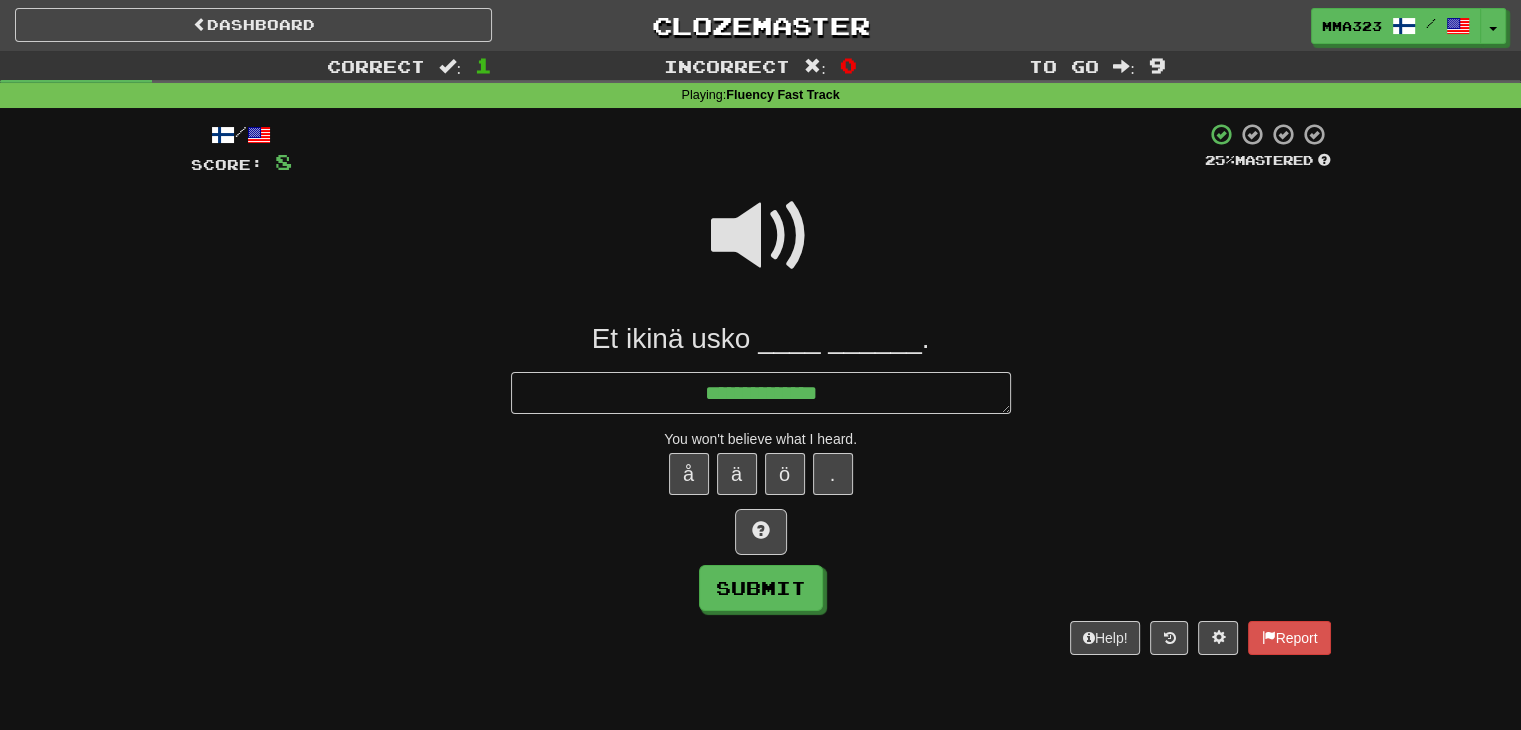 type on "*" 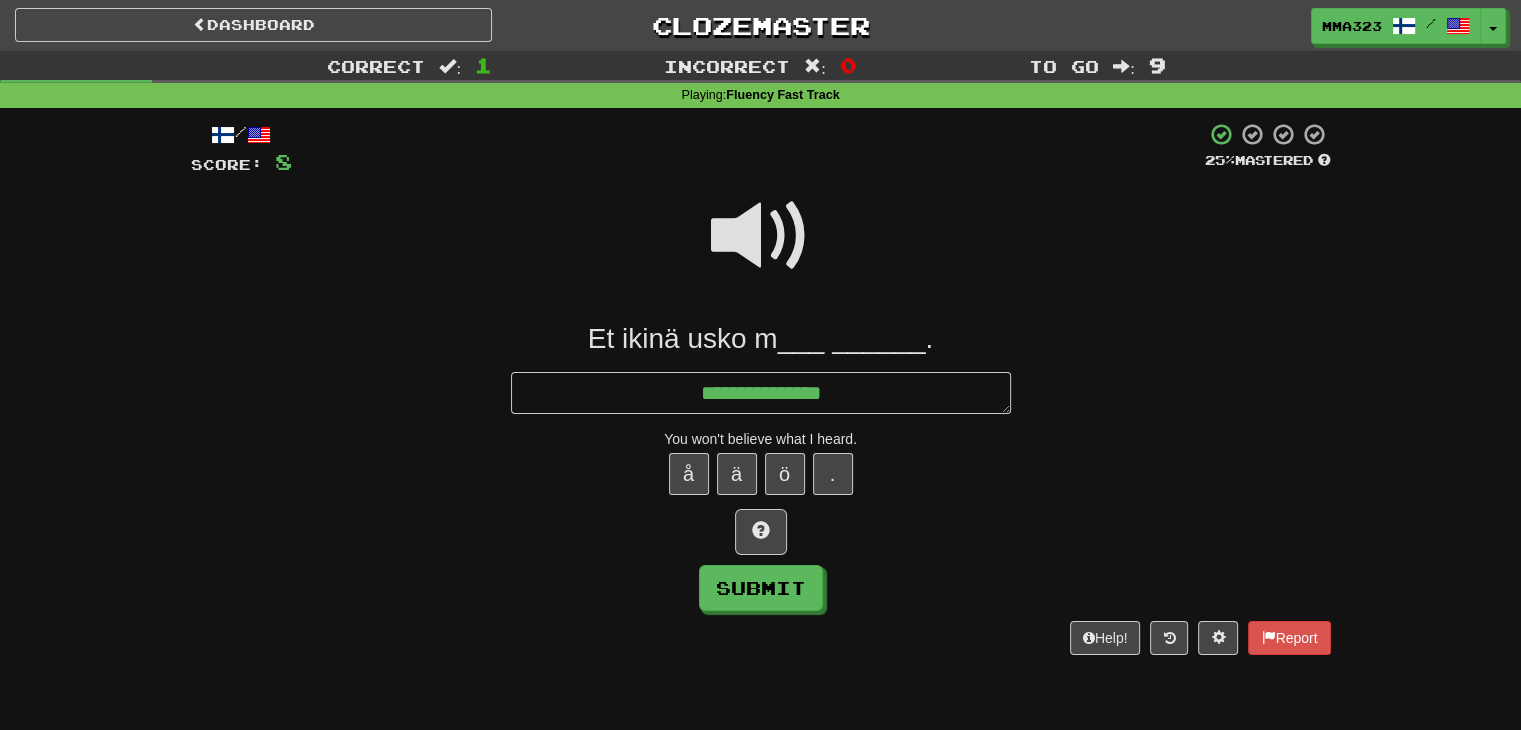 type on "*" 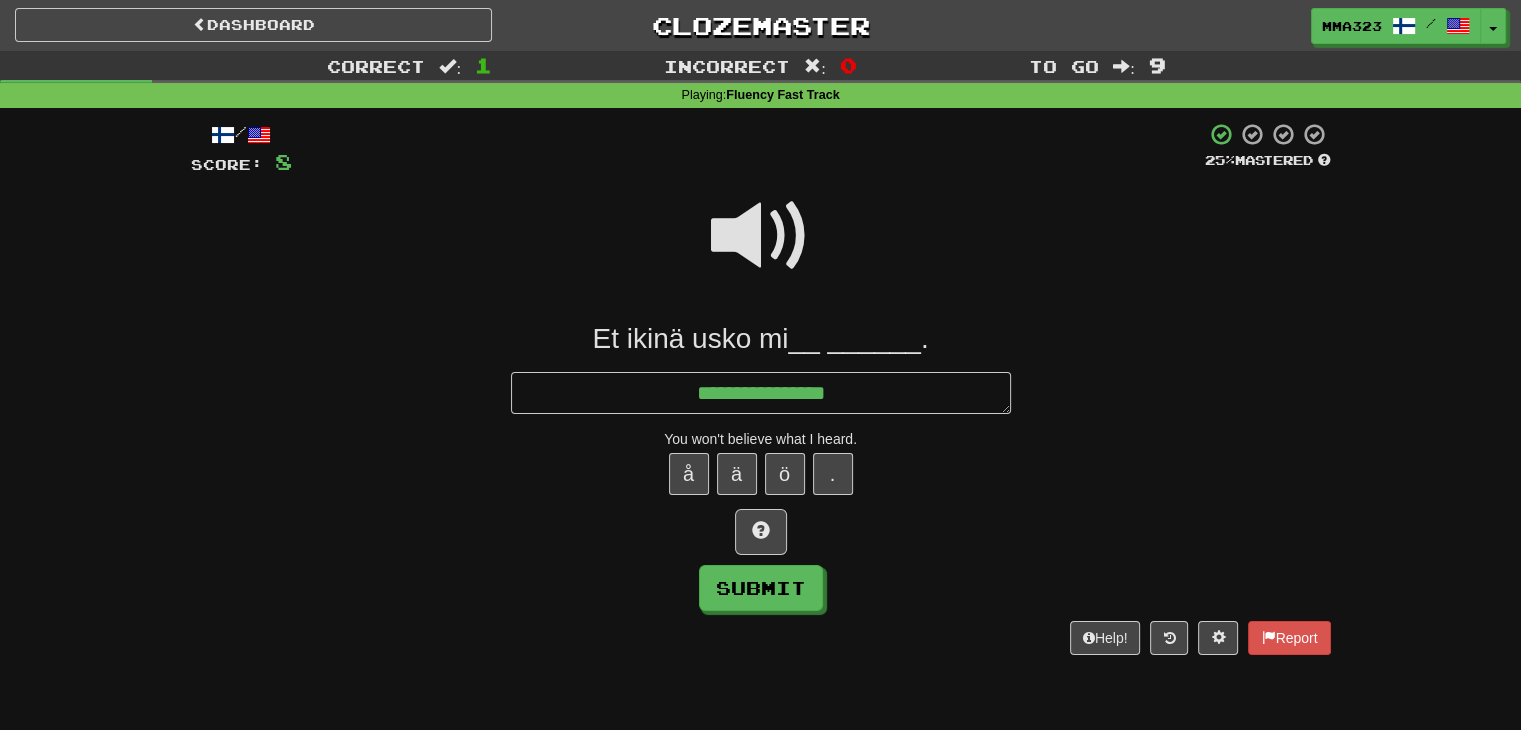 type on "*" 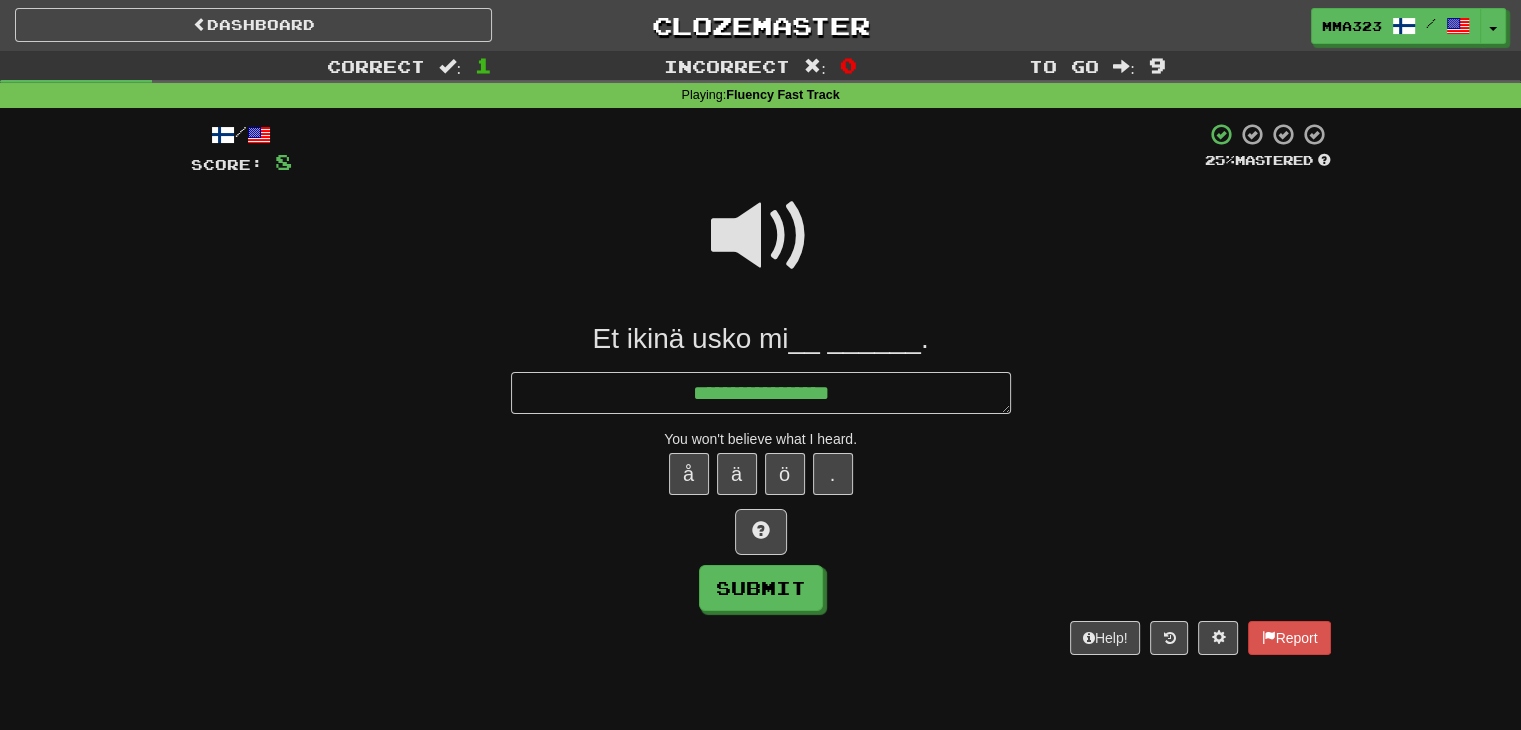 type on "*" 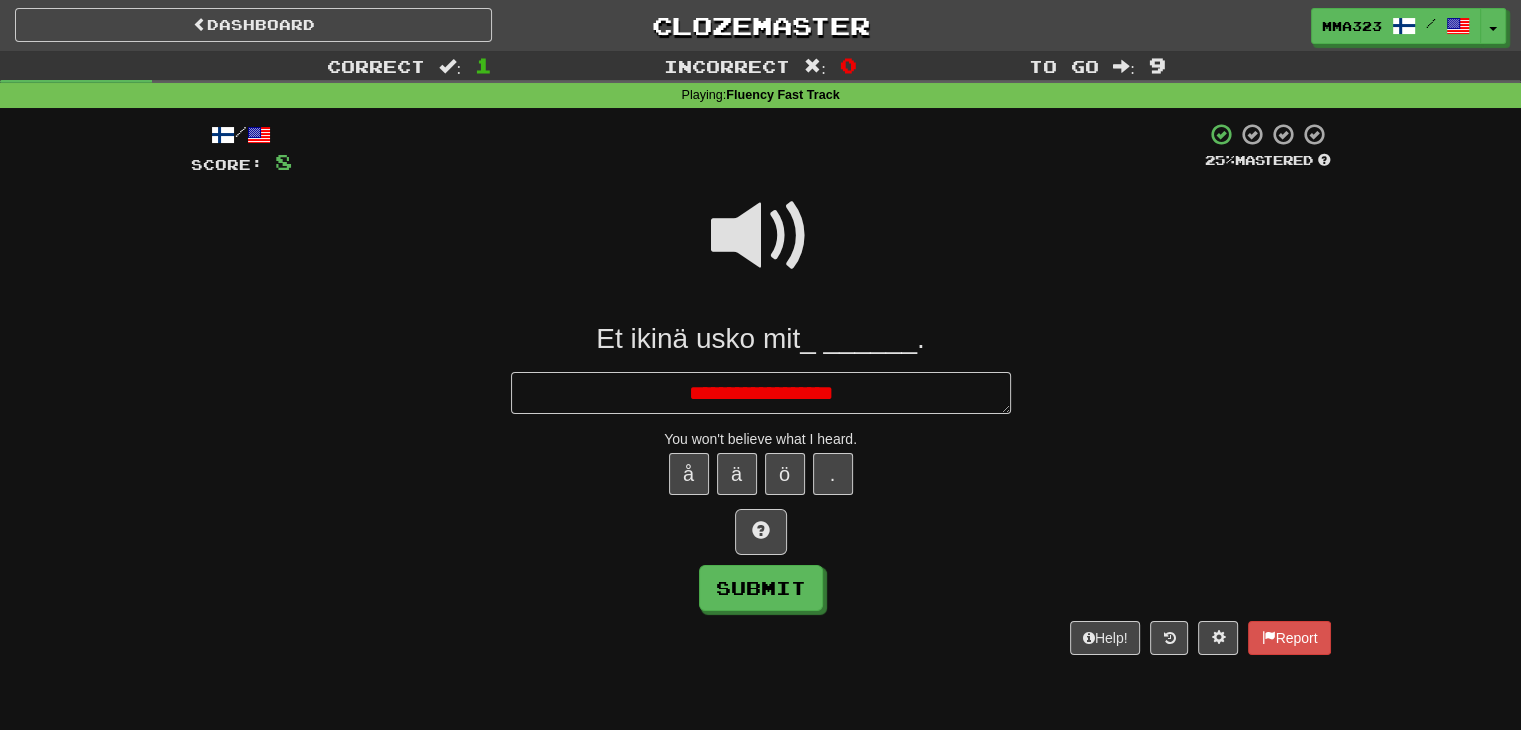 type on "*" 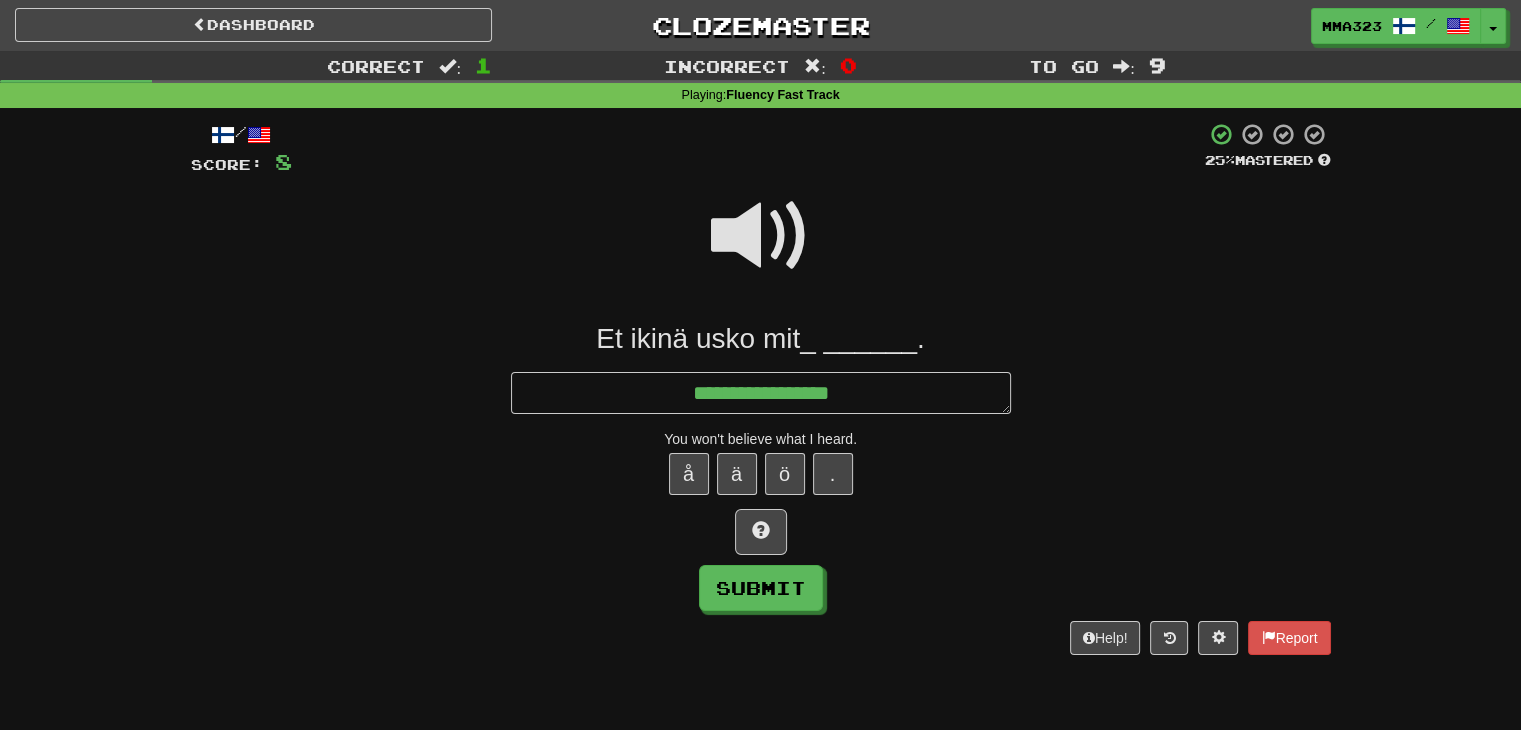 type on "*" 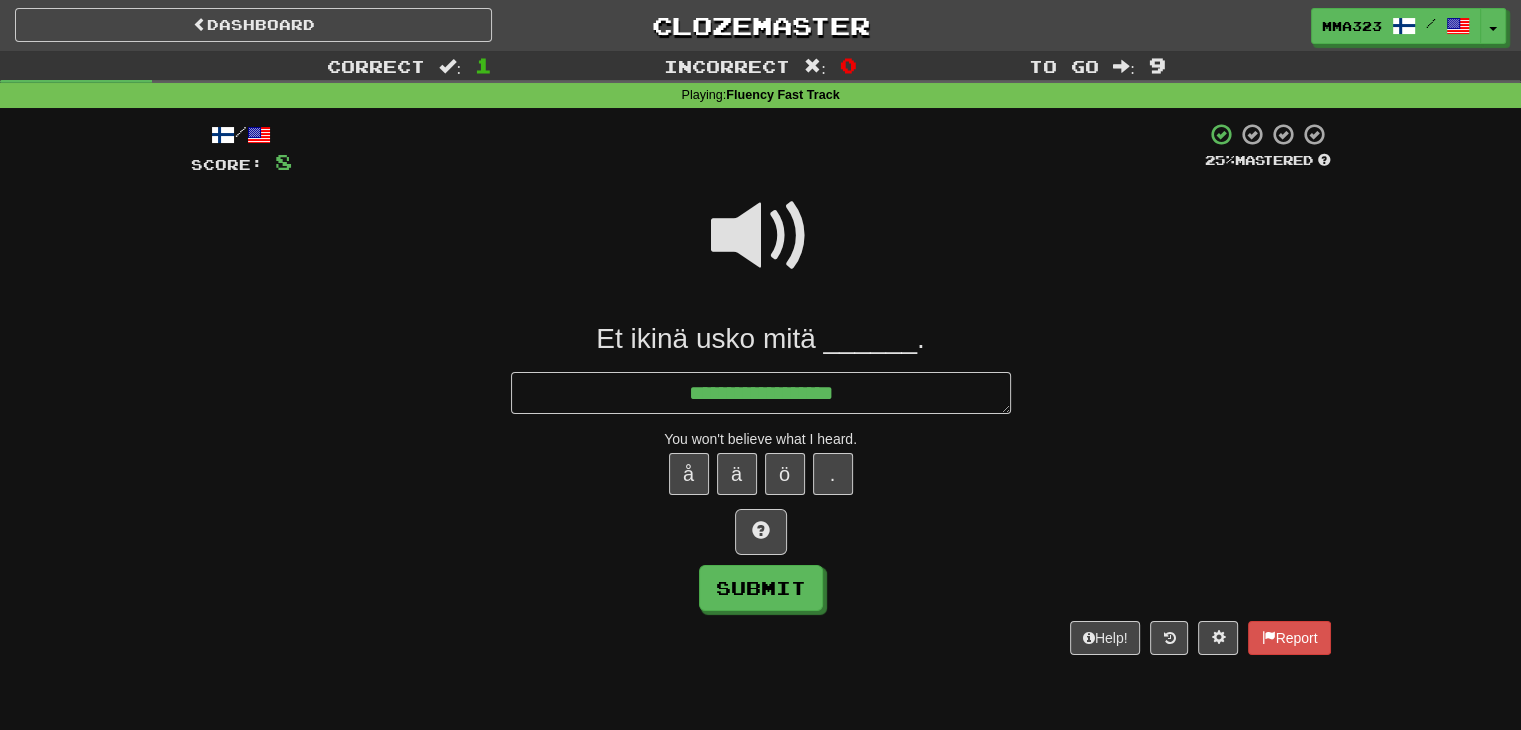 type on "*" 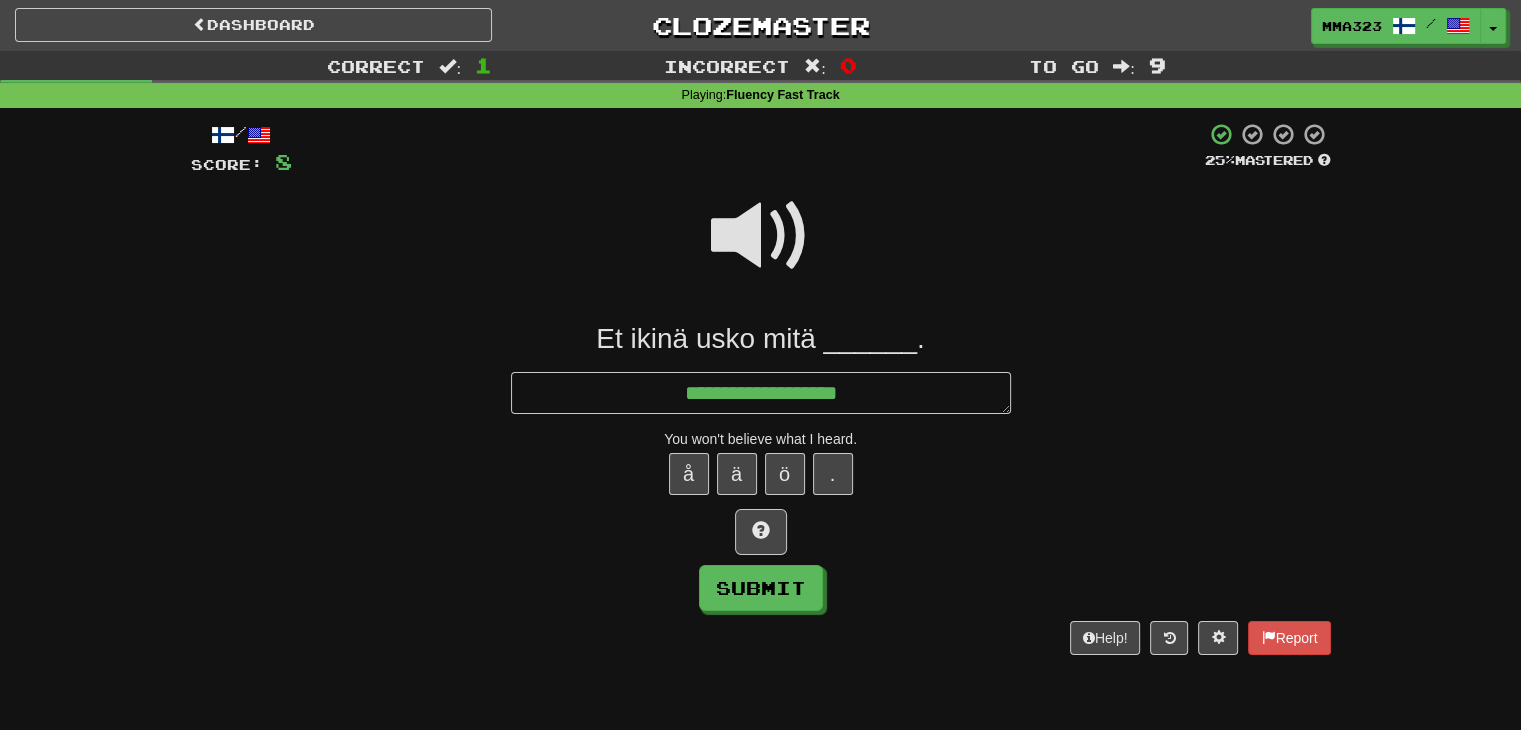 type on "*" 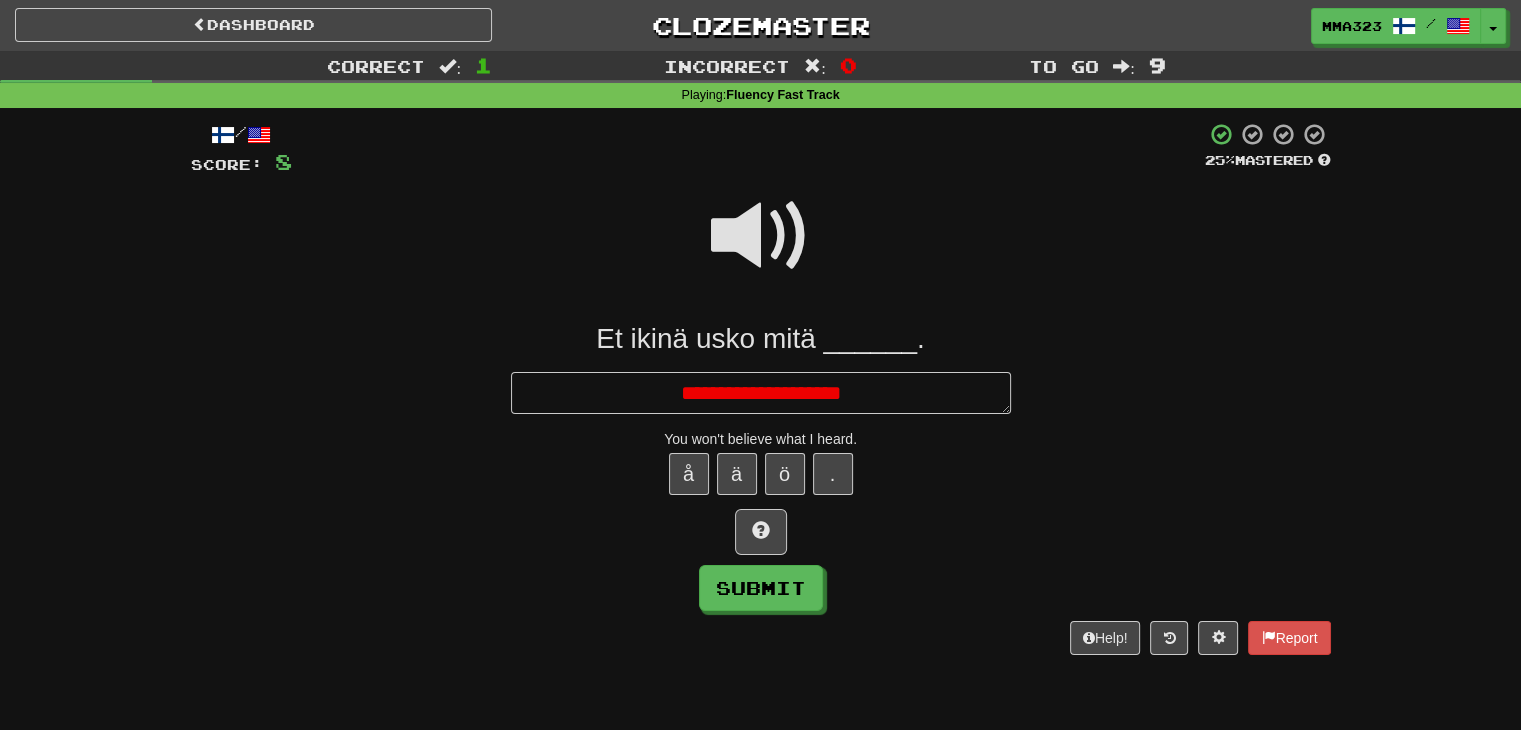 type on "*" 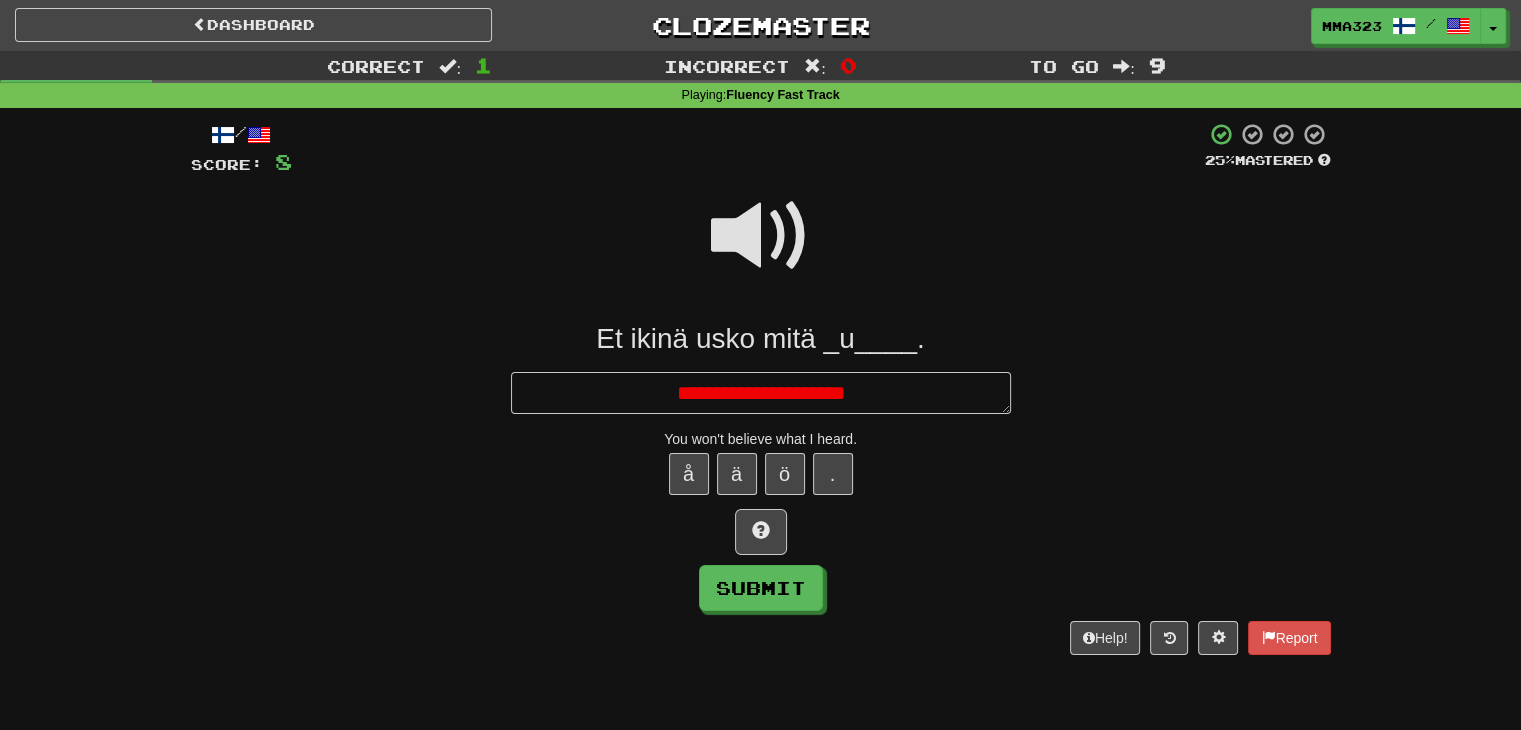 type on "*" 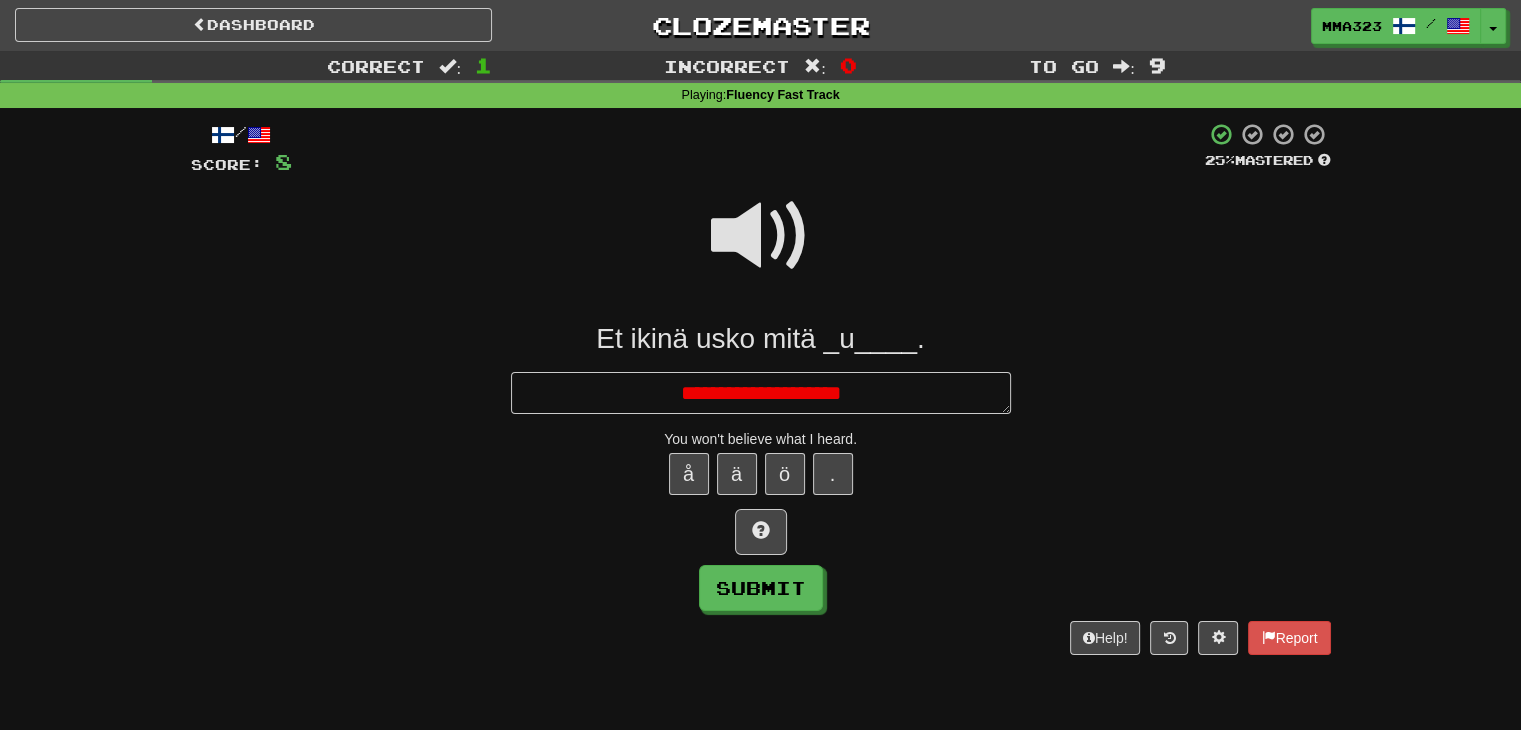 type on "*" 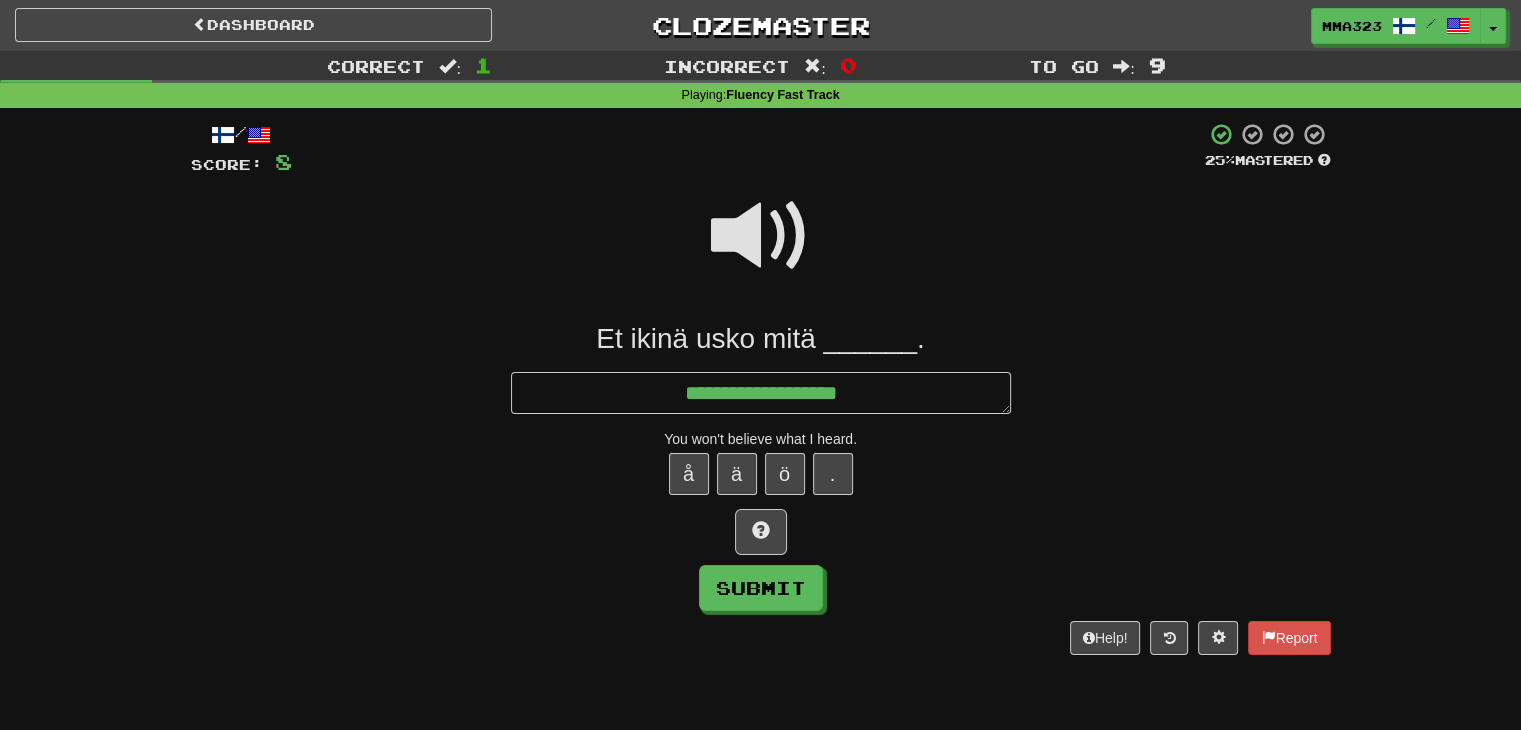 type on "*" 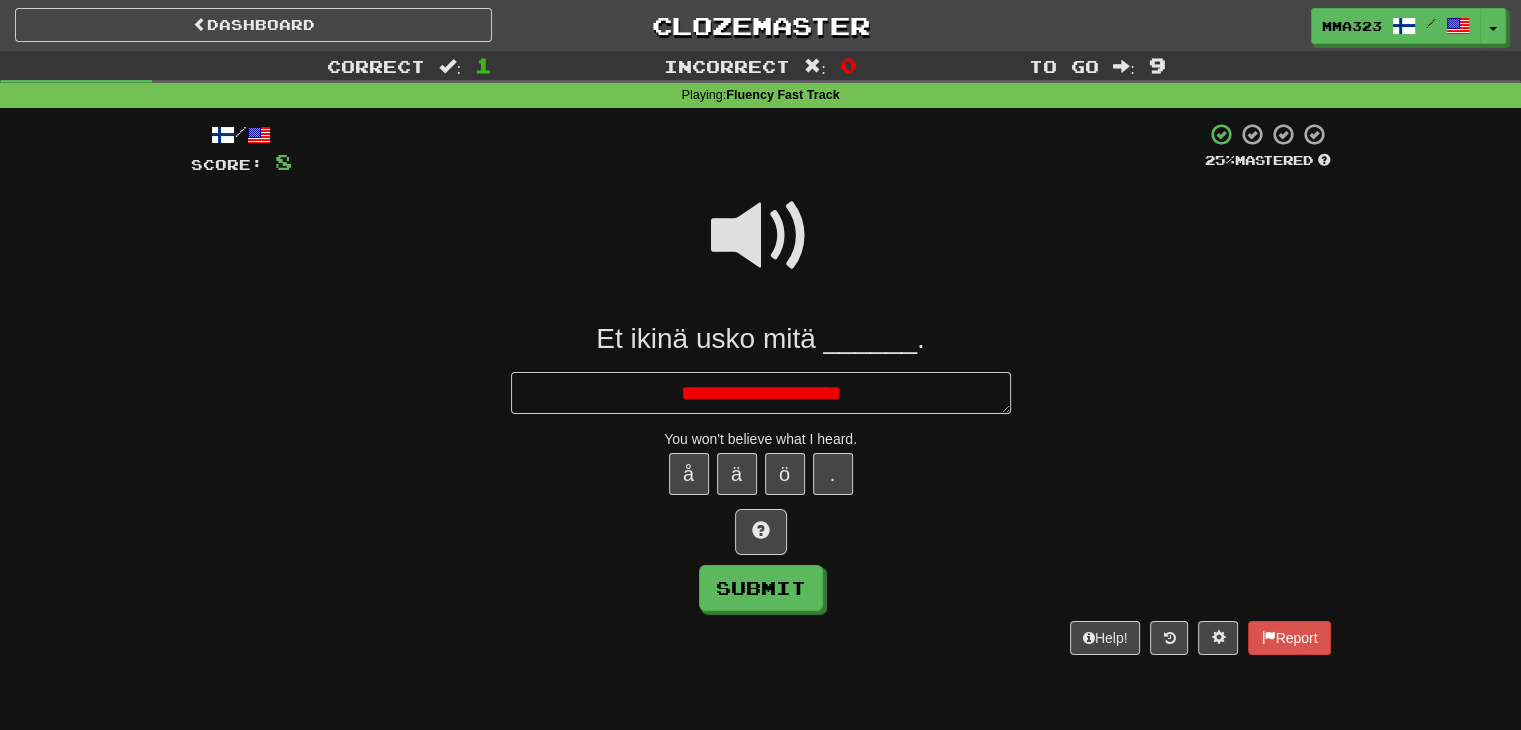 type on "*" 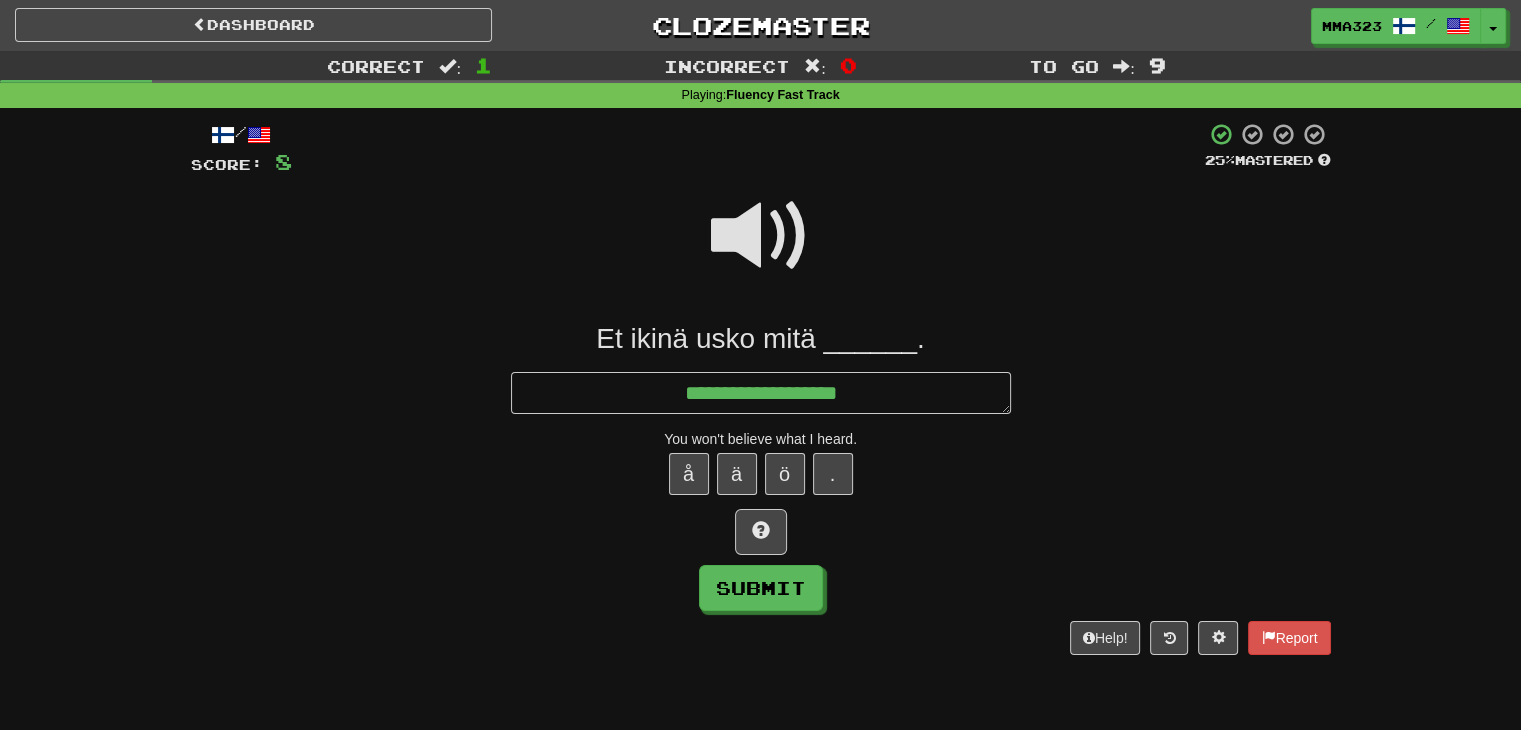 type on "*" 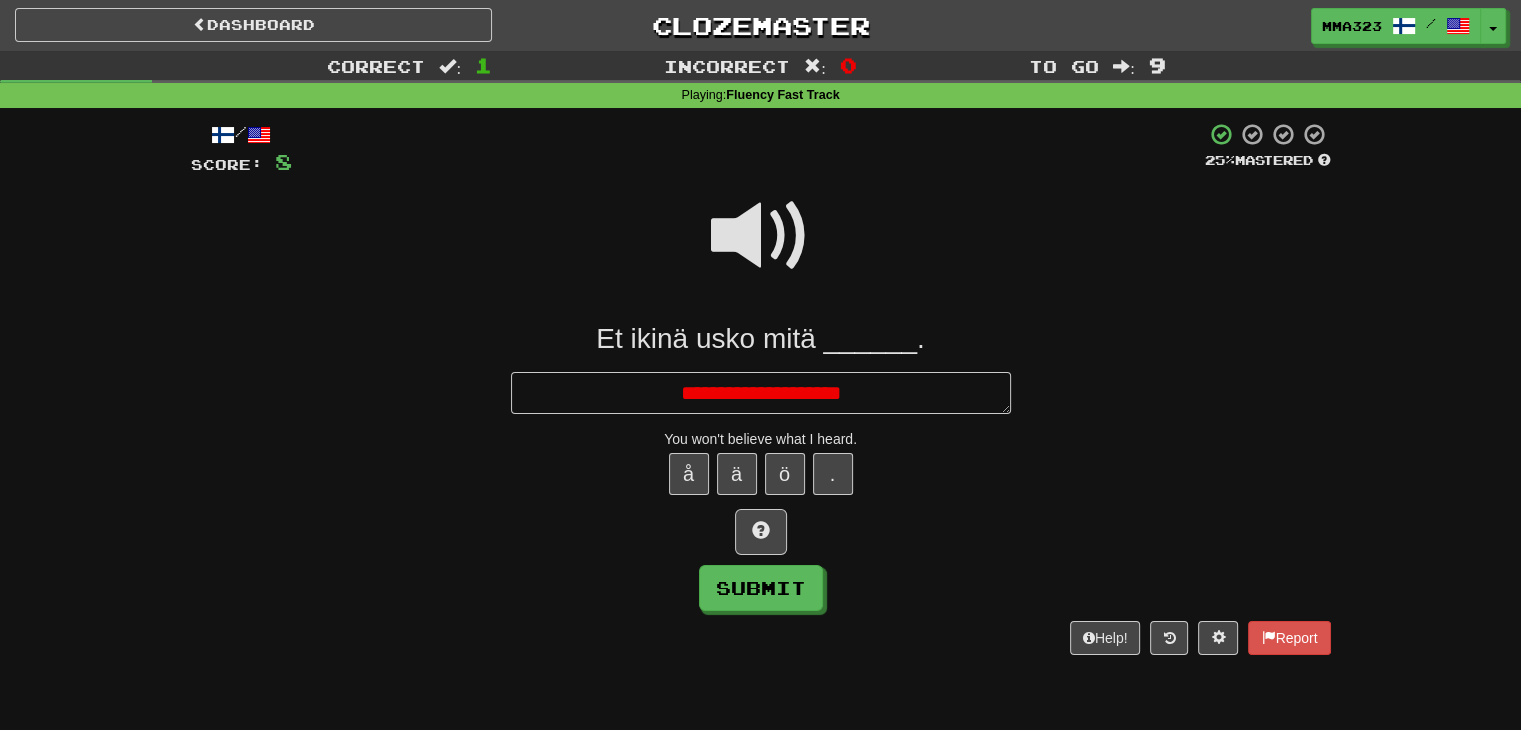 type on "*" 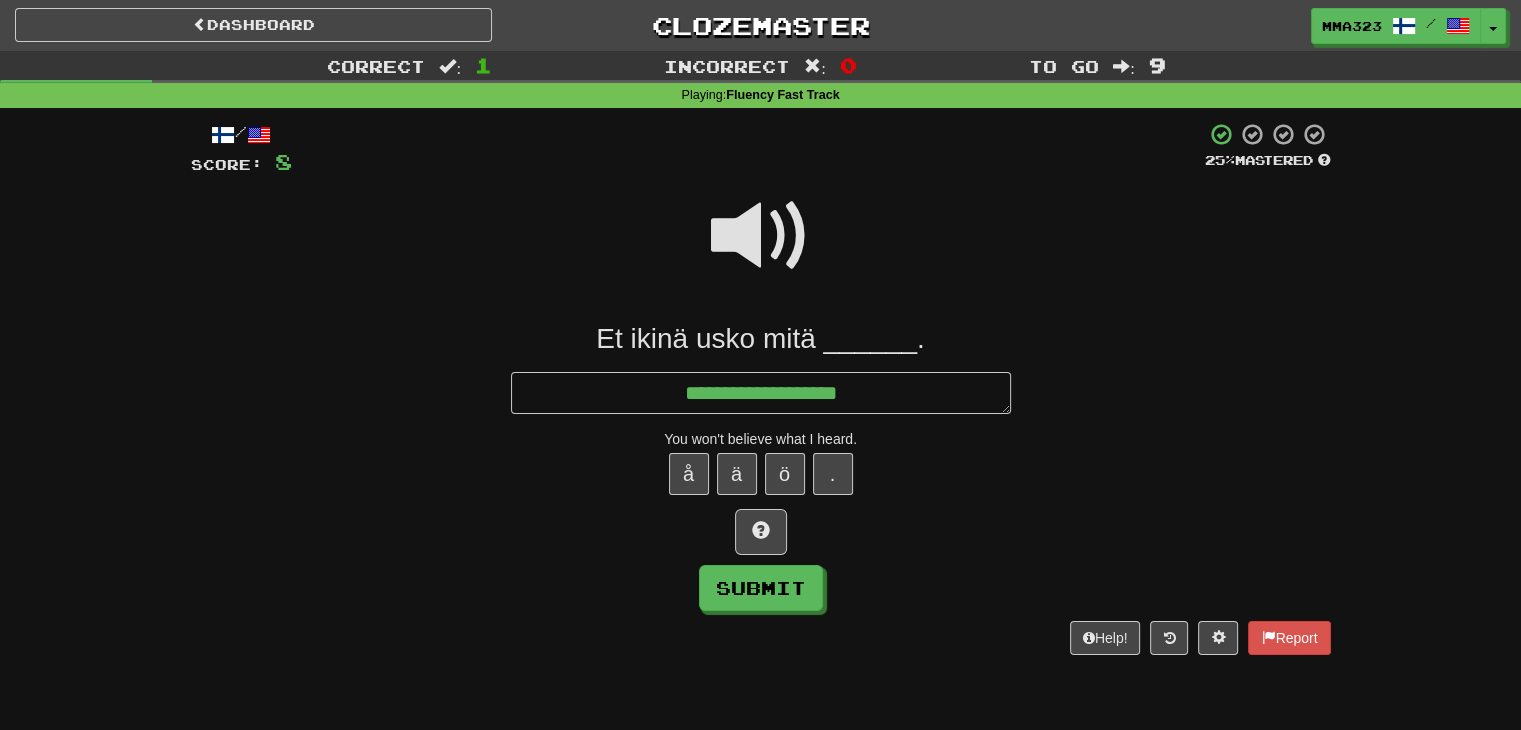 type on "*" 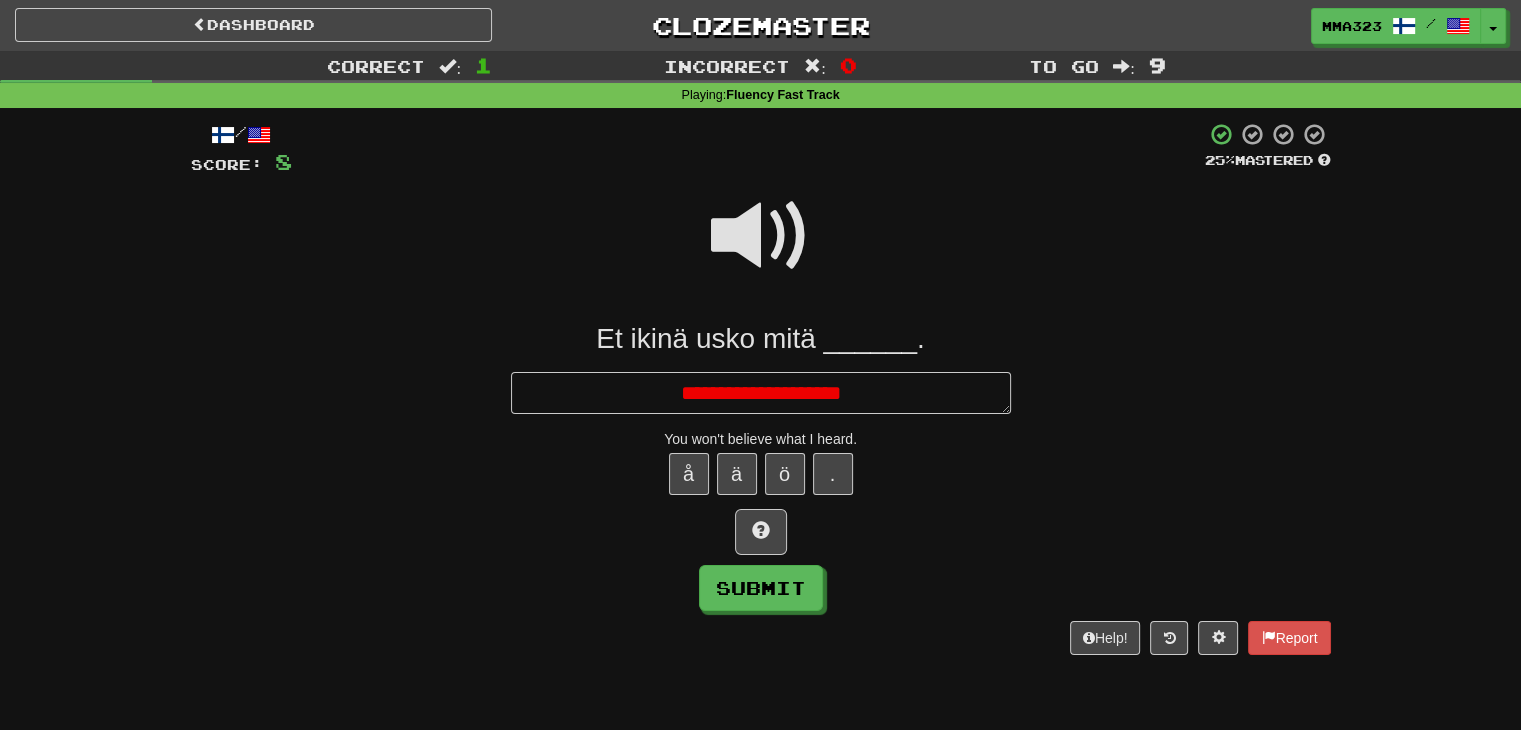 type on "*" 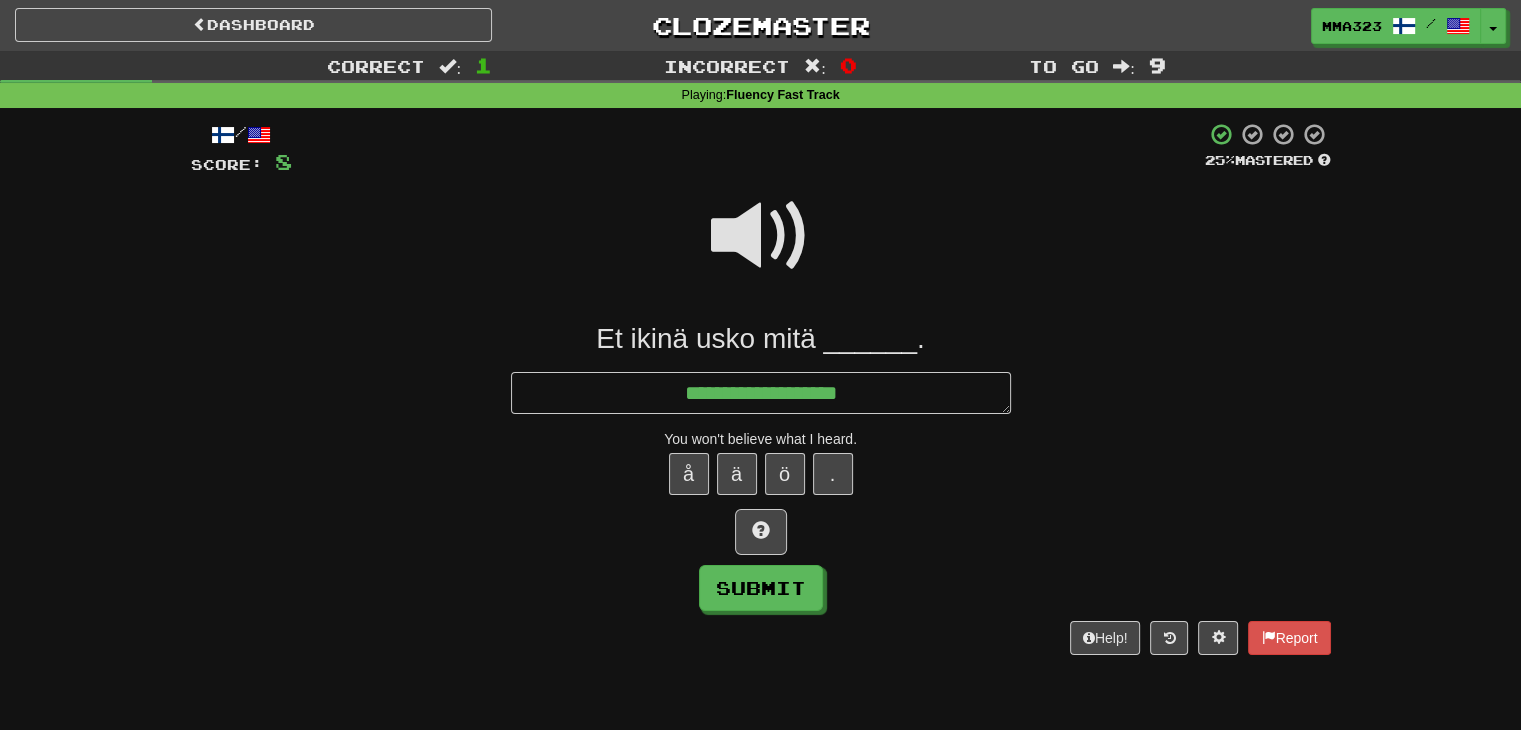 type on "*" 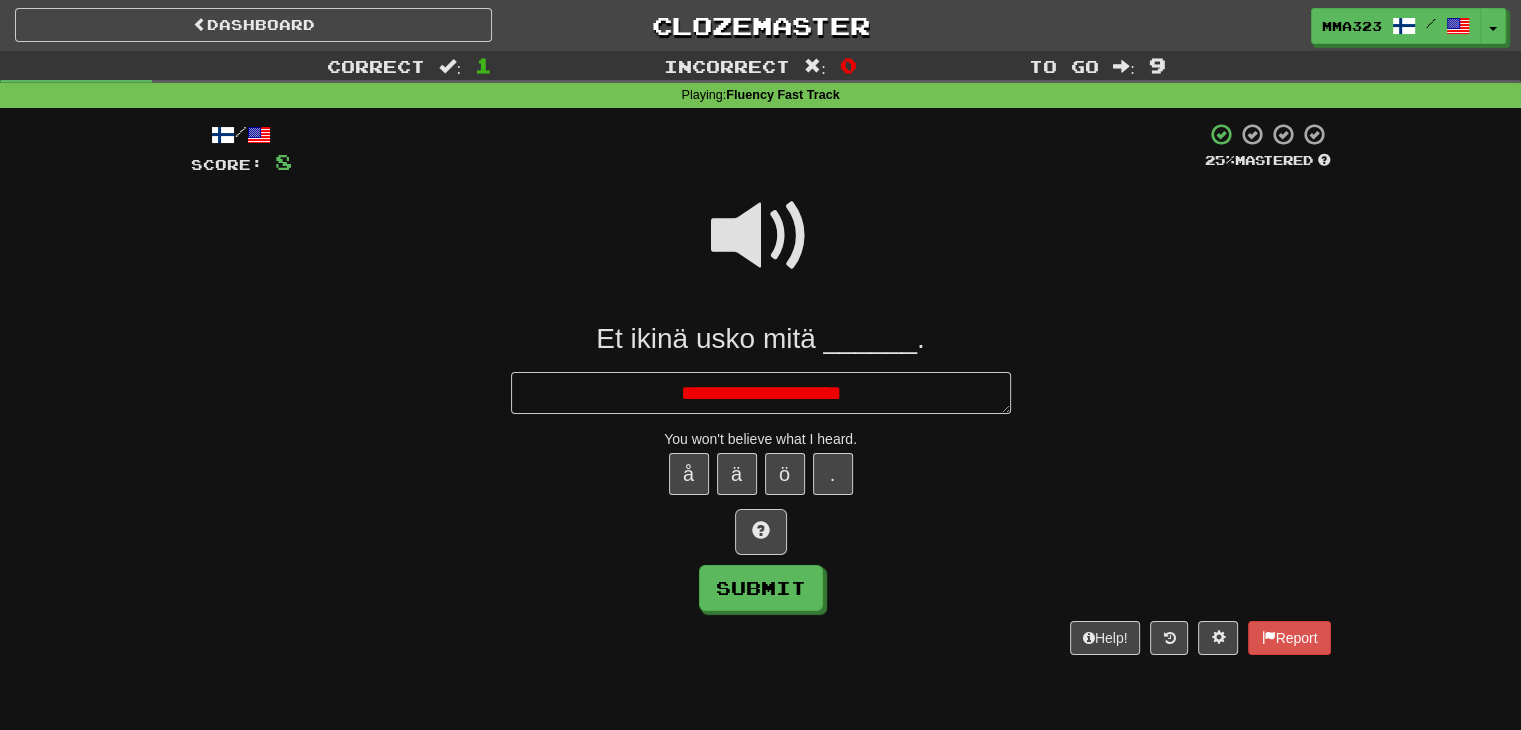 type on "*" 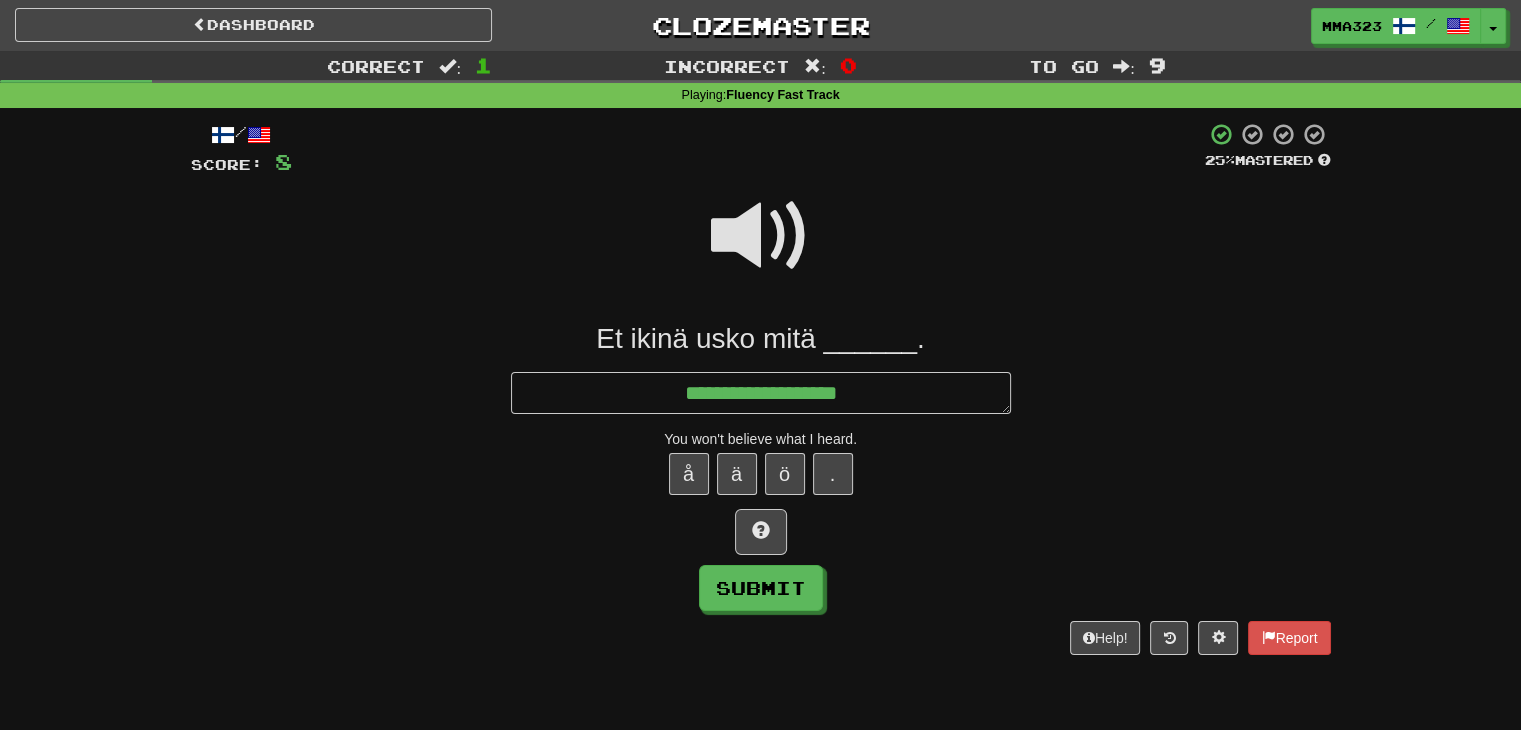 type on "*" 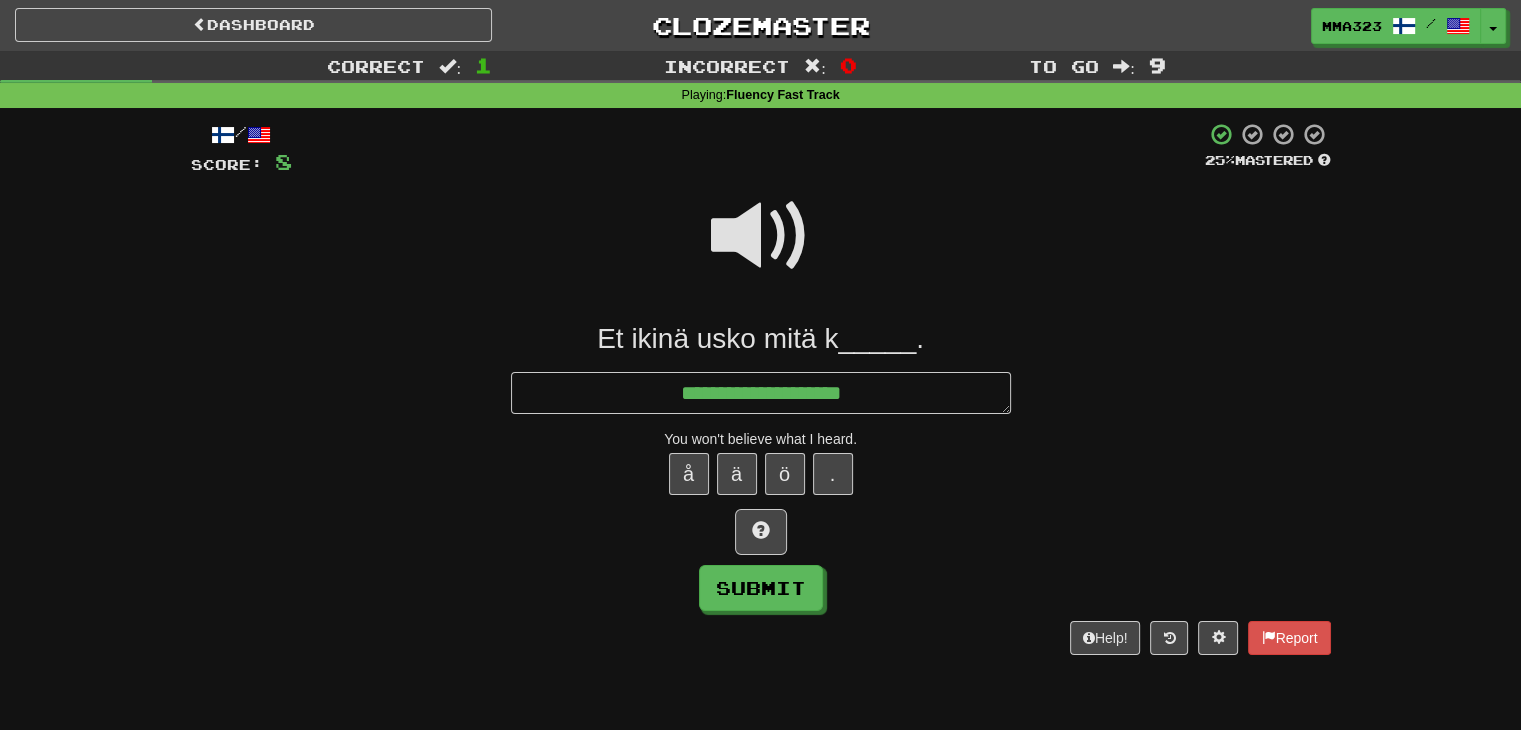 type on "*" 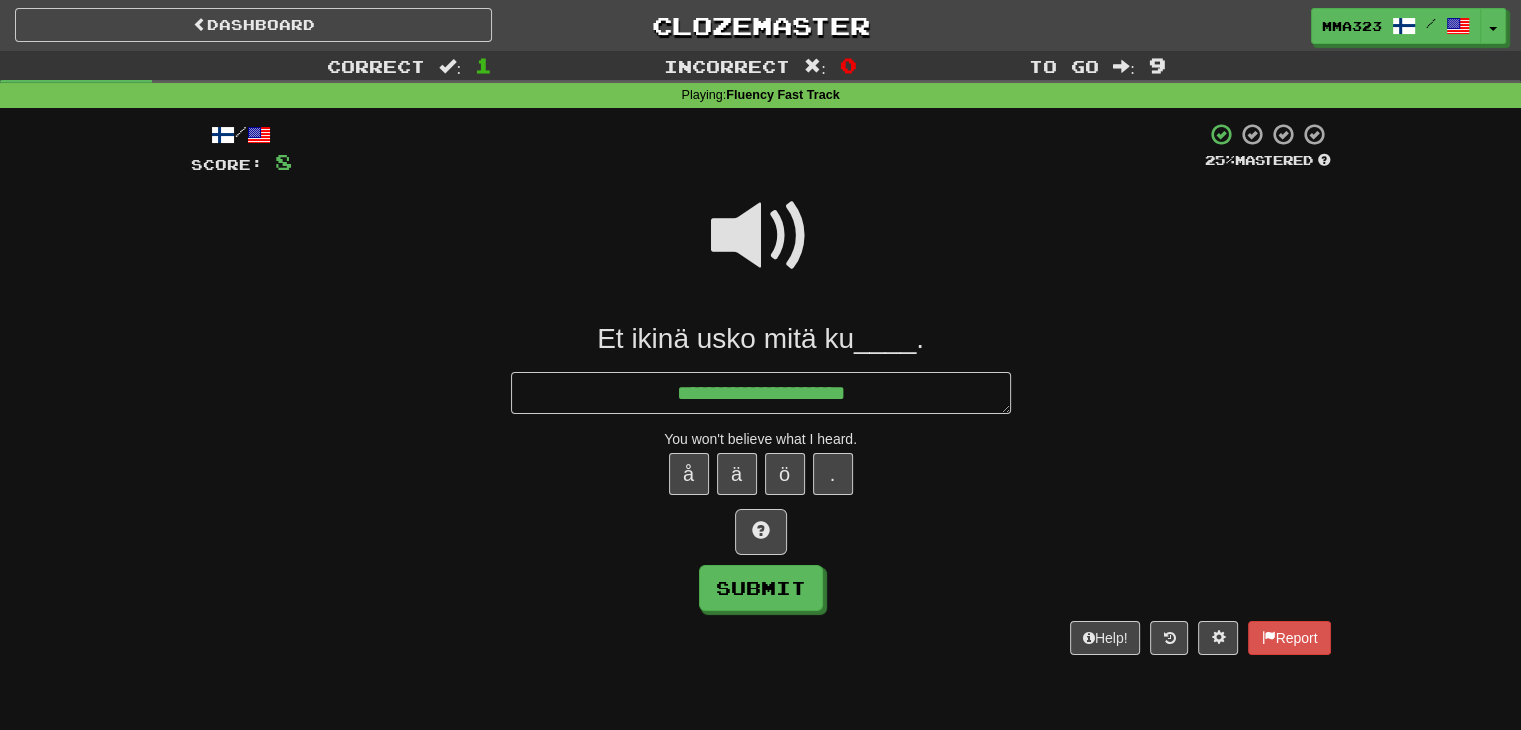 type on "*" 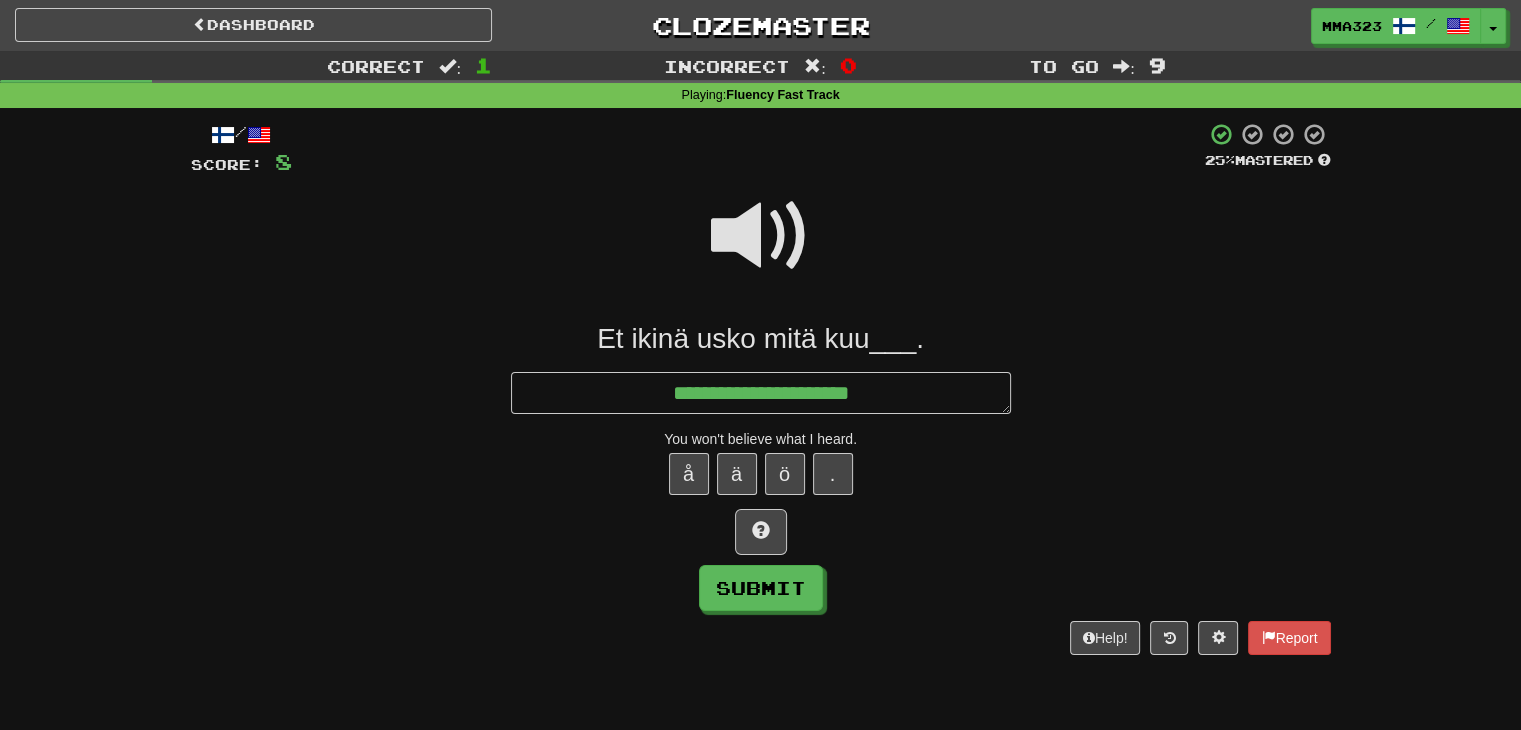 type on "*" 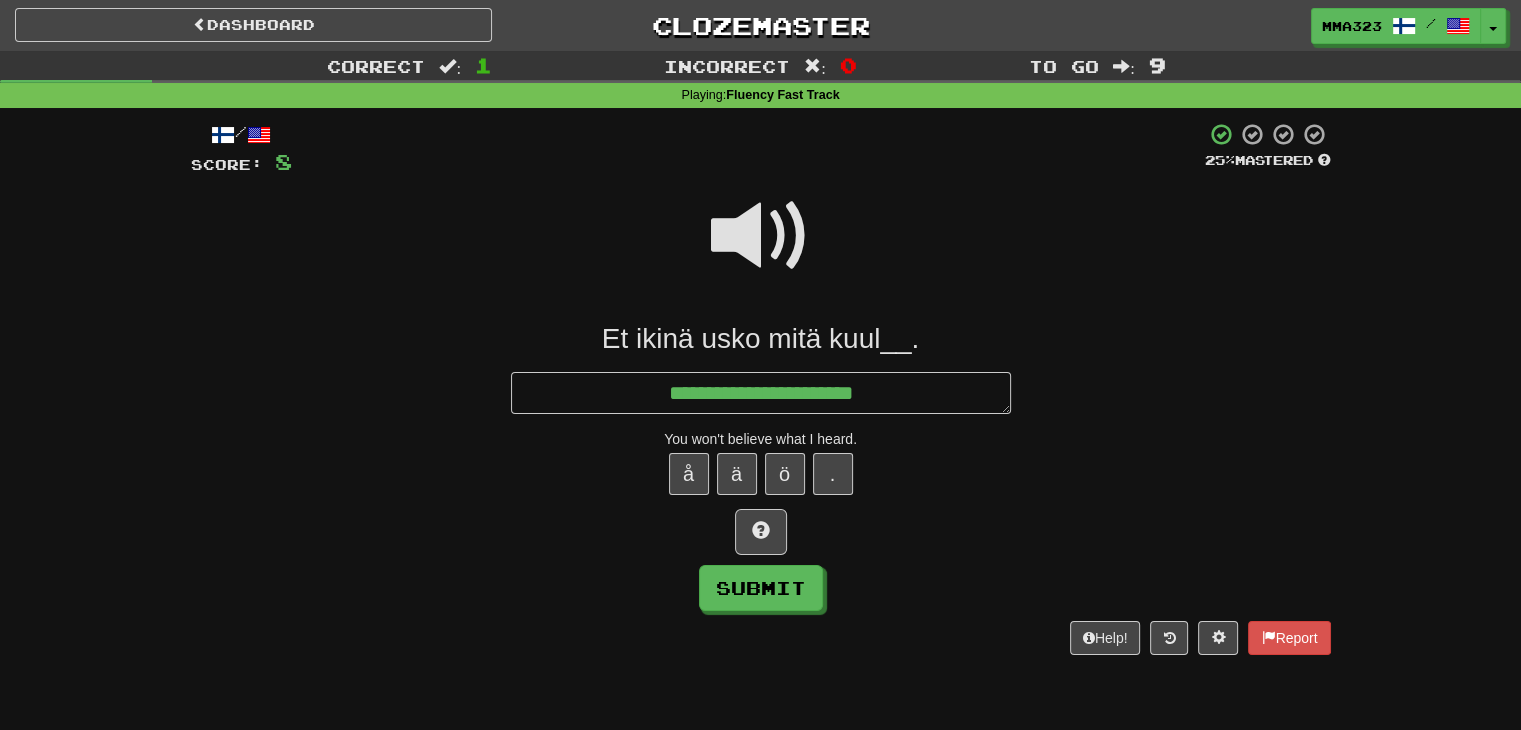 type on "*" 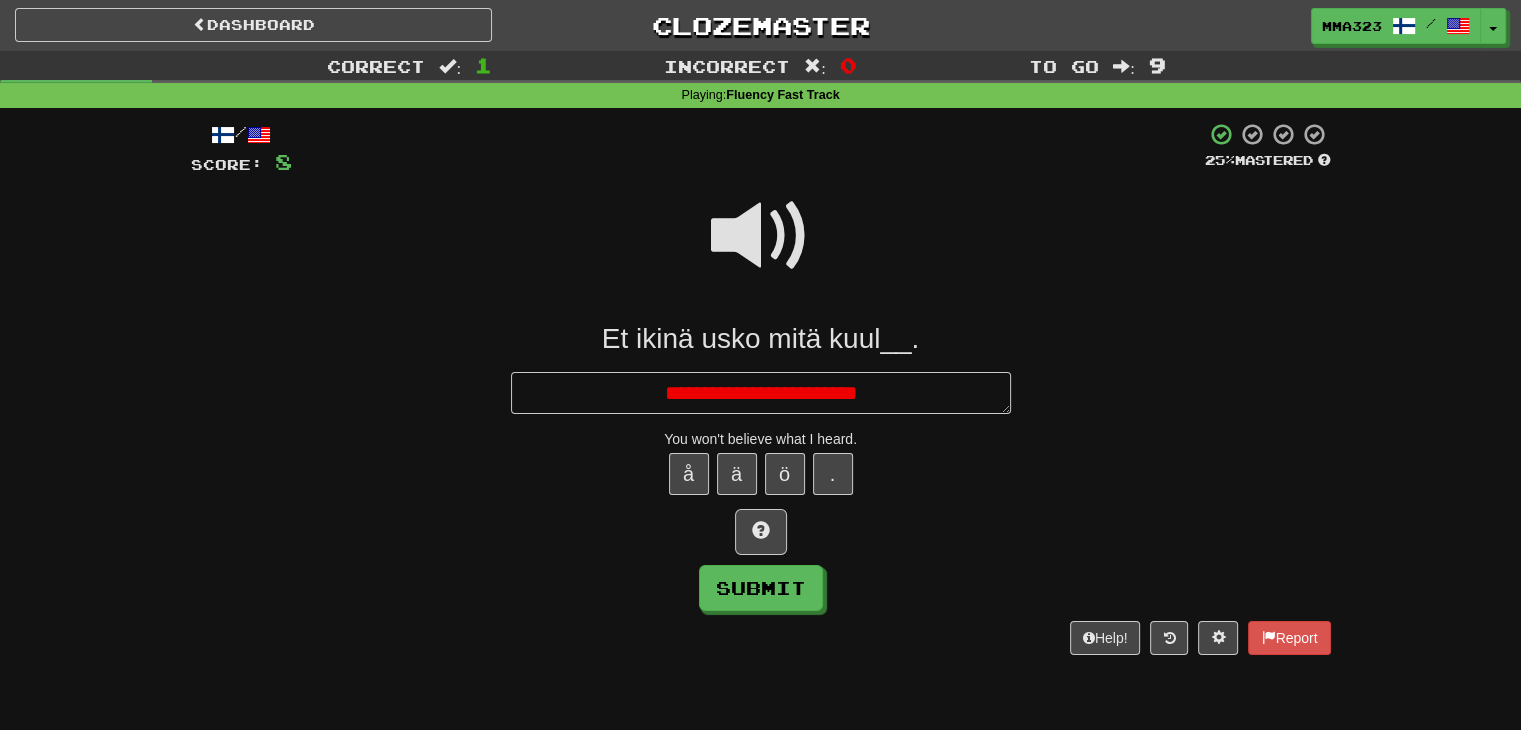 type on "*" 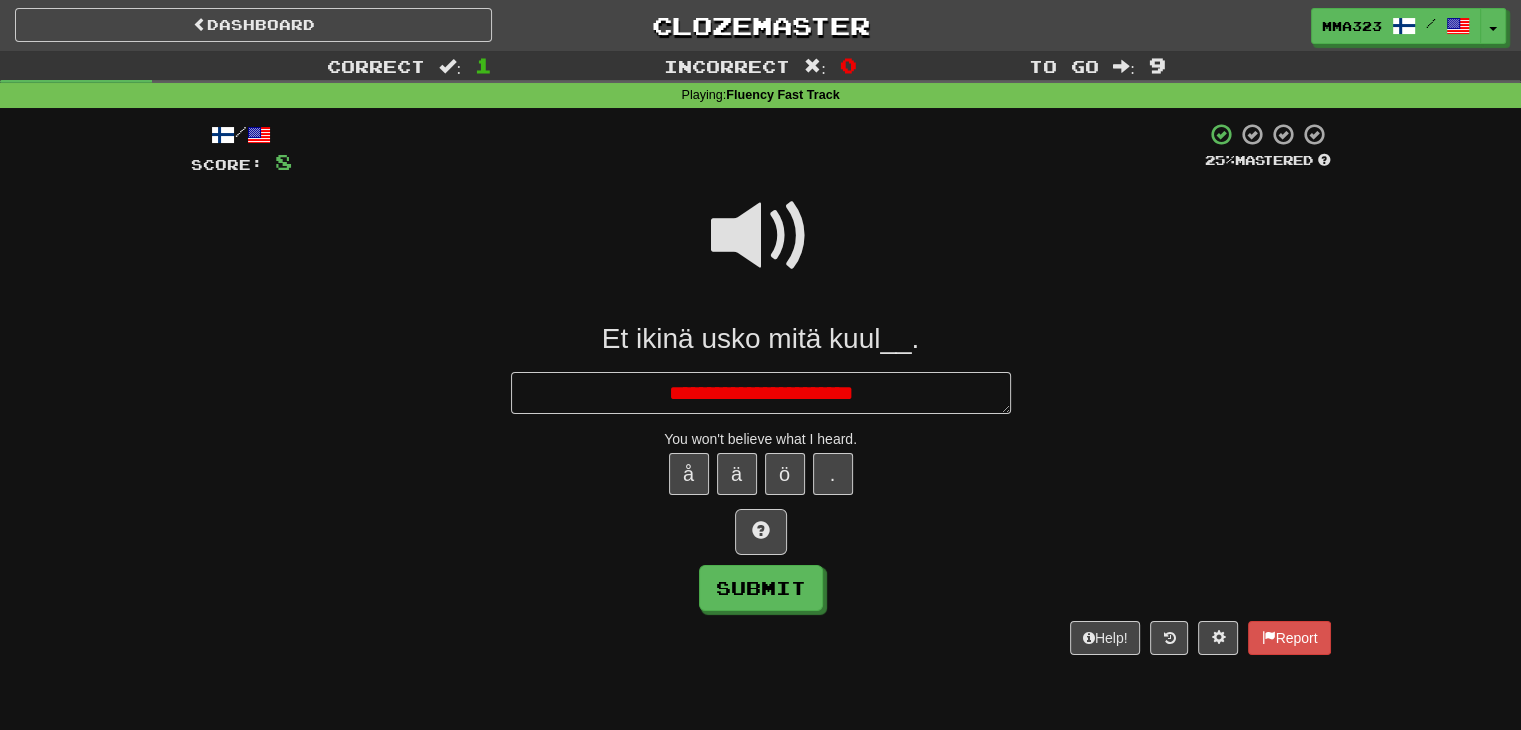 type on "*" 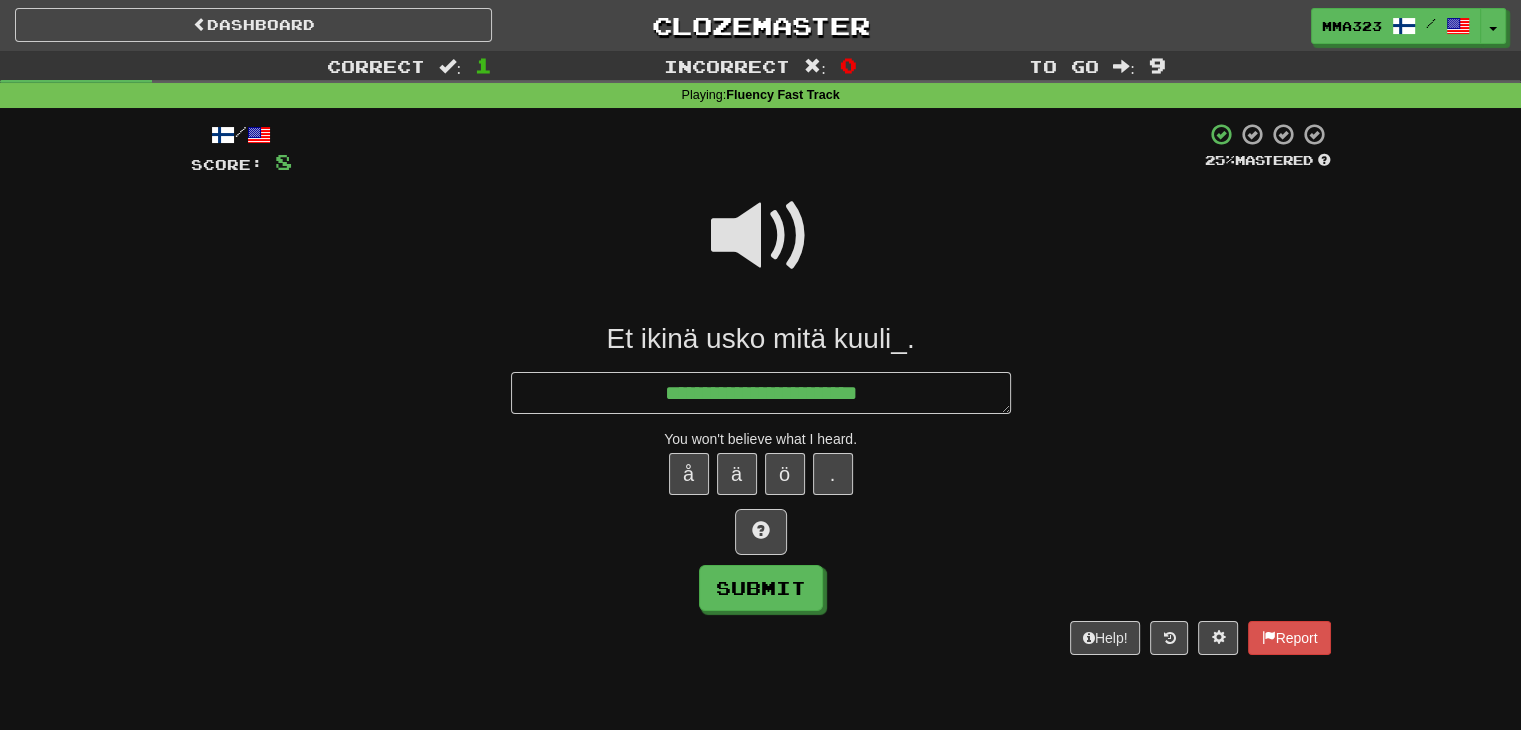 type on "*" 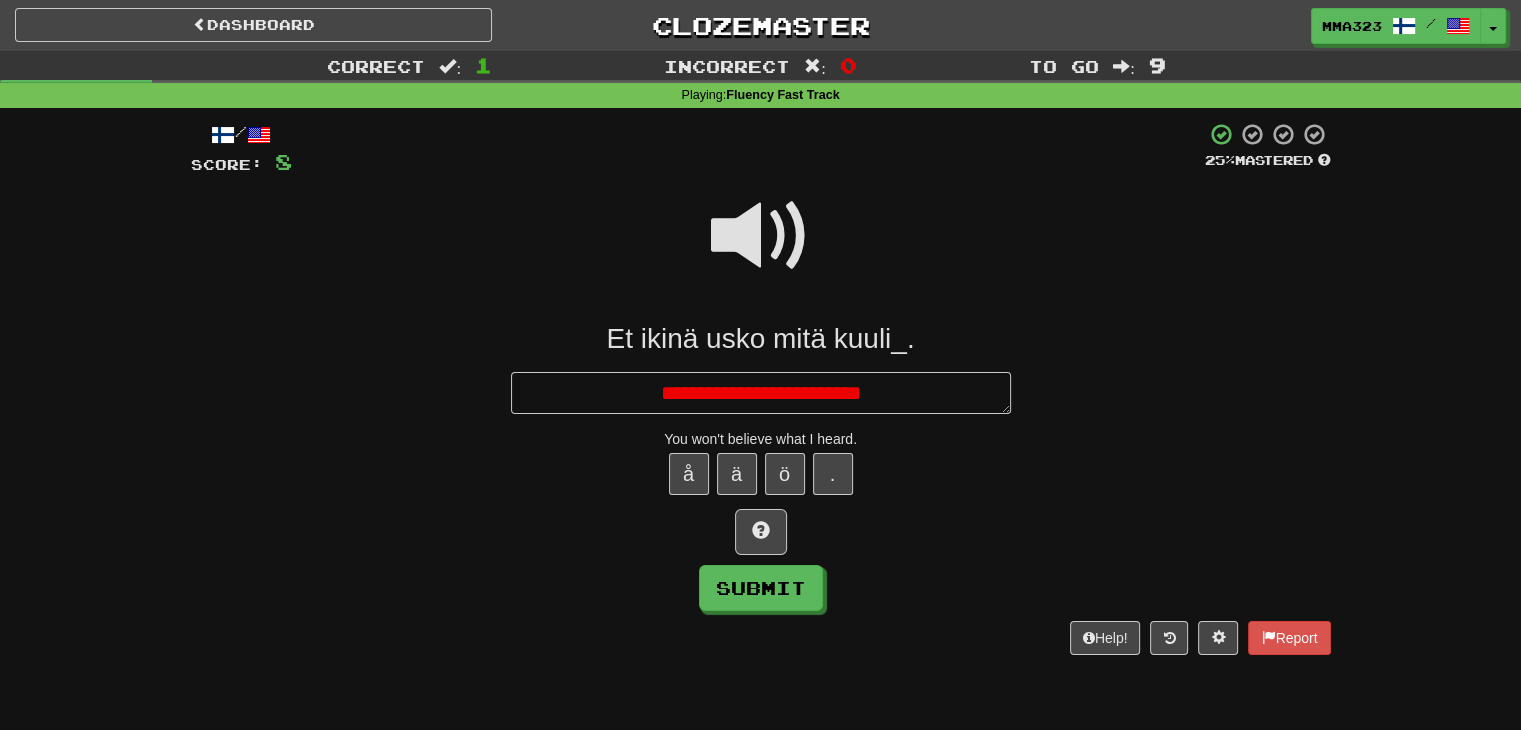 type on "*" 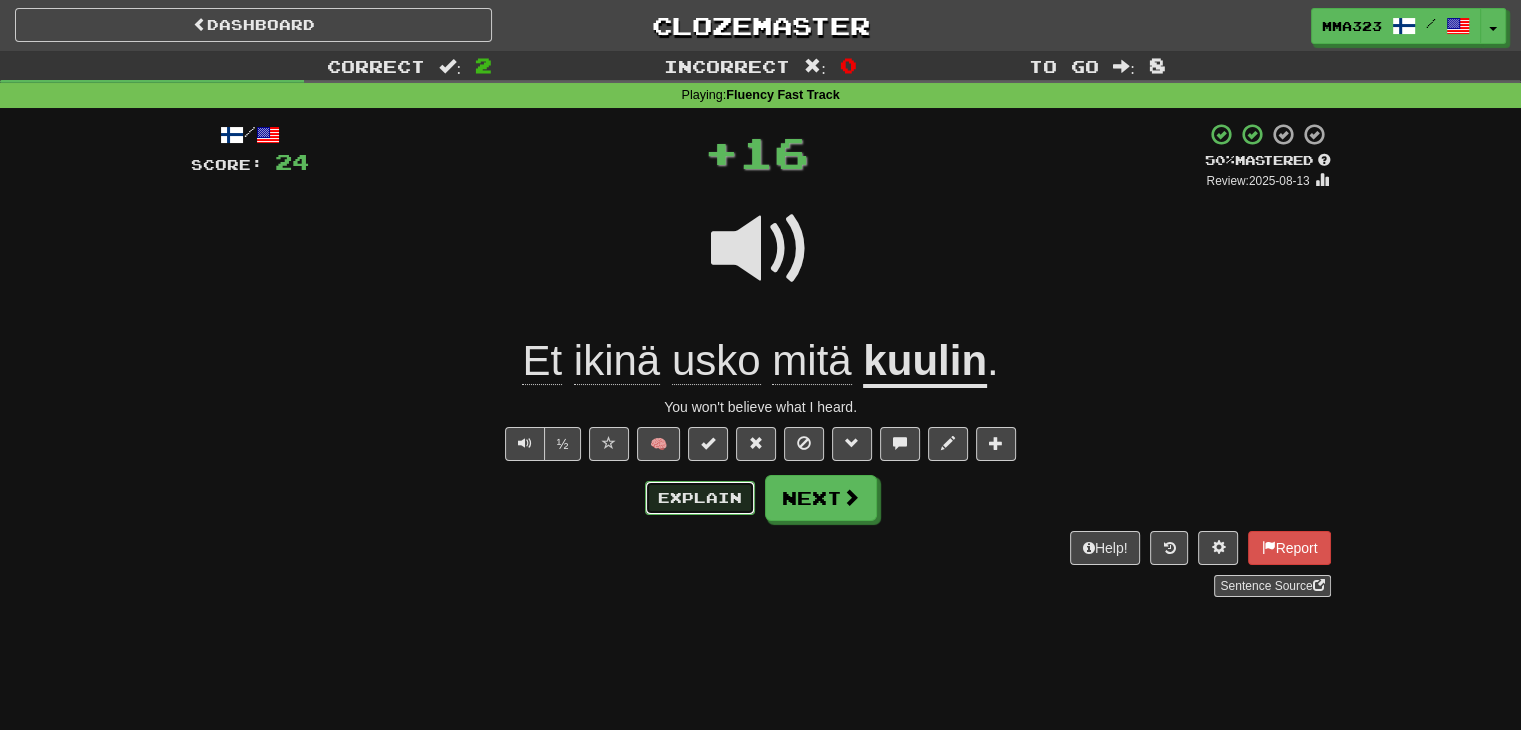click on "Explain" at bounding box center (700, 498) 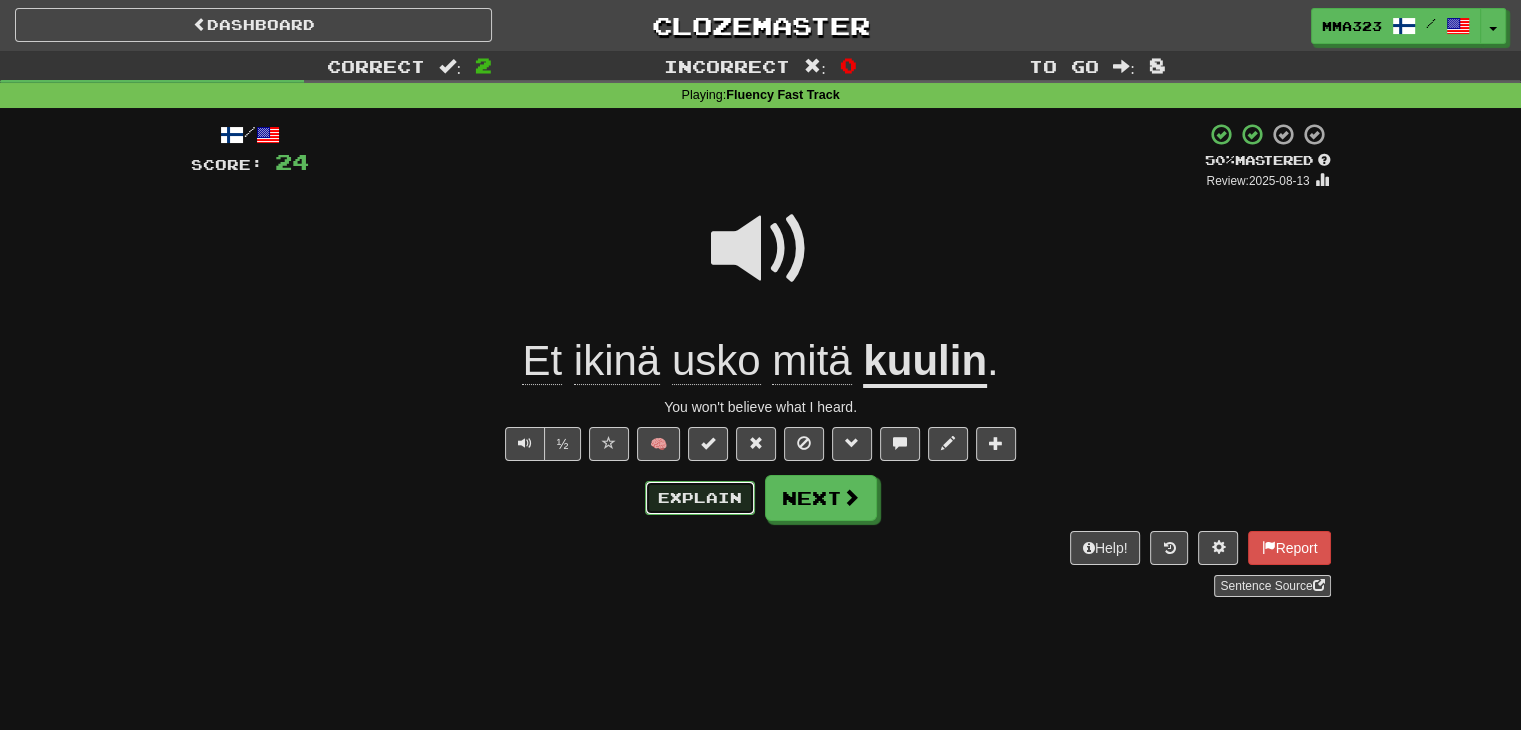 click on "Explain" at bounding box center [700, 498] 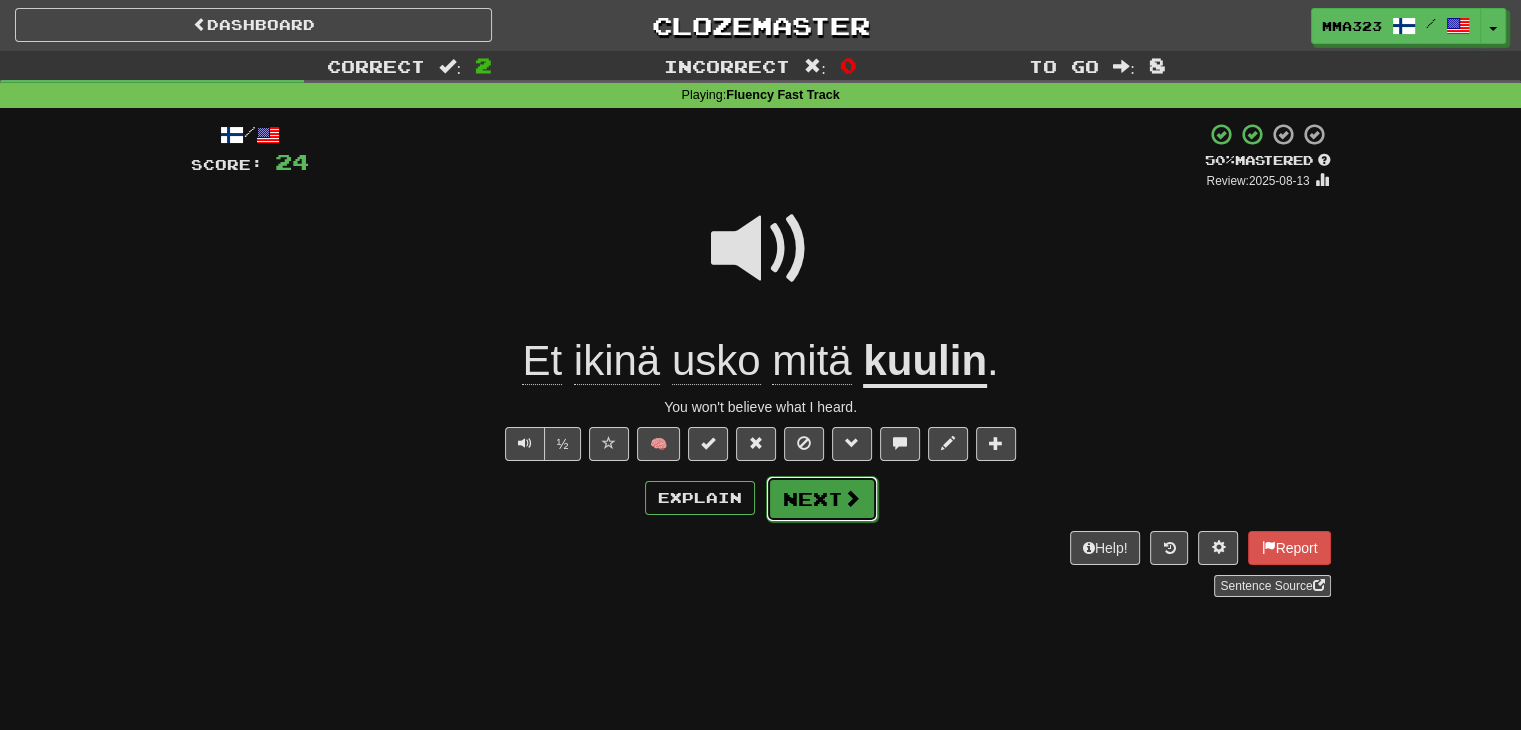 click on "Next" at bounding box center [822, 499] 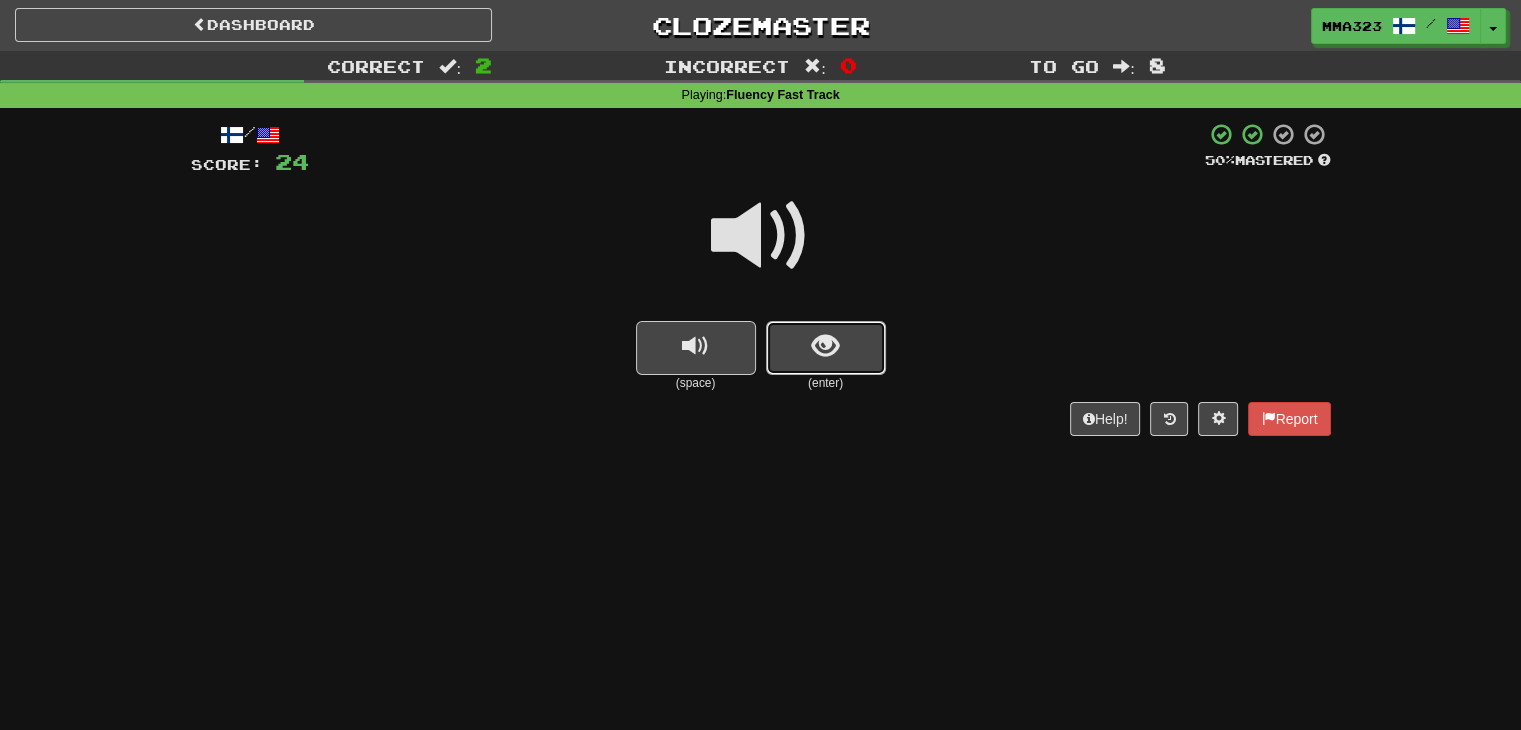 click at bounding box center [826, 348] 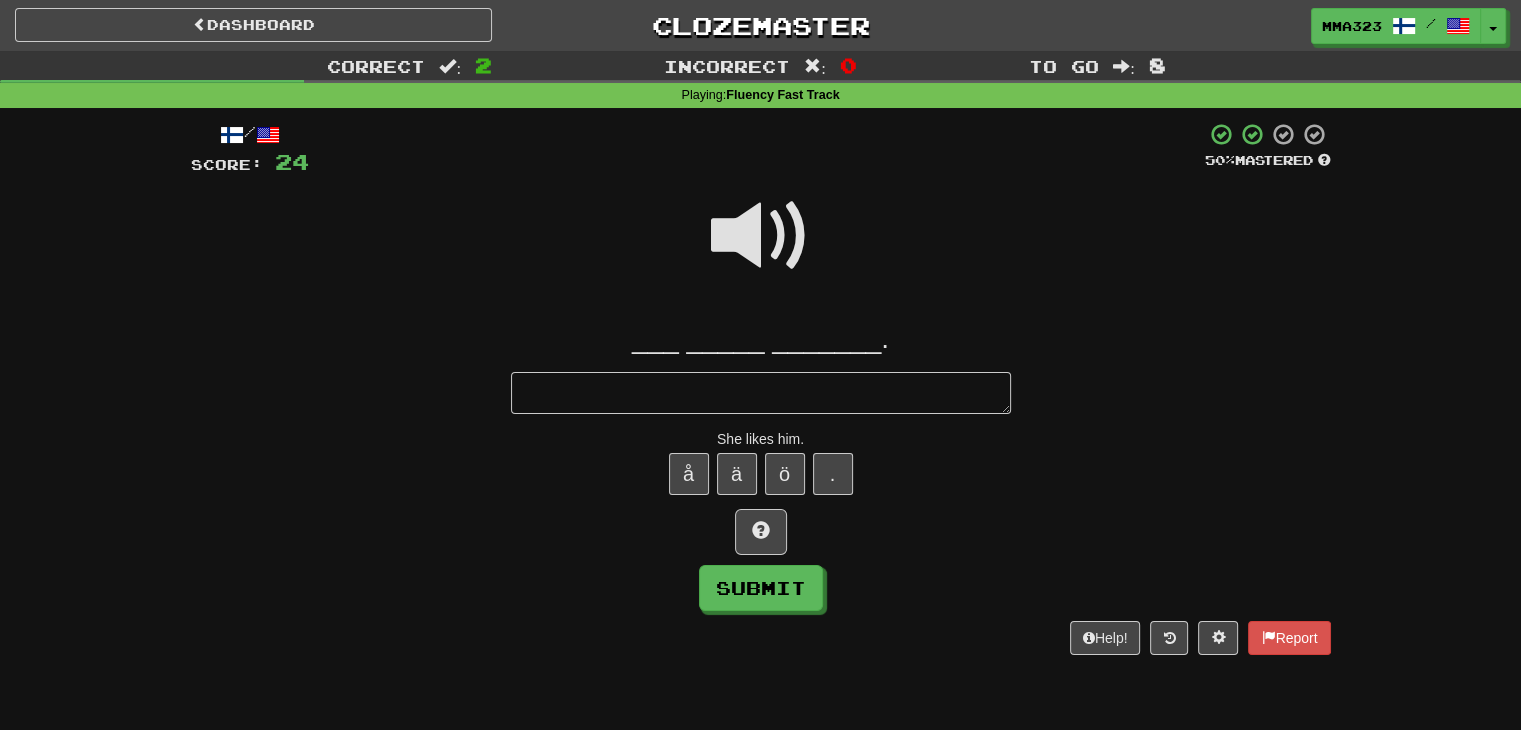 type on "*" 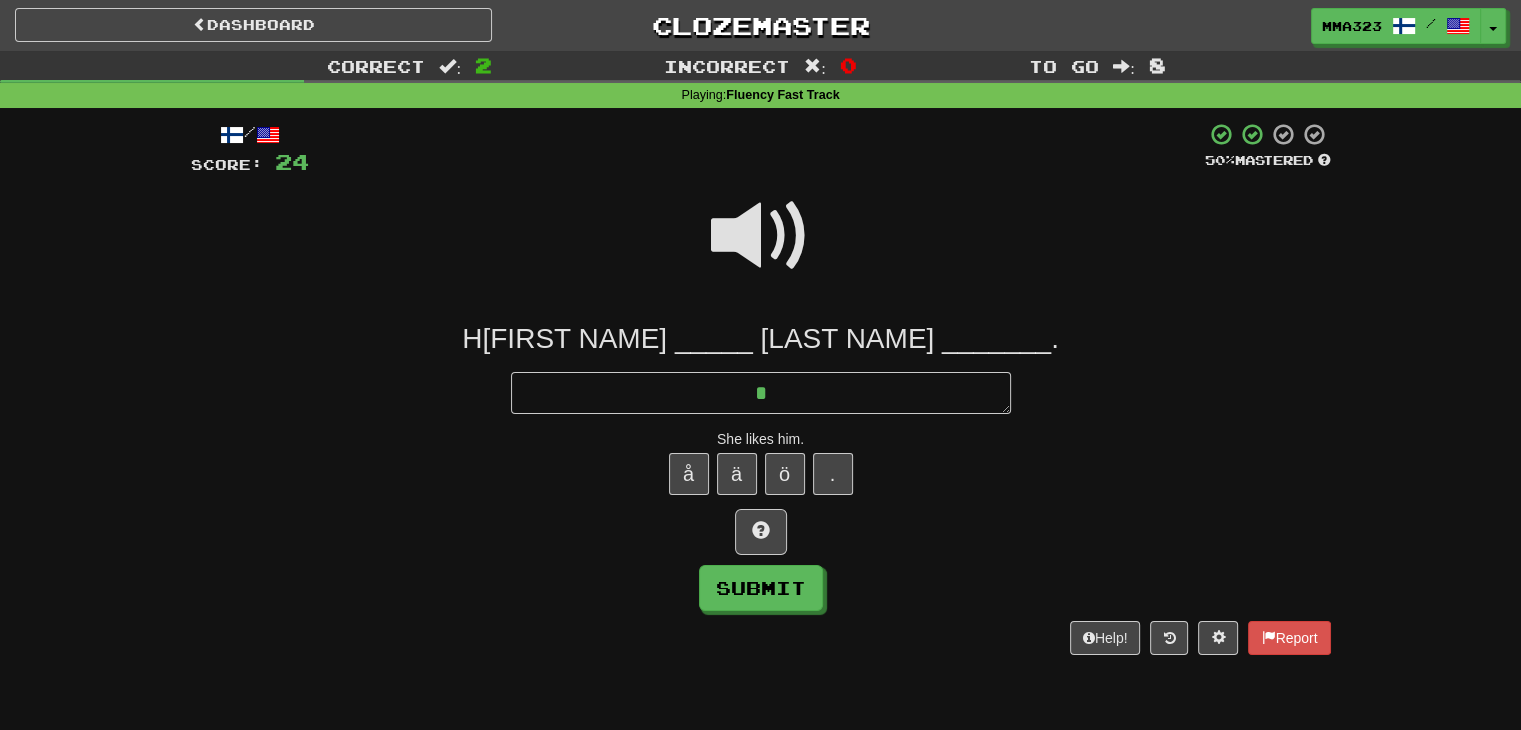 type 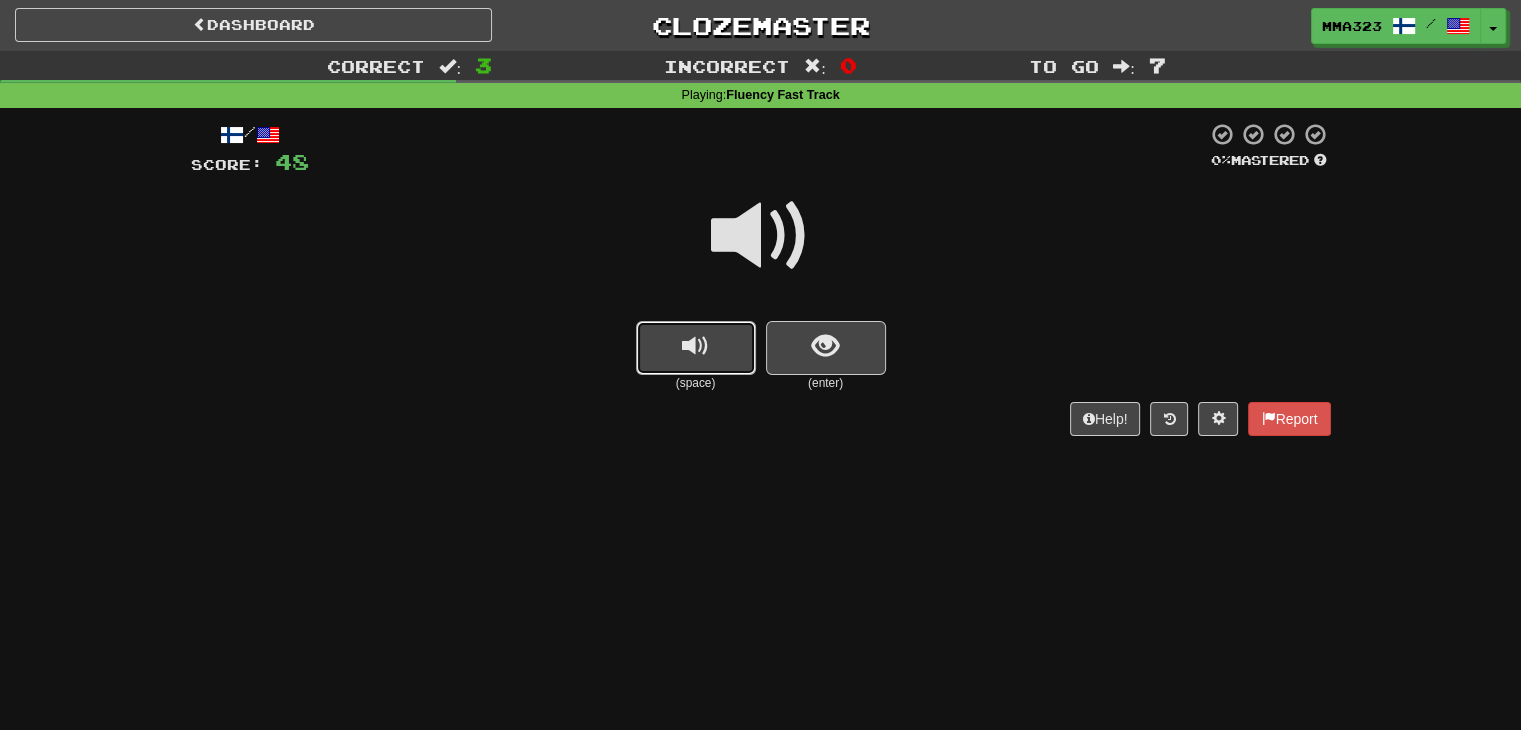 click at bounding box center [696, 348] 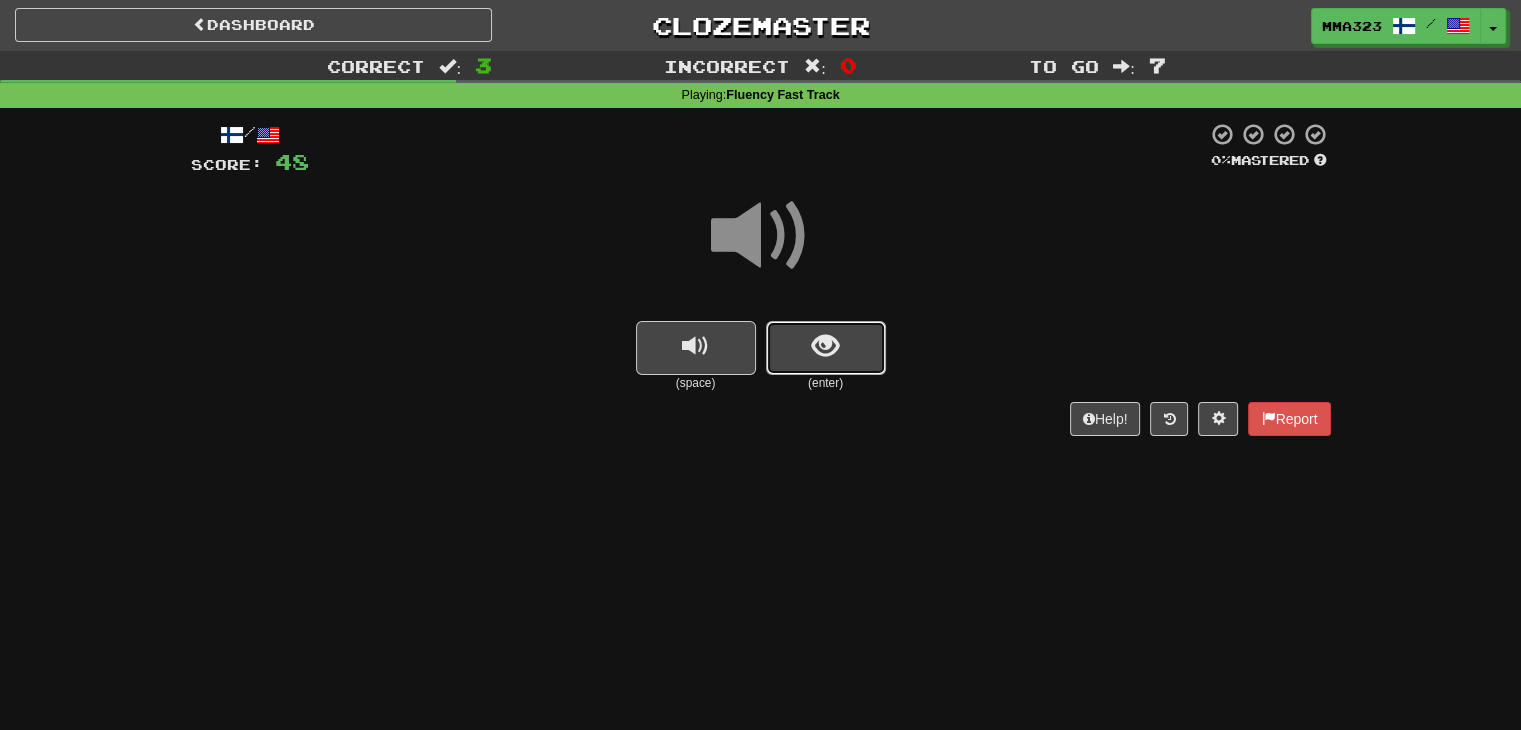 click at bounding box center (826, 348) 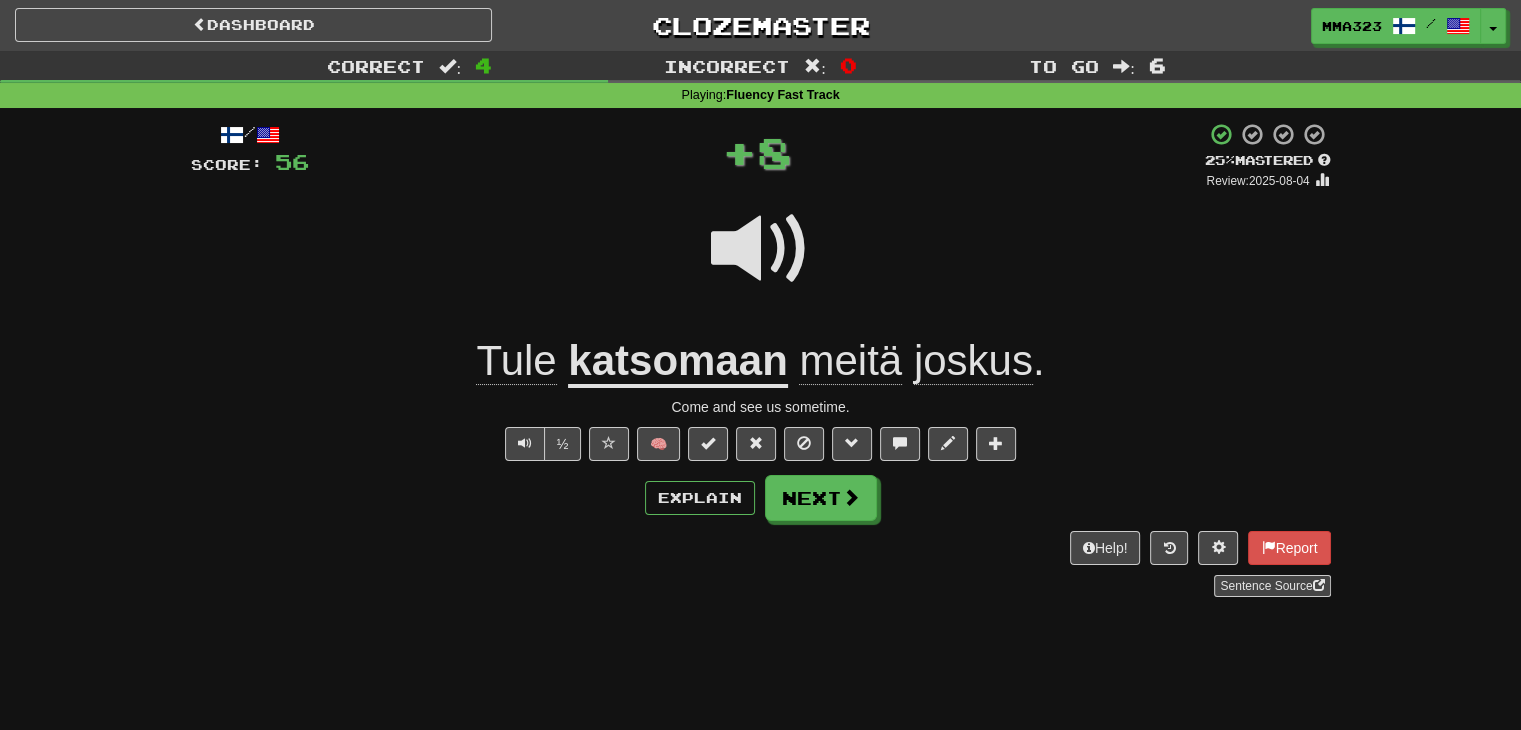 click on "Explain Next" at bounding box center (761, 498) 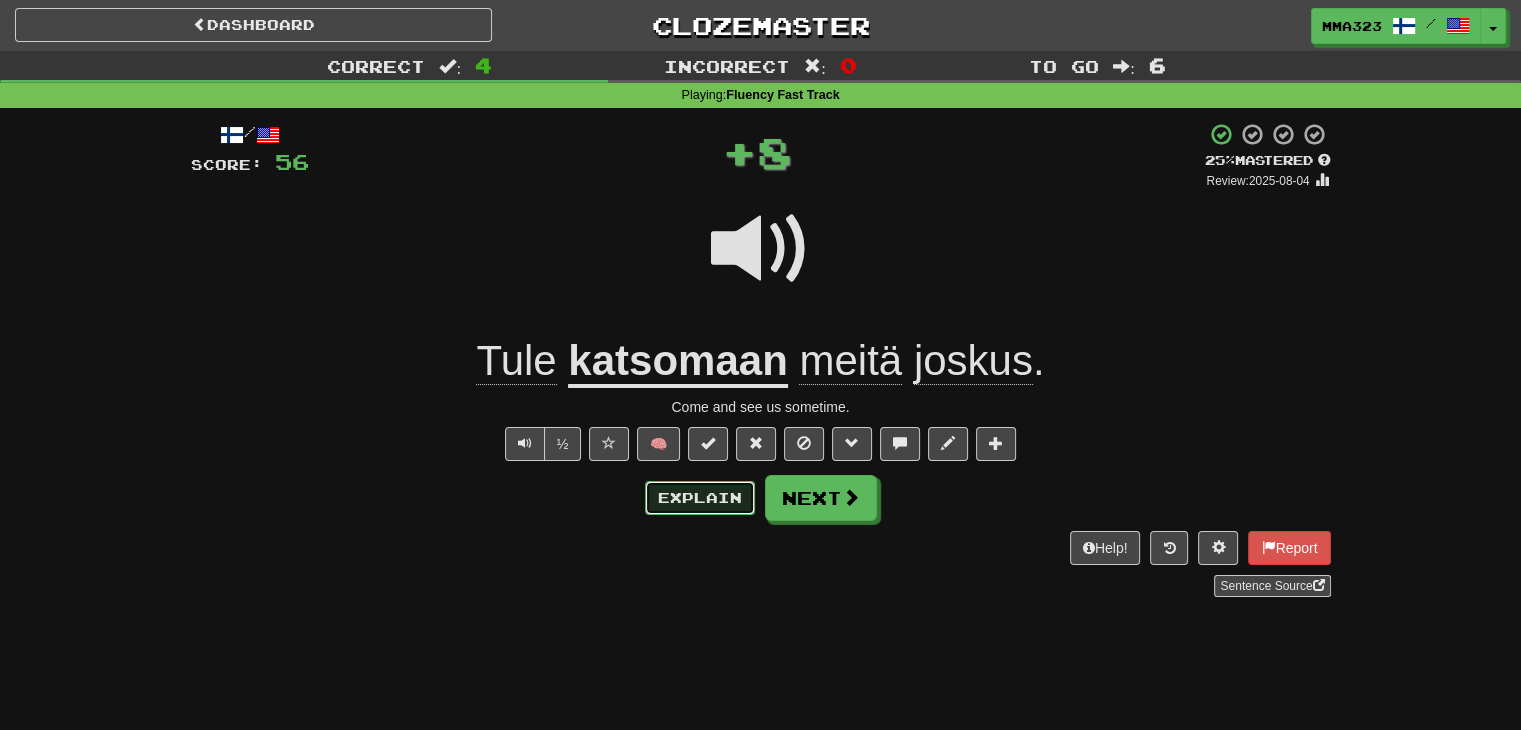 click on "Explain" at bounding box center (700, 498) 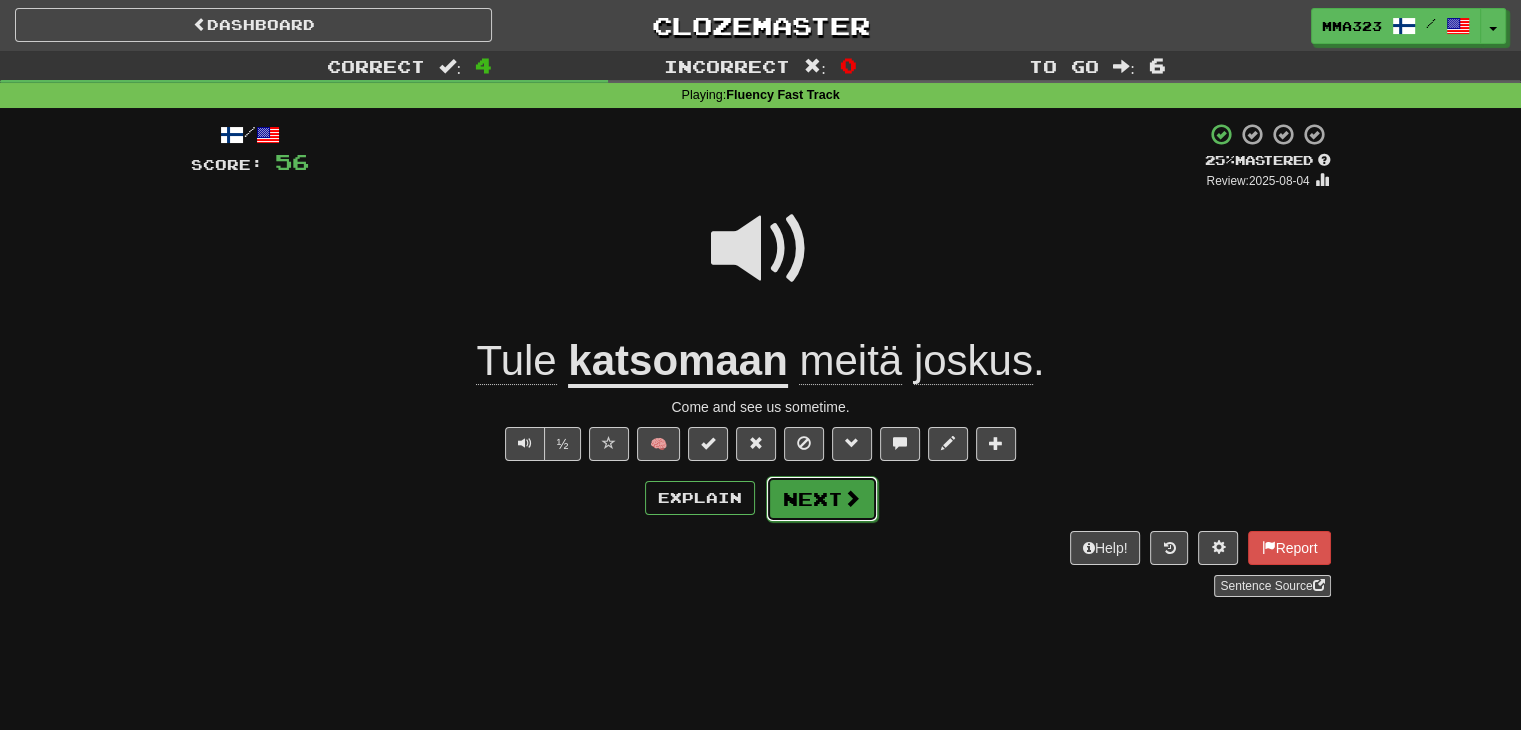 click on "Next" at bounding box center [822, 499] 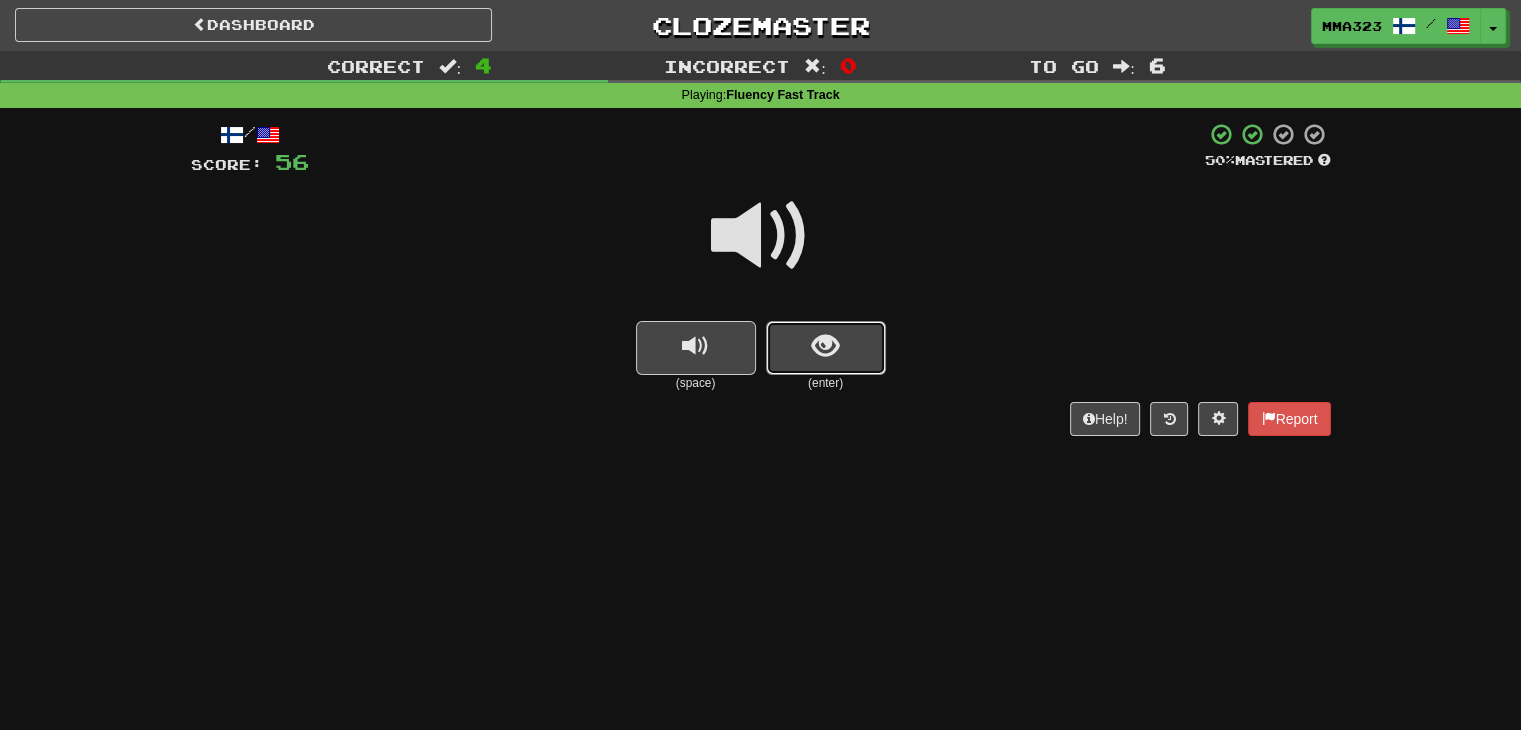 click at bounding box center [826, 348] 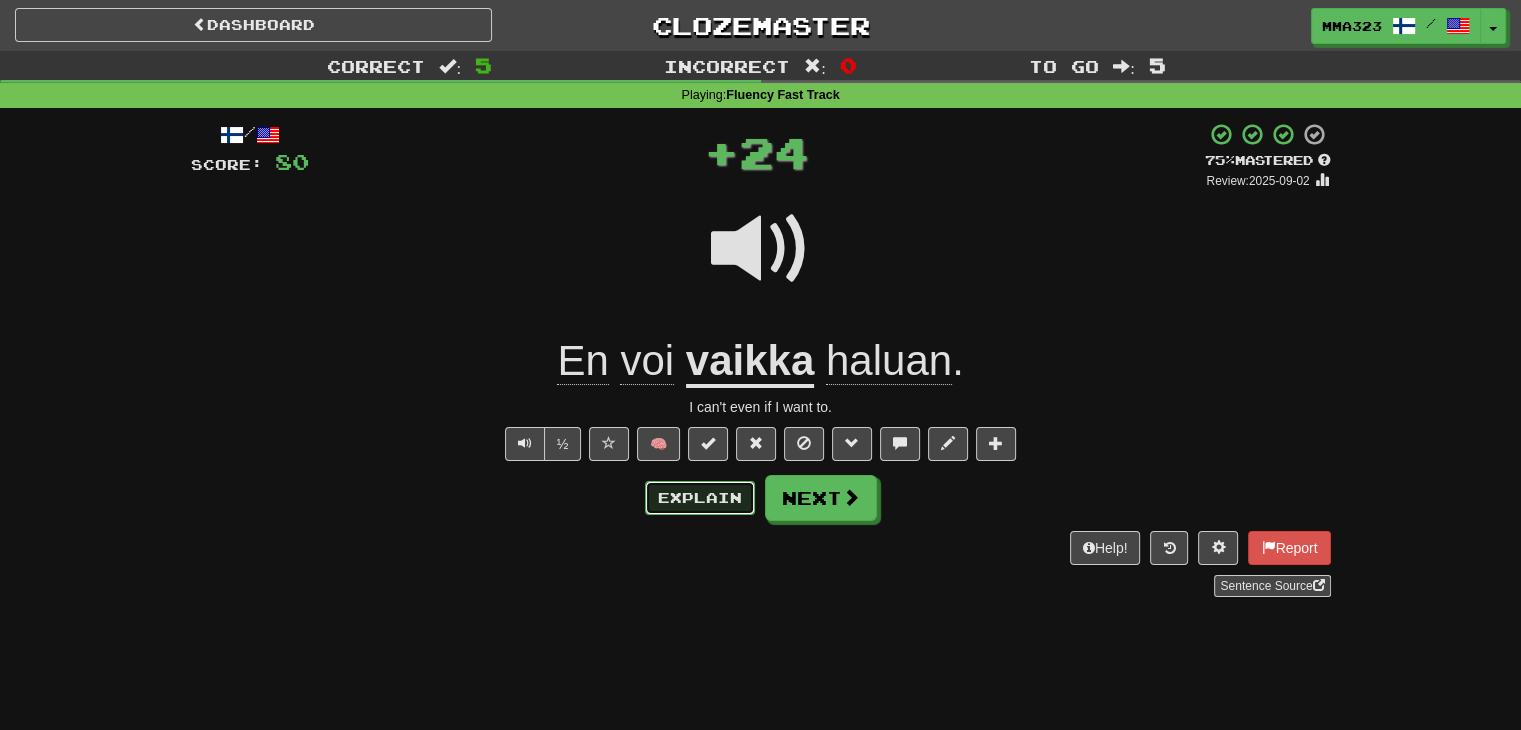 click on "Explain" at bounding box center [700, 498] 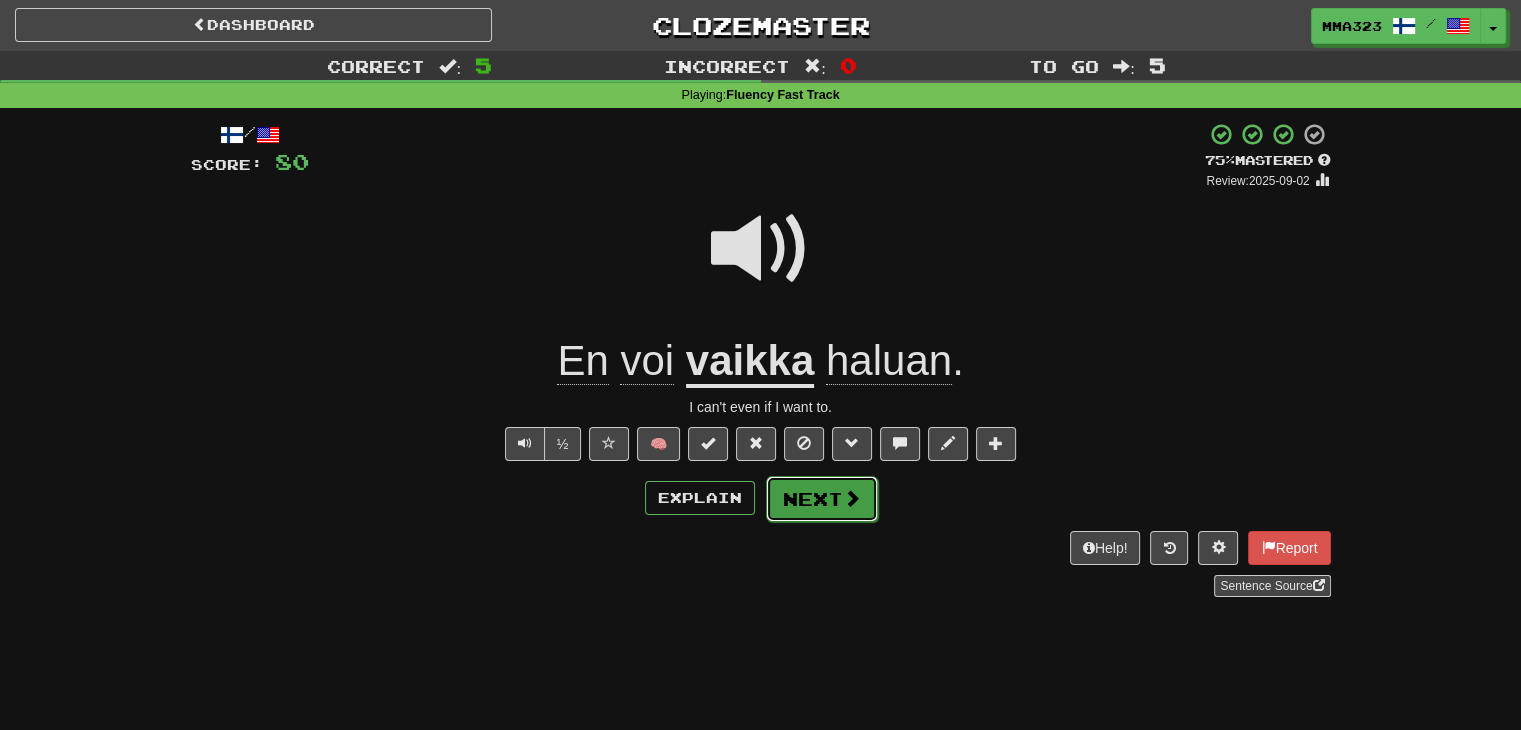 click on "Next" at bounding box center (822, 499) 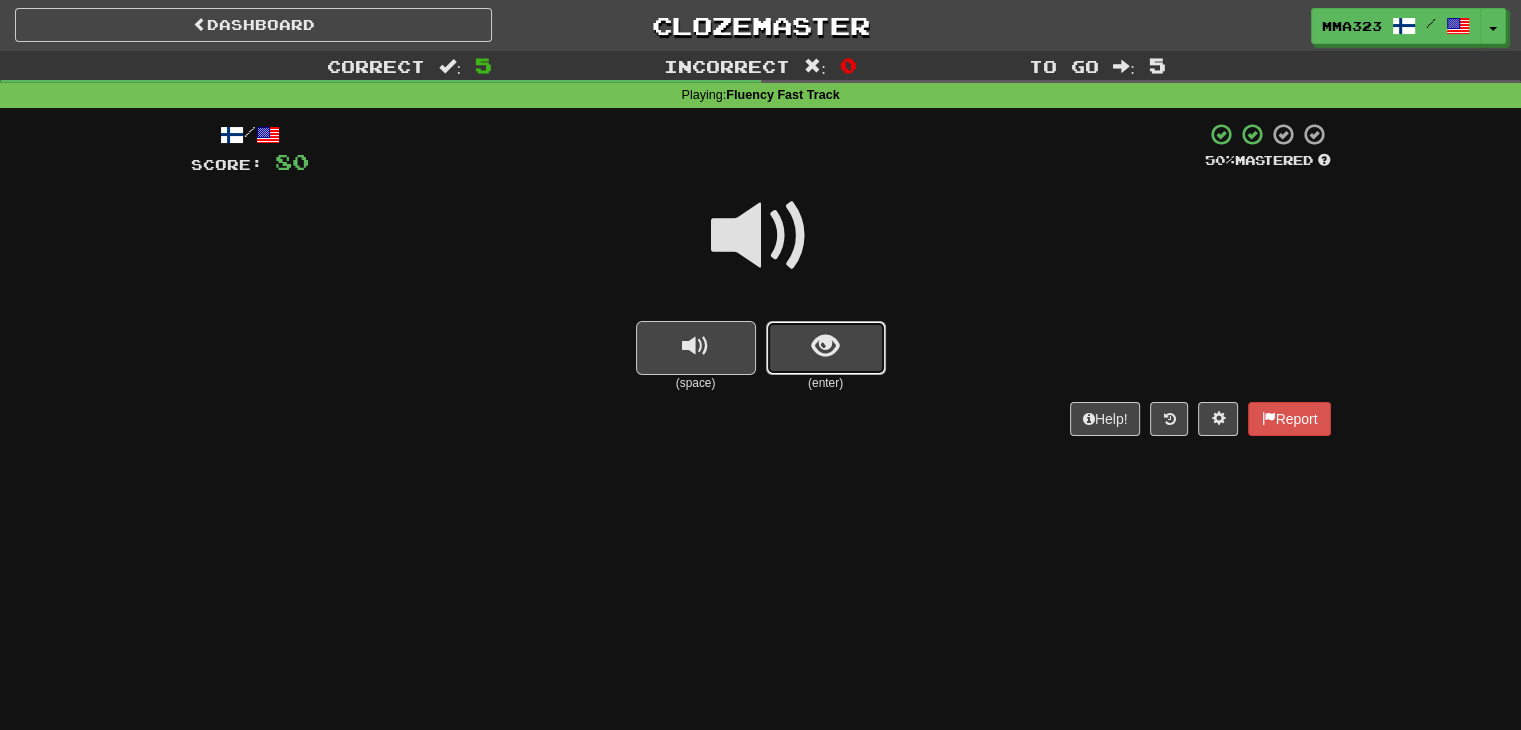 click at bounding box center (825, 346) 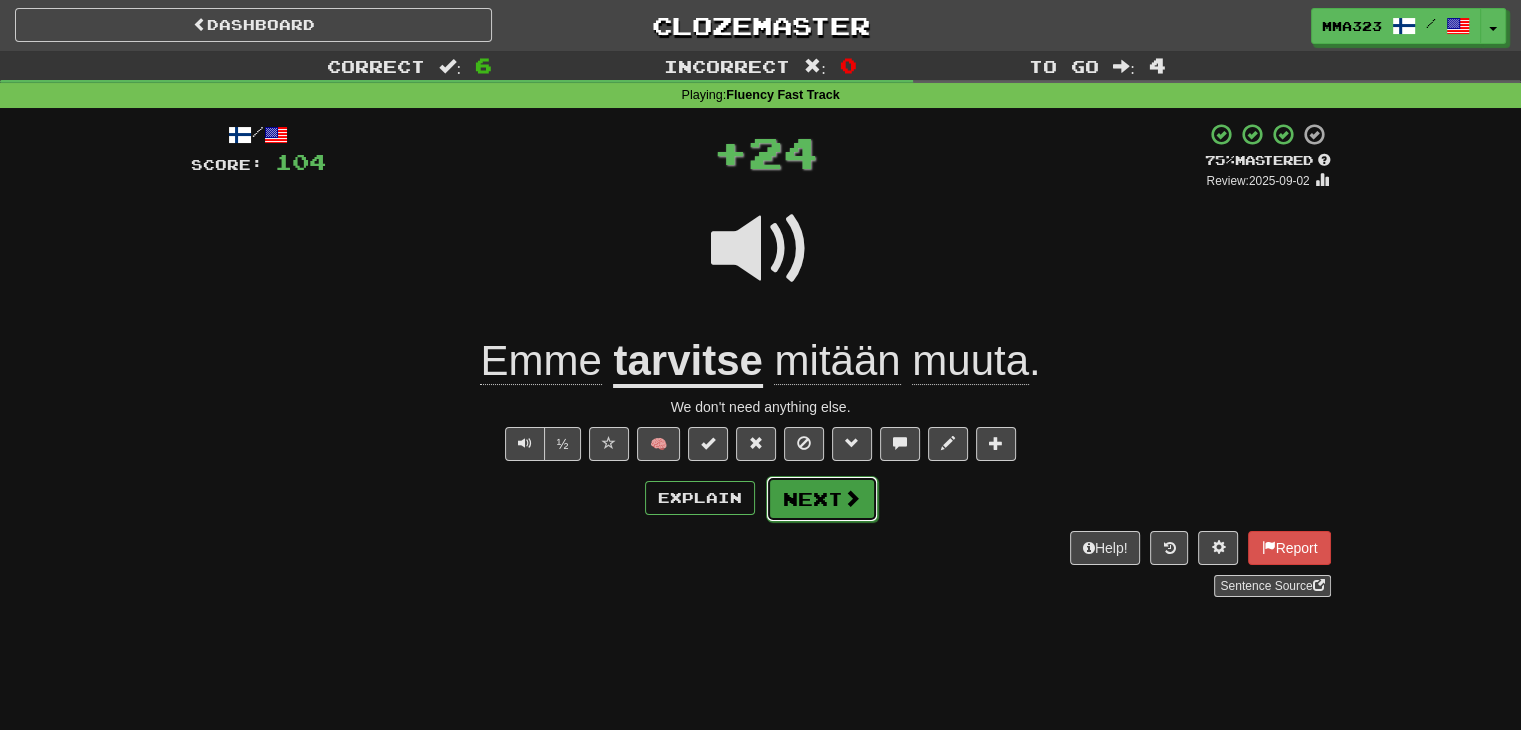 click on "Next" at bounding box center [822, 499] 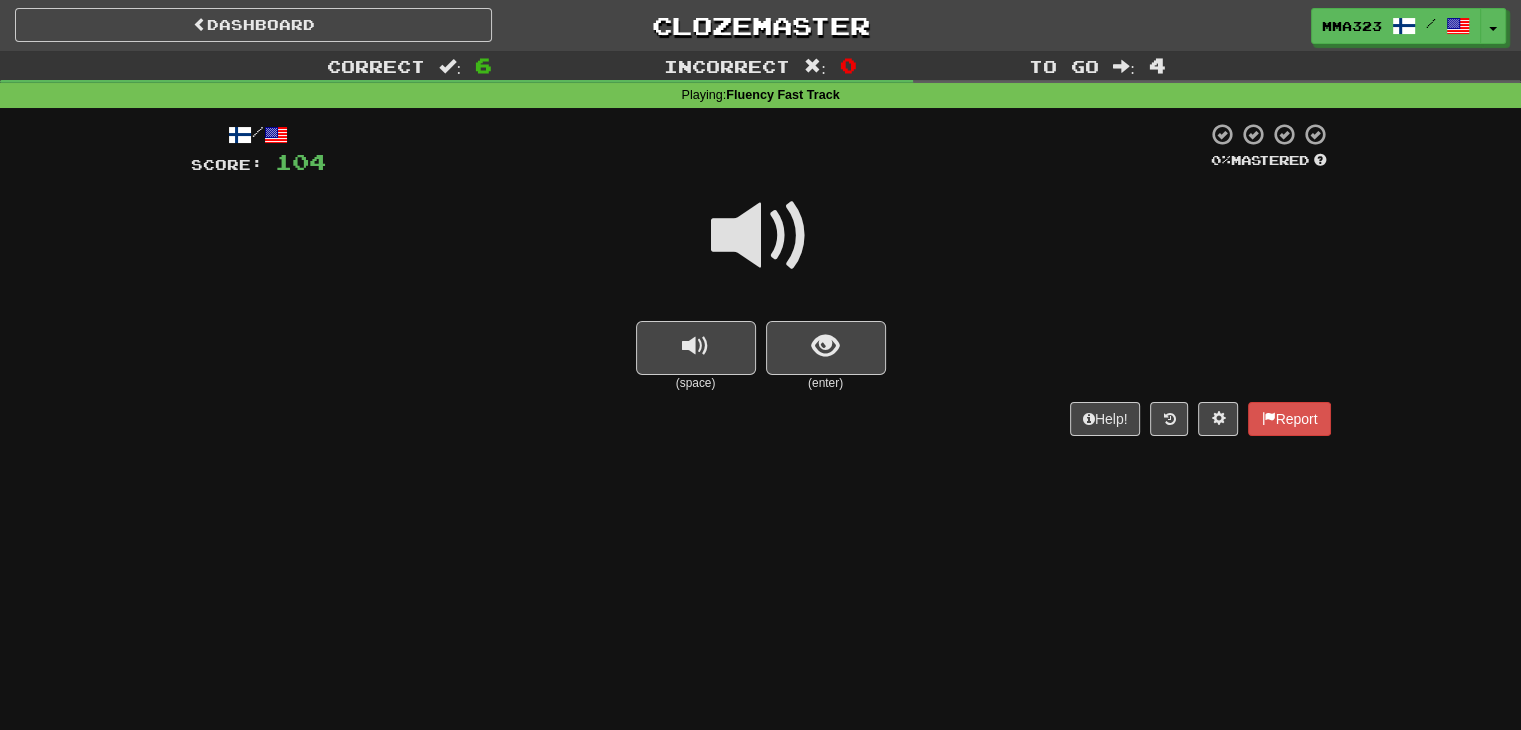 click on "(enter)" at bounding box center [826, 383] 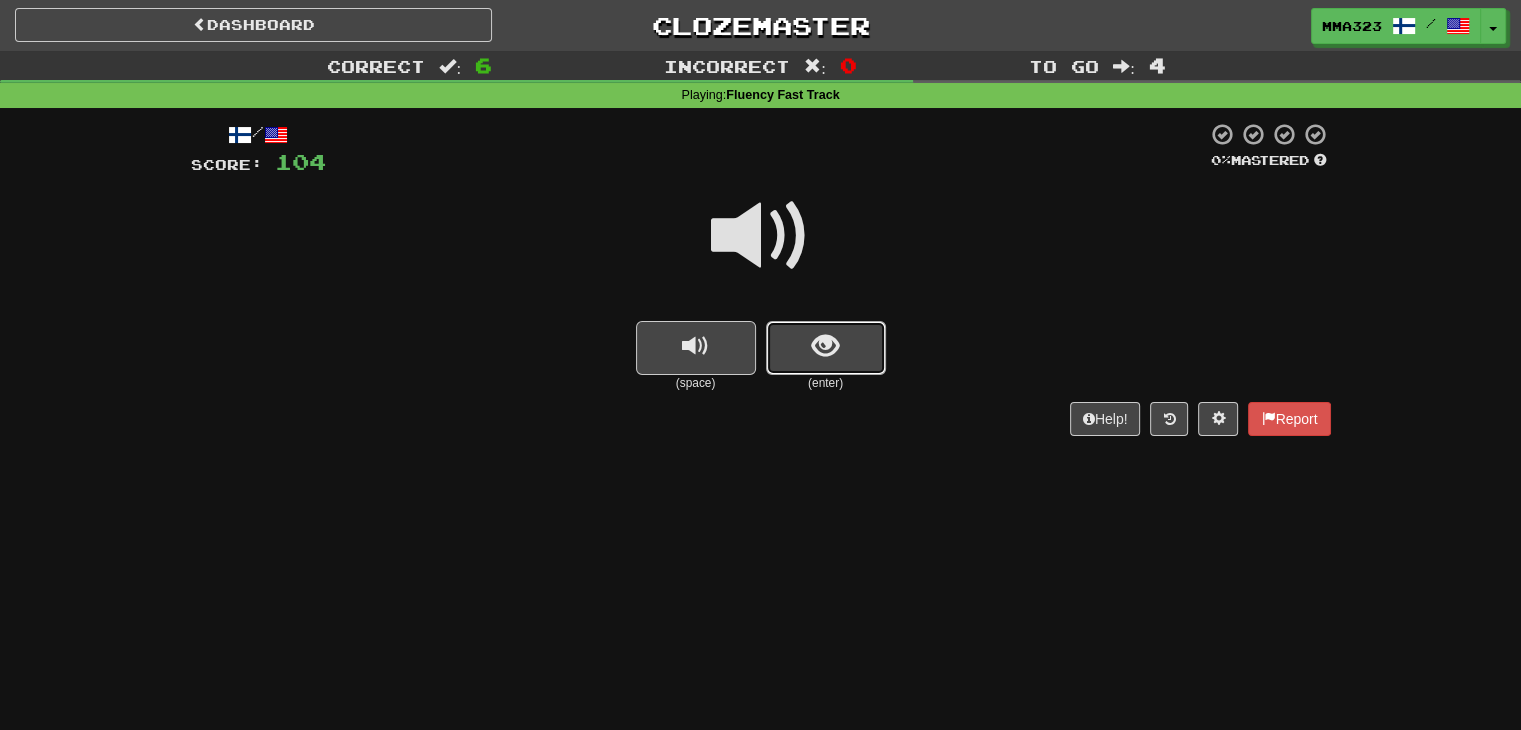 click at bounding box center (826, 348) 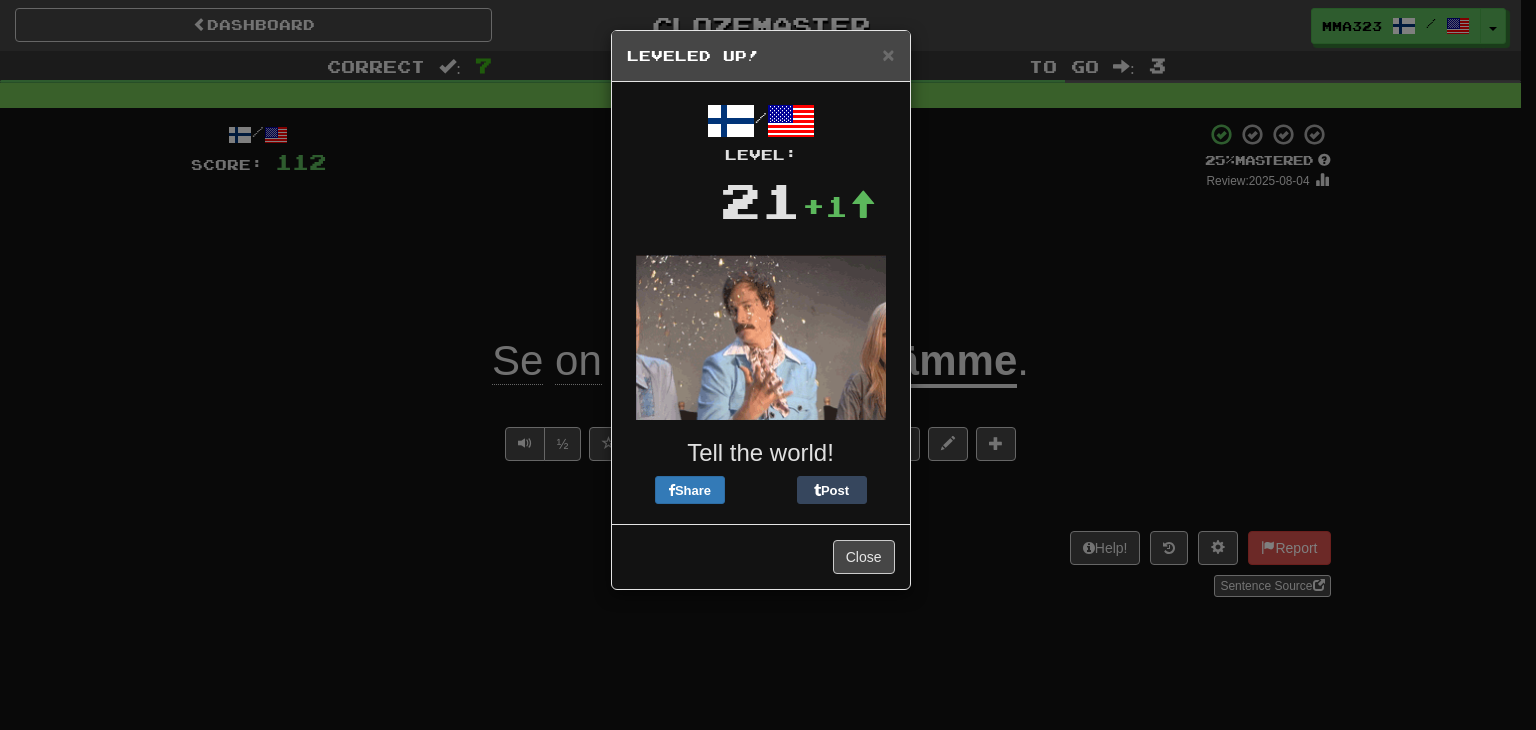 click on "Close" at bounding box center [761, 556] 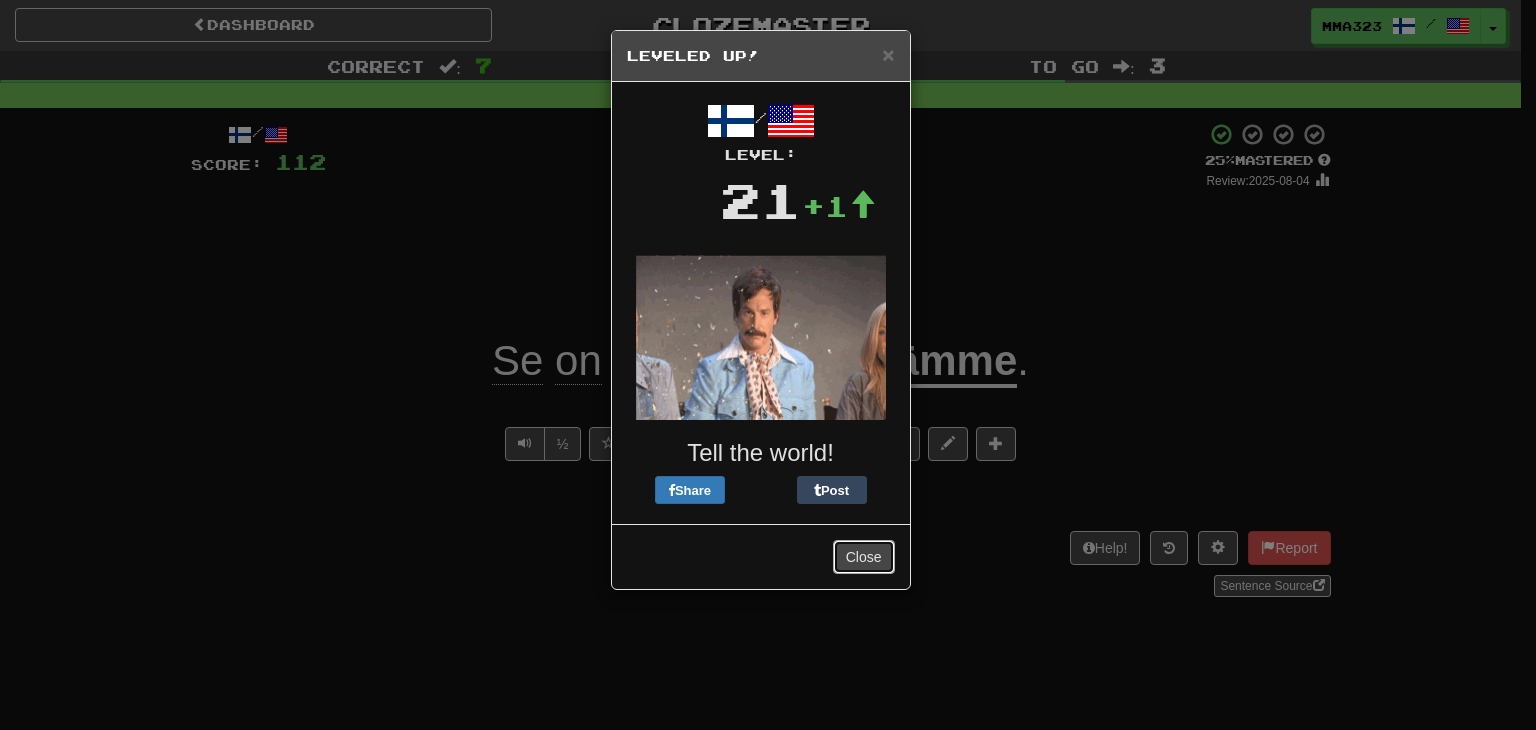 click on "Close" at bounding box center [864, 557] 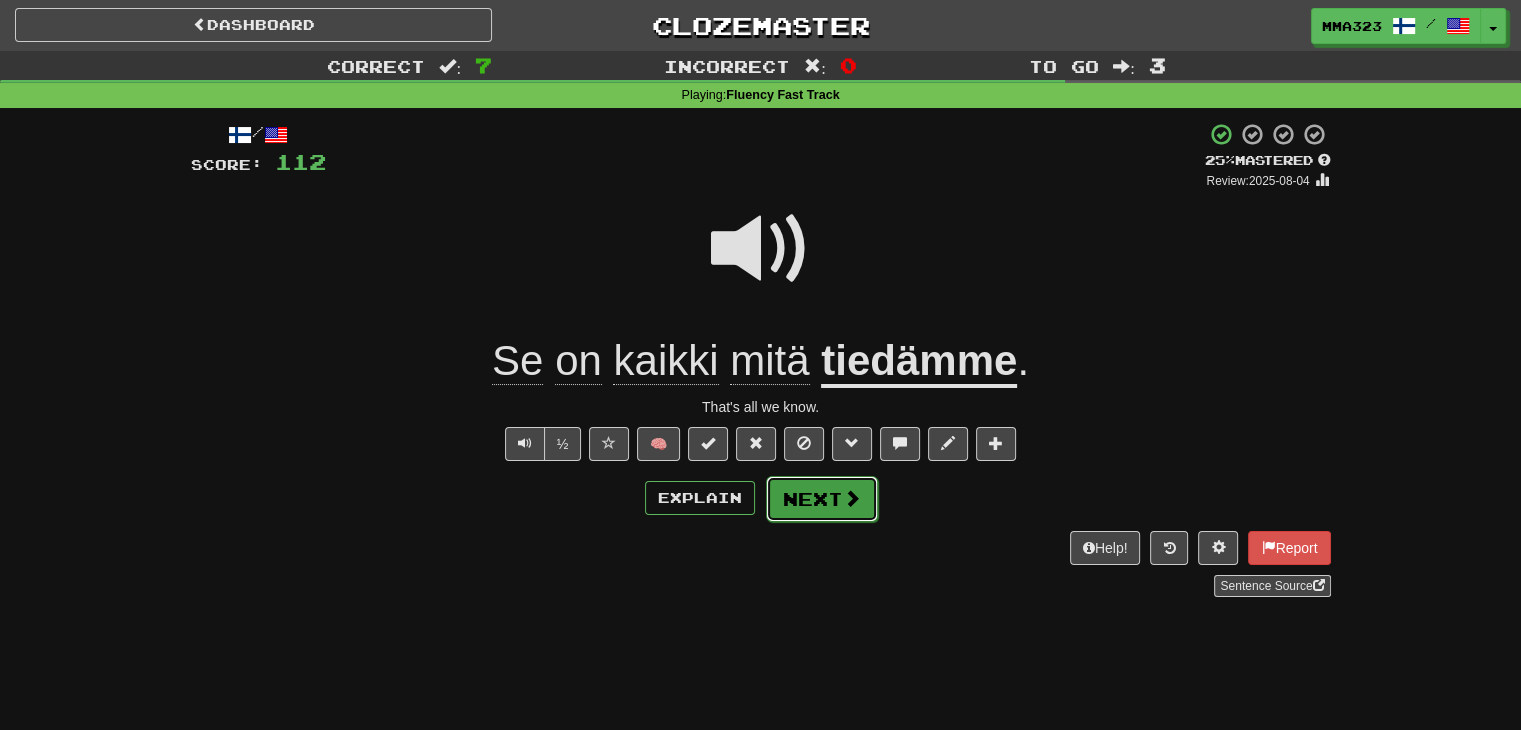 click on "Next" at bounding box center (822, 499) 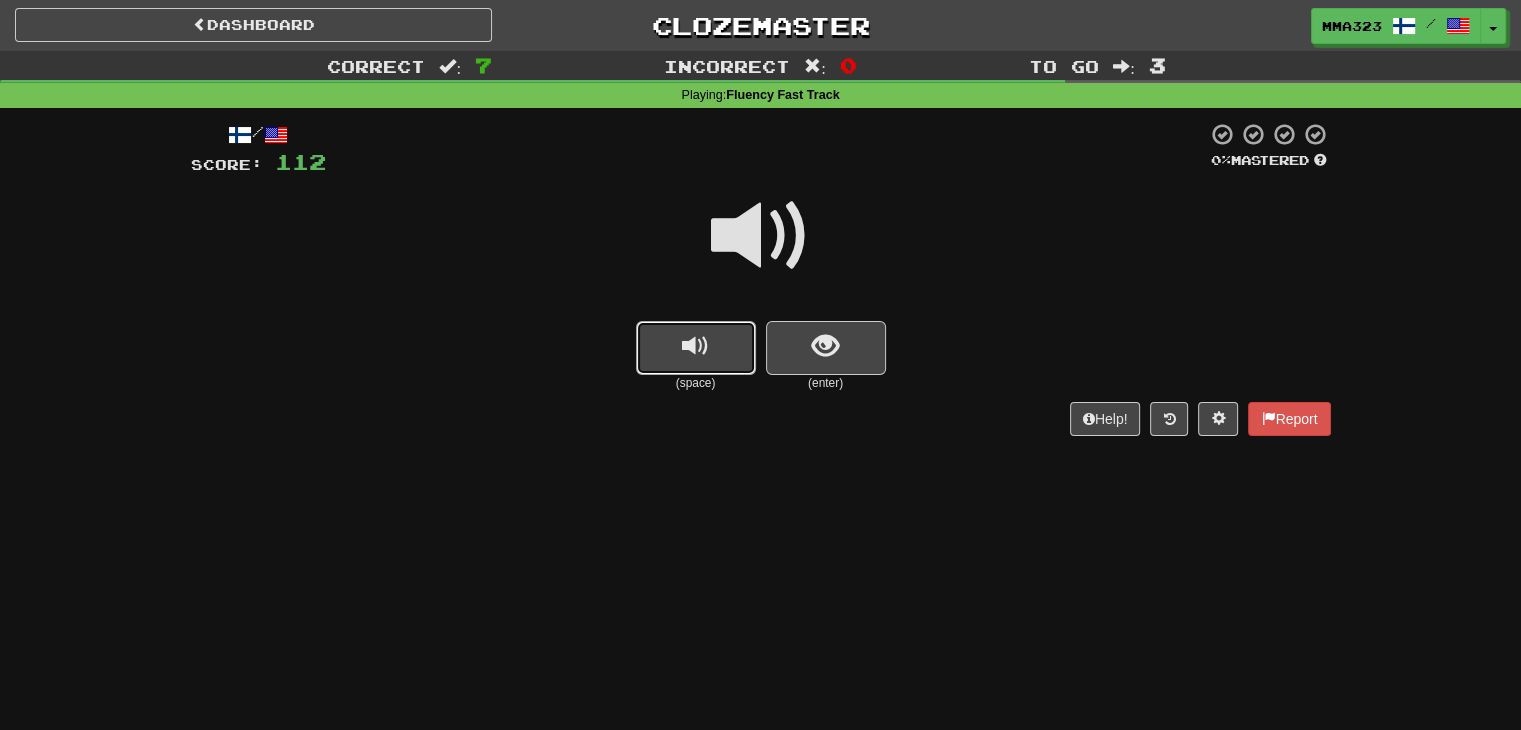 click at bounding box center (696, 348) 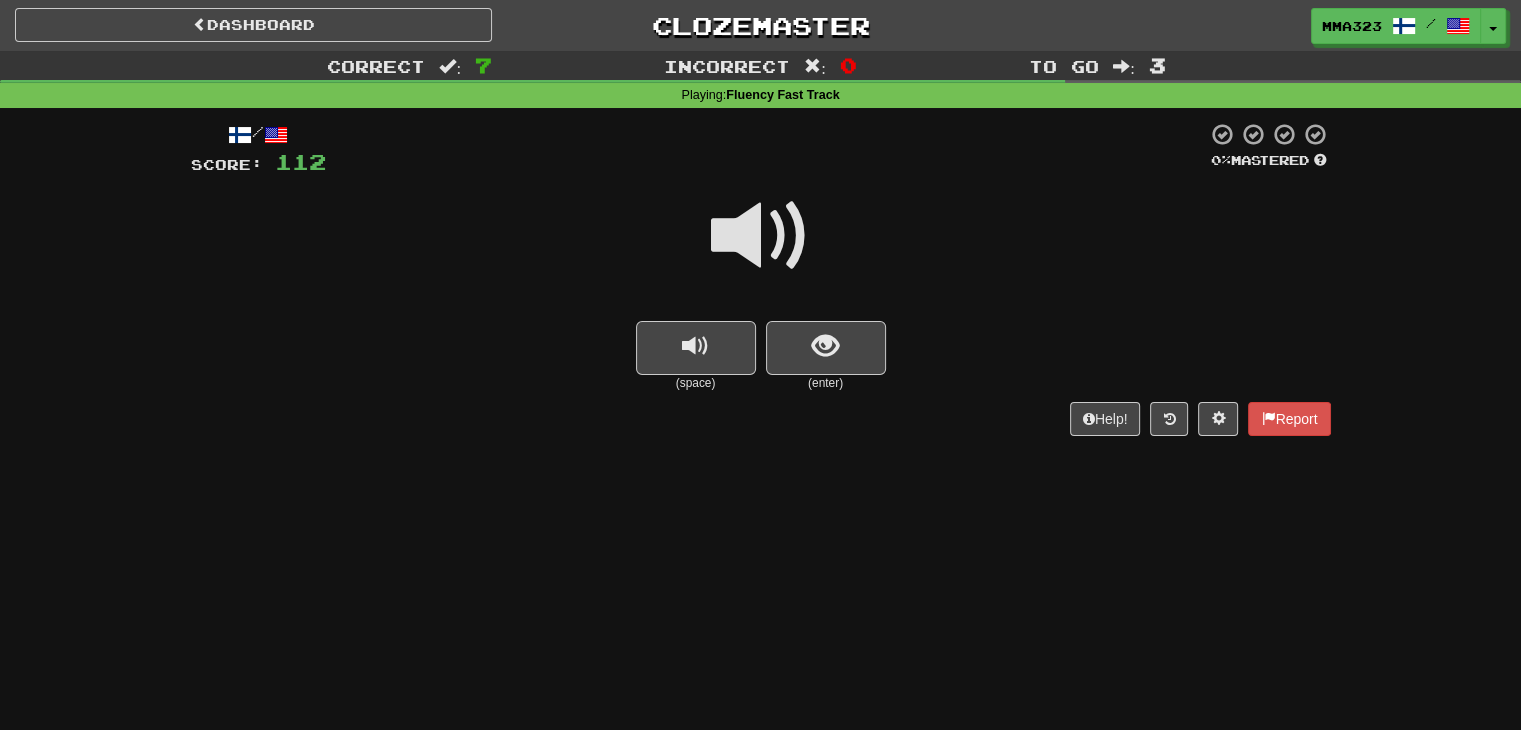 click on "(enter)" at bounding box center (826, 383) 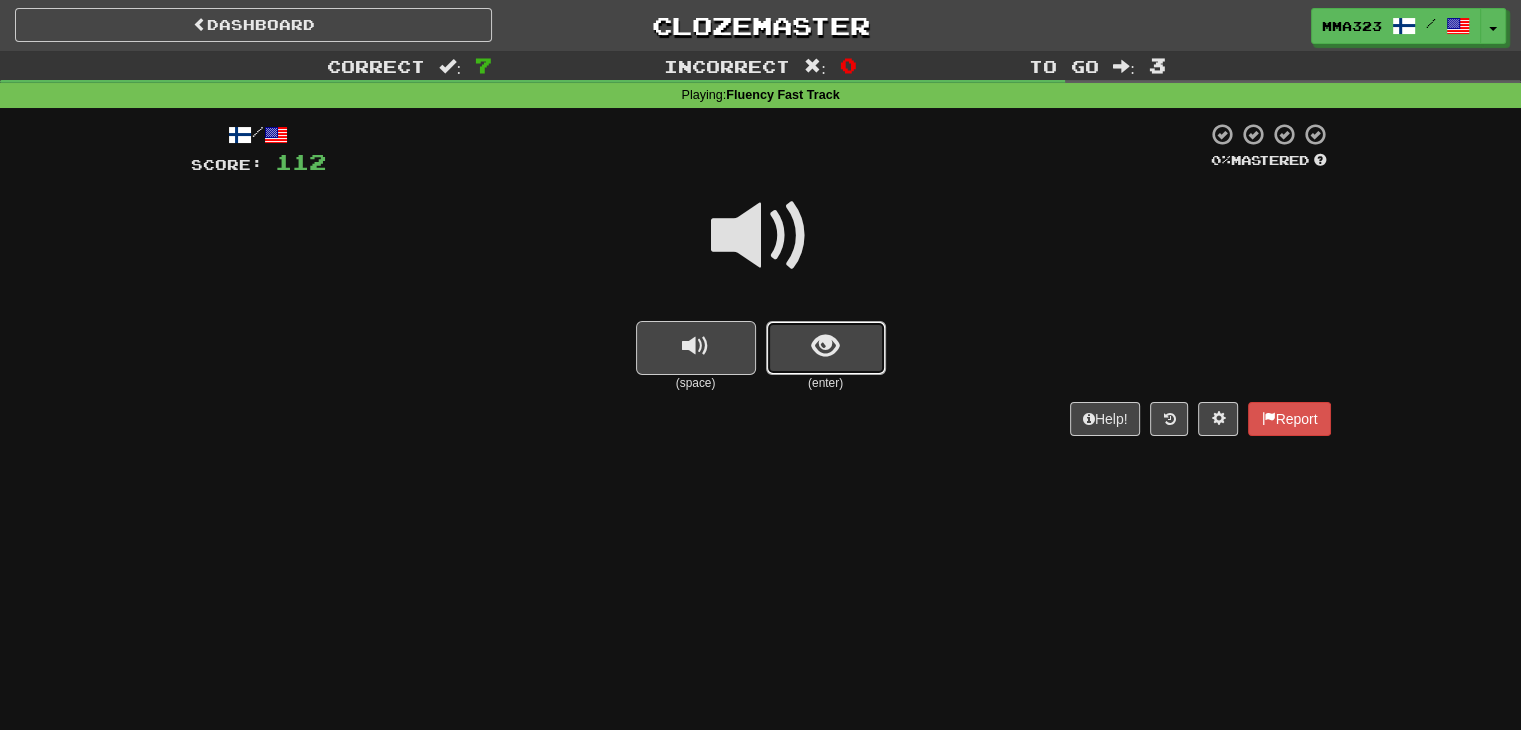click at bounding box center (826, 348) 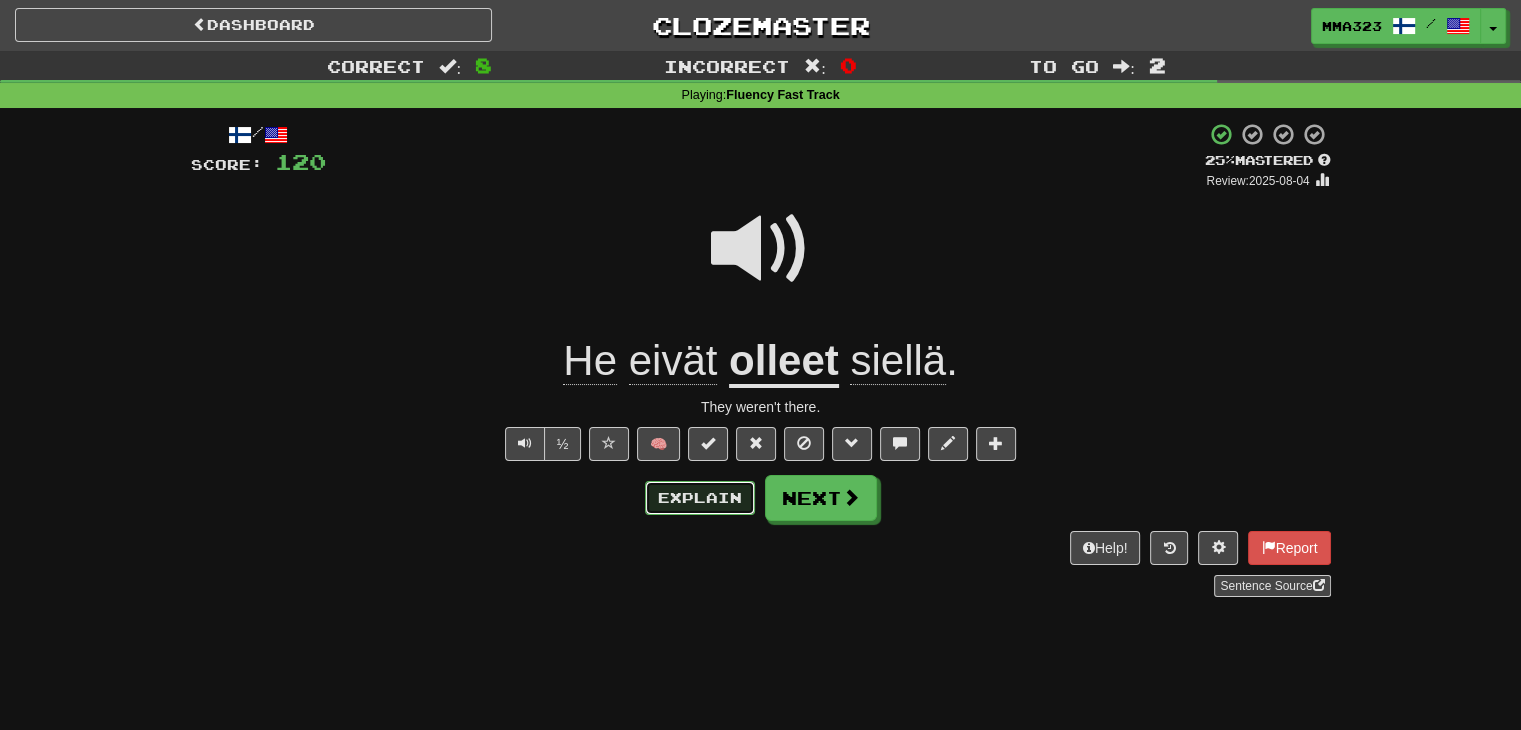 click on "Explain" at bounding box center (700, 498) 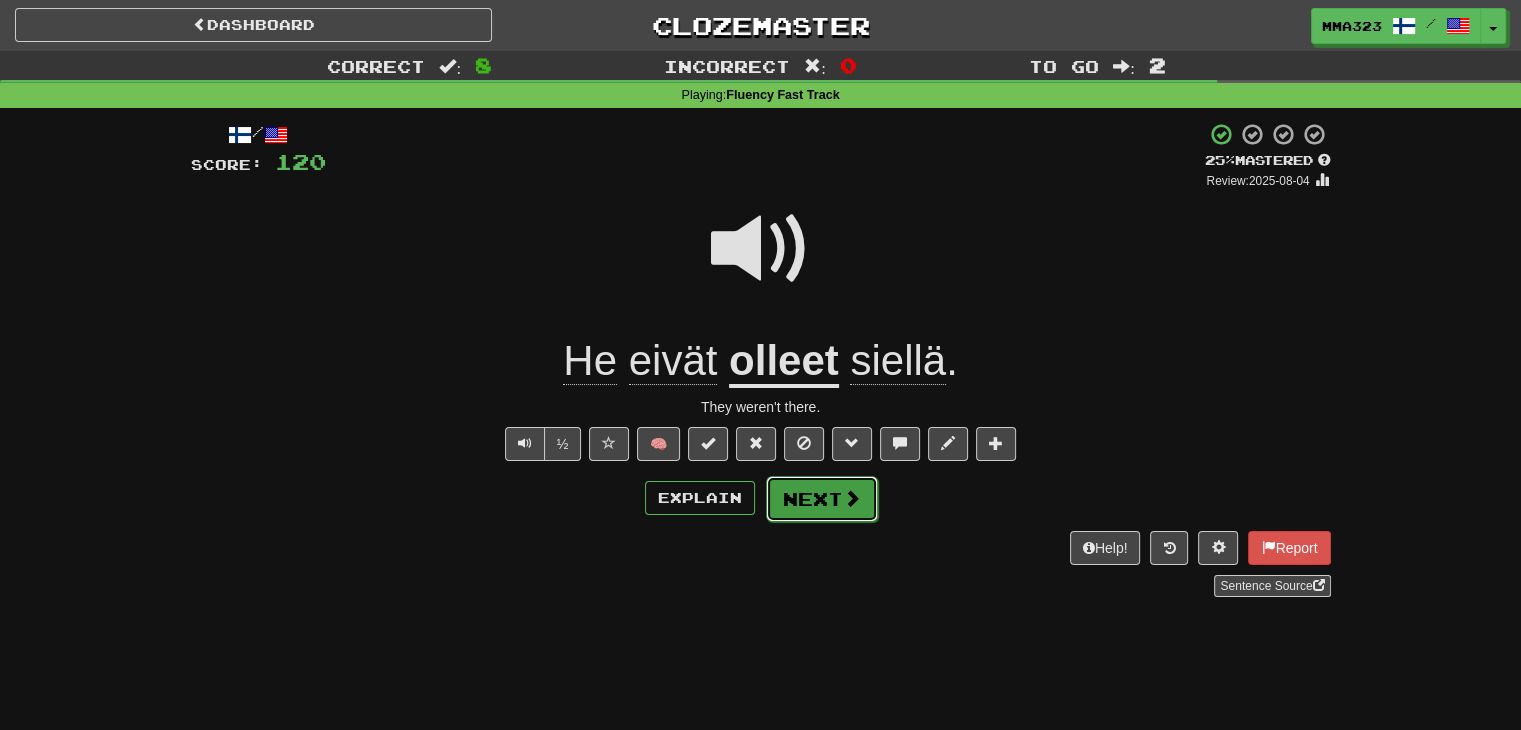 click on "Next" at bounding box center (822, 499) 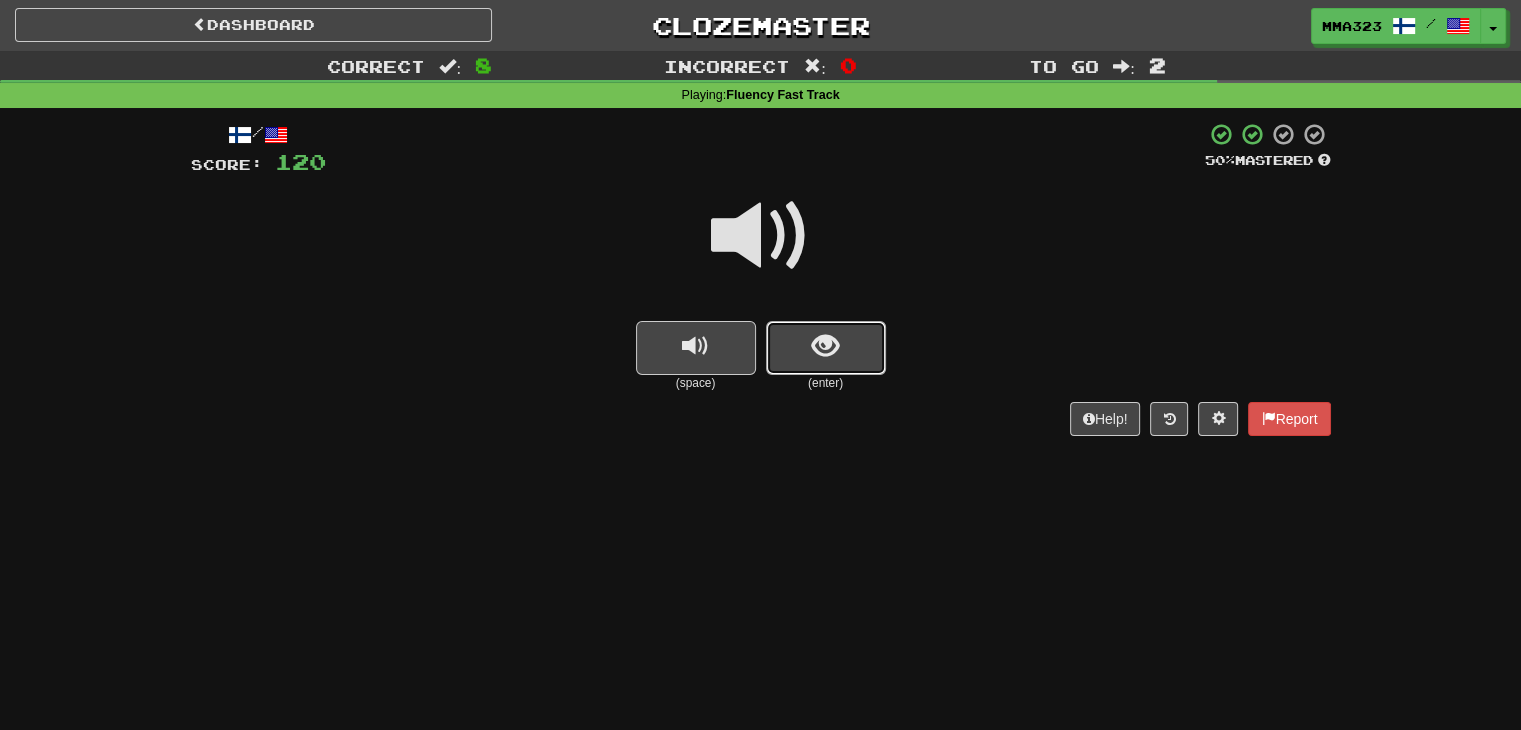 click at bounding box center [825, 346] 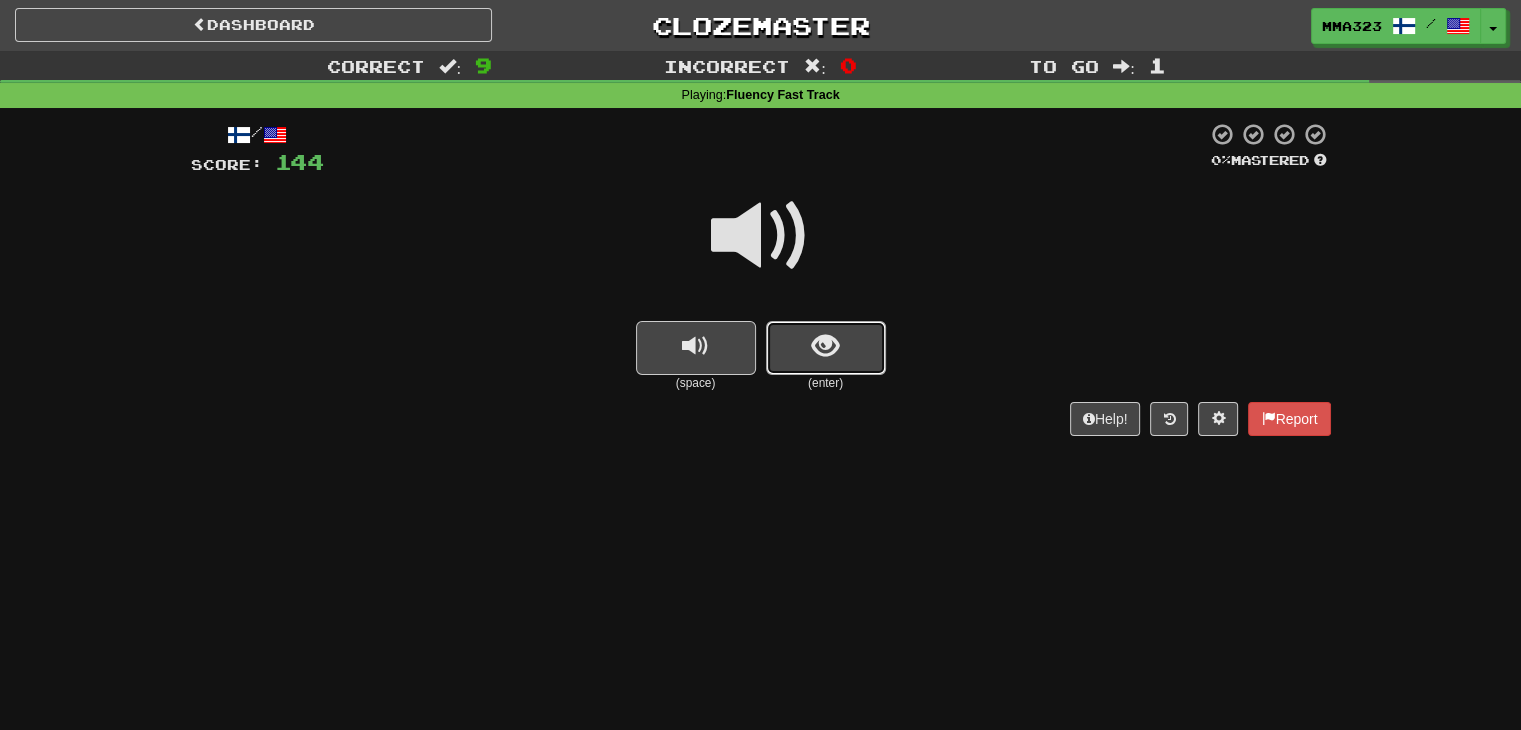 click at bounding box center (826, 348) 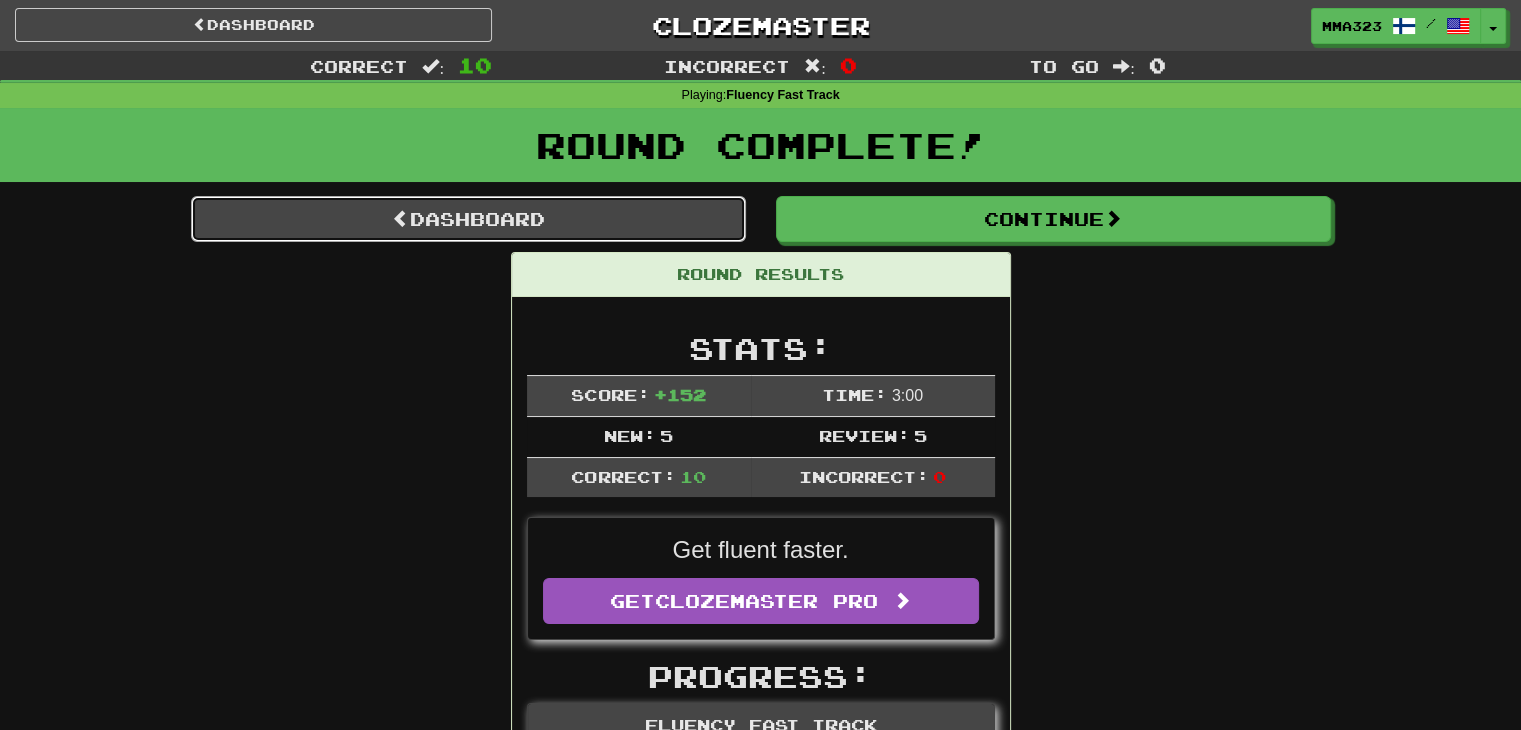 click on "Dashboard" at bounding box center [468, 219] 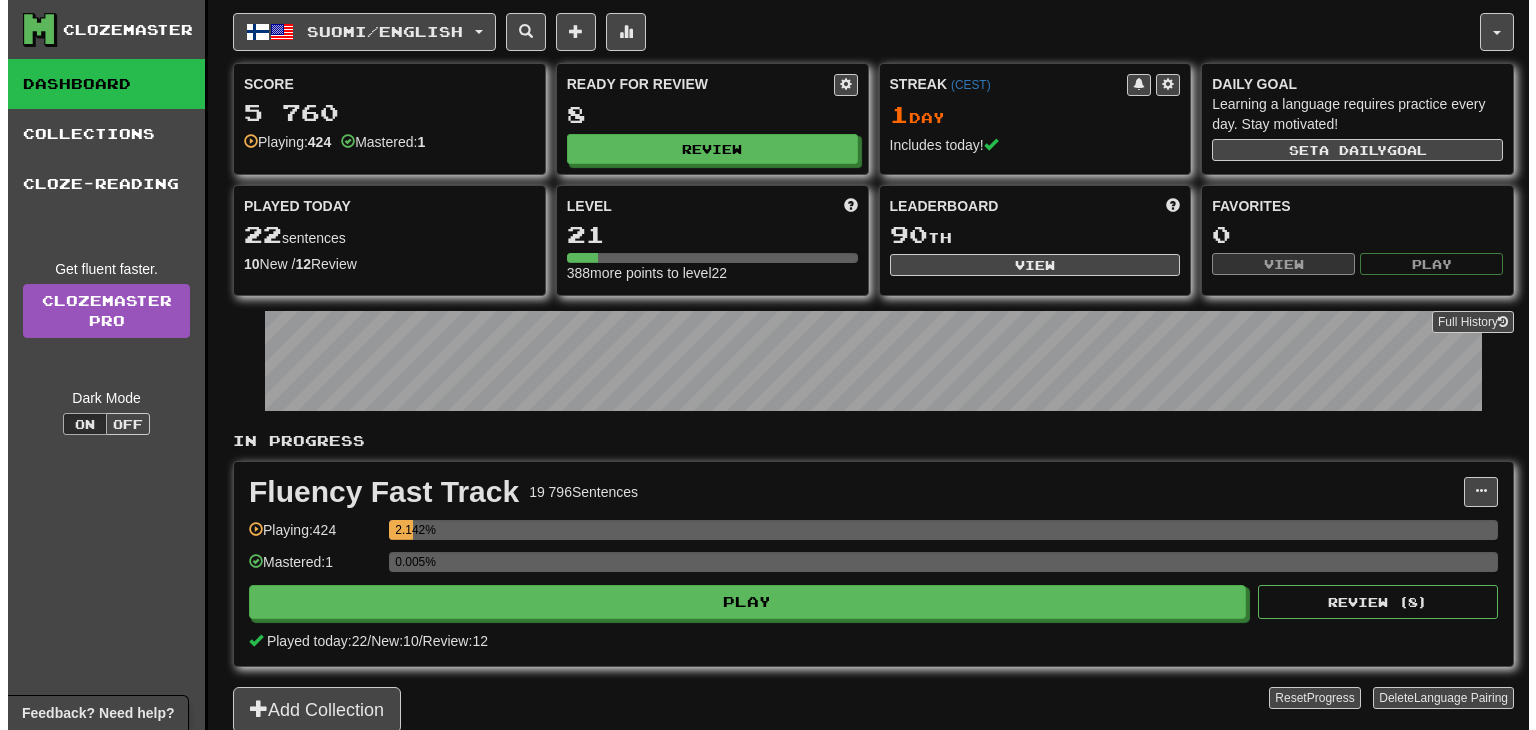 scroll, scrollTop: 0, scrollLeft: 0, axis: both 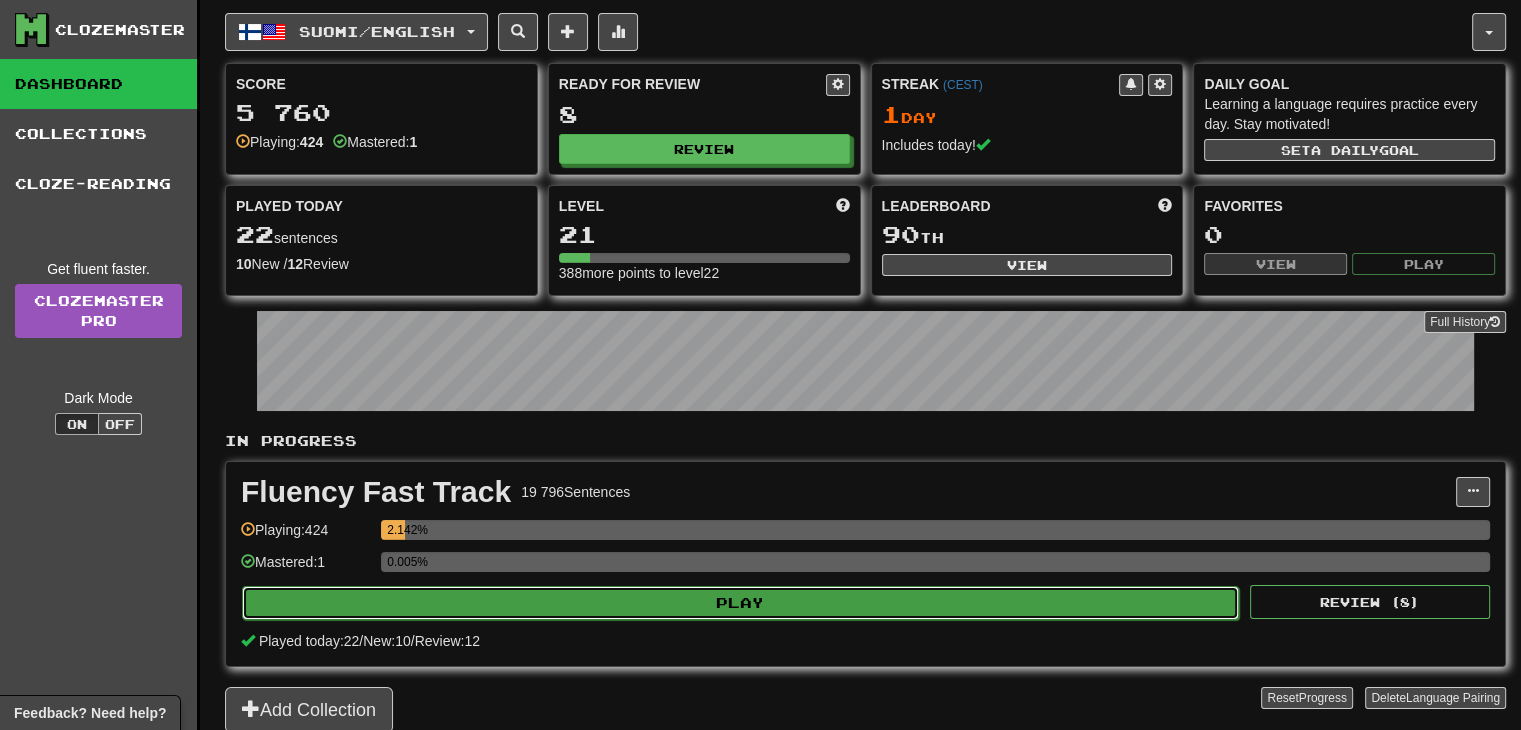 click on "Play" at bounding box center [740, 603] 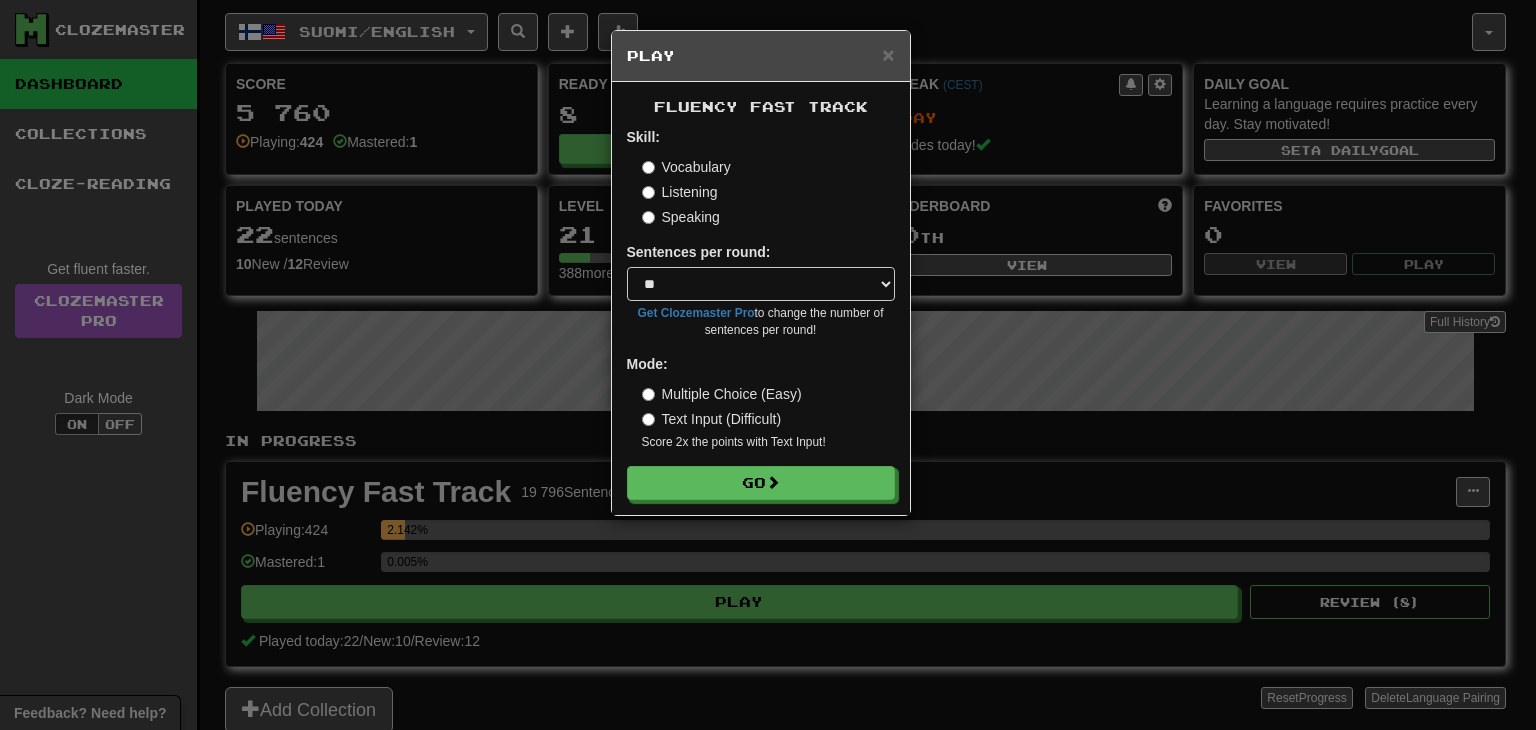 click on "Speaking" at bounding box center (681, 217) 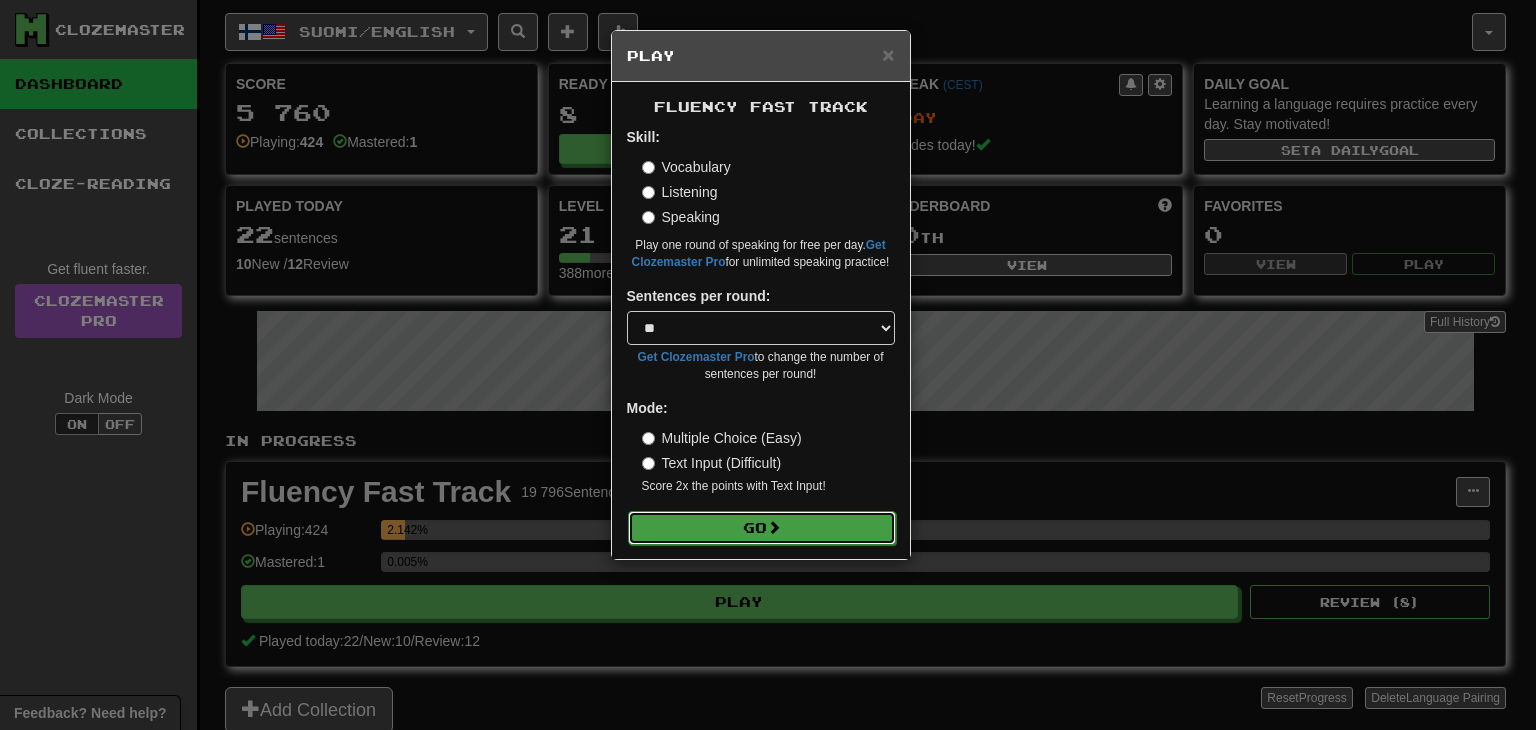 click at bounding box center (774, 527) 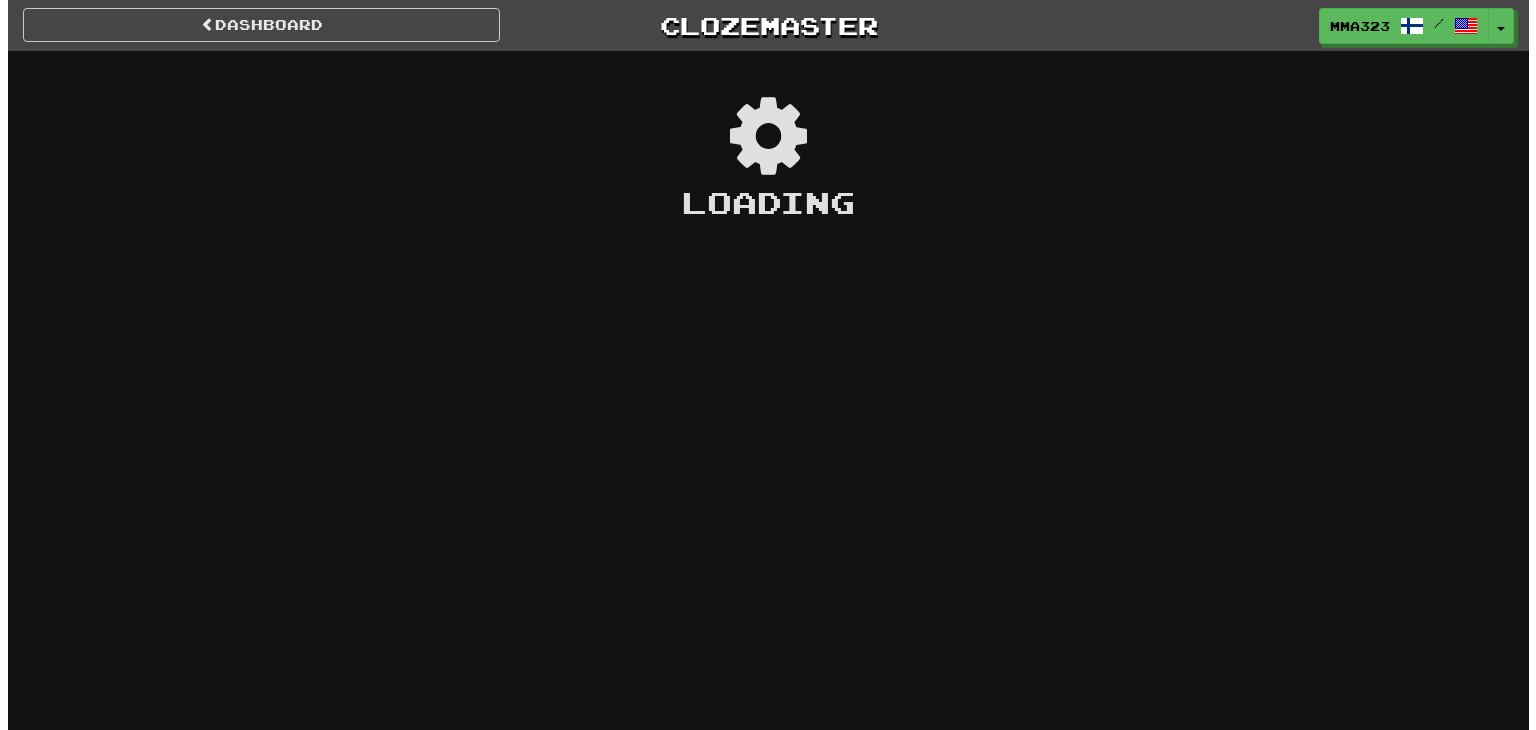 scroll, scrollTop: 0, scrollLeft: 0, axis: both 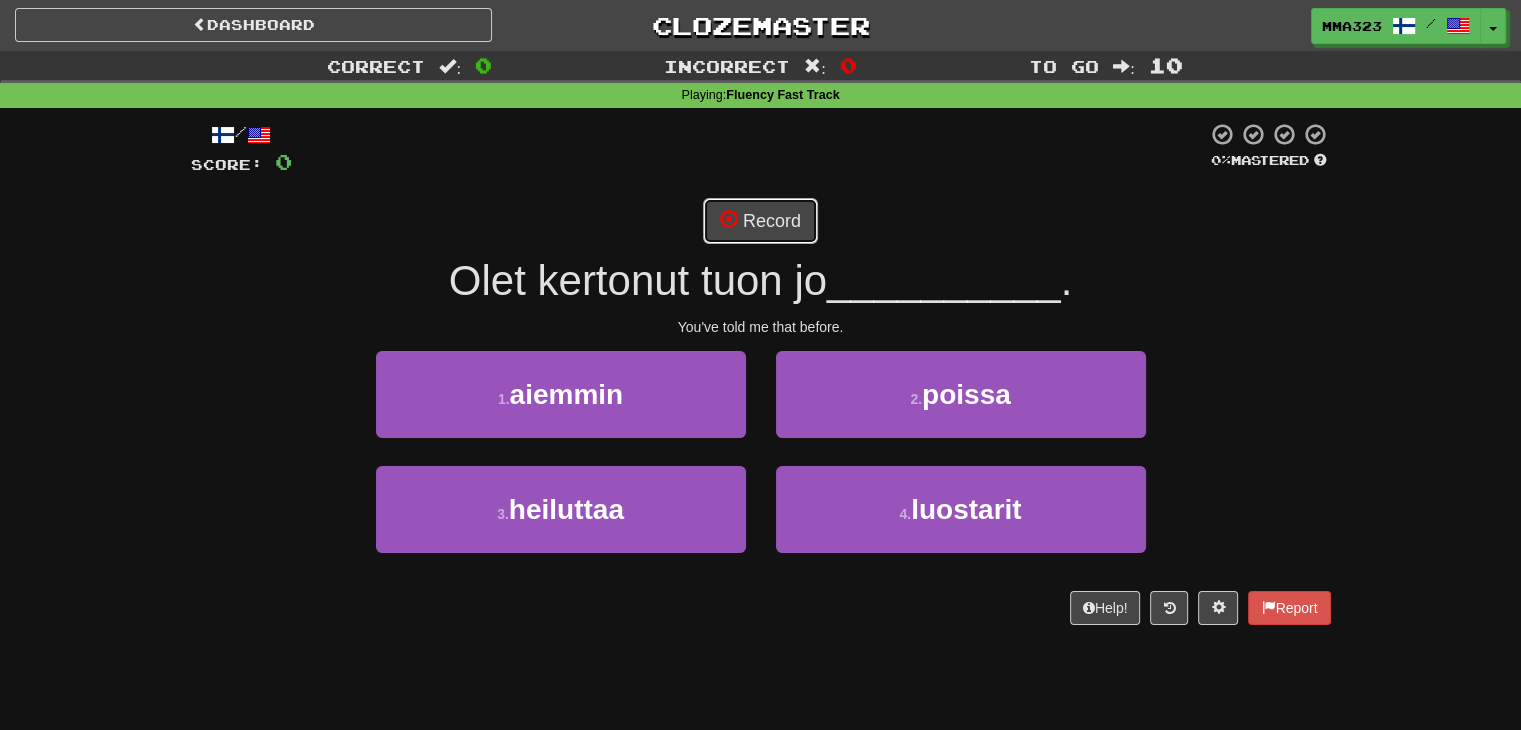 click on "Record" at bounding box center (760, 221) 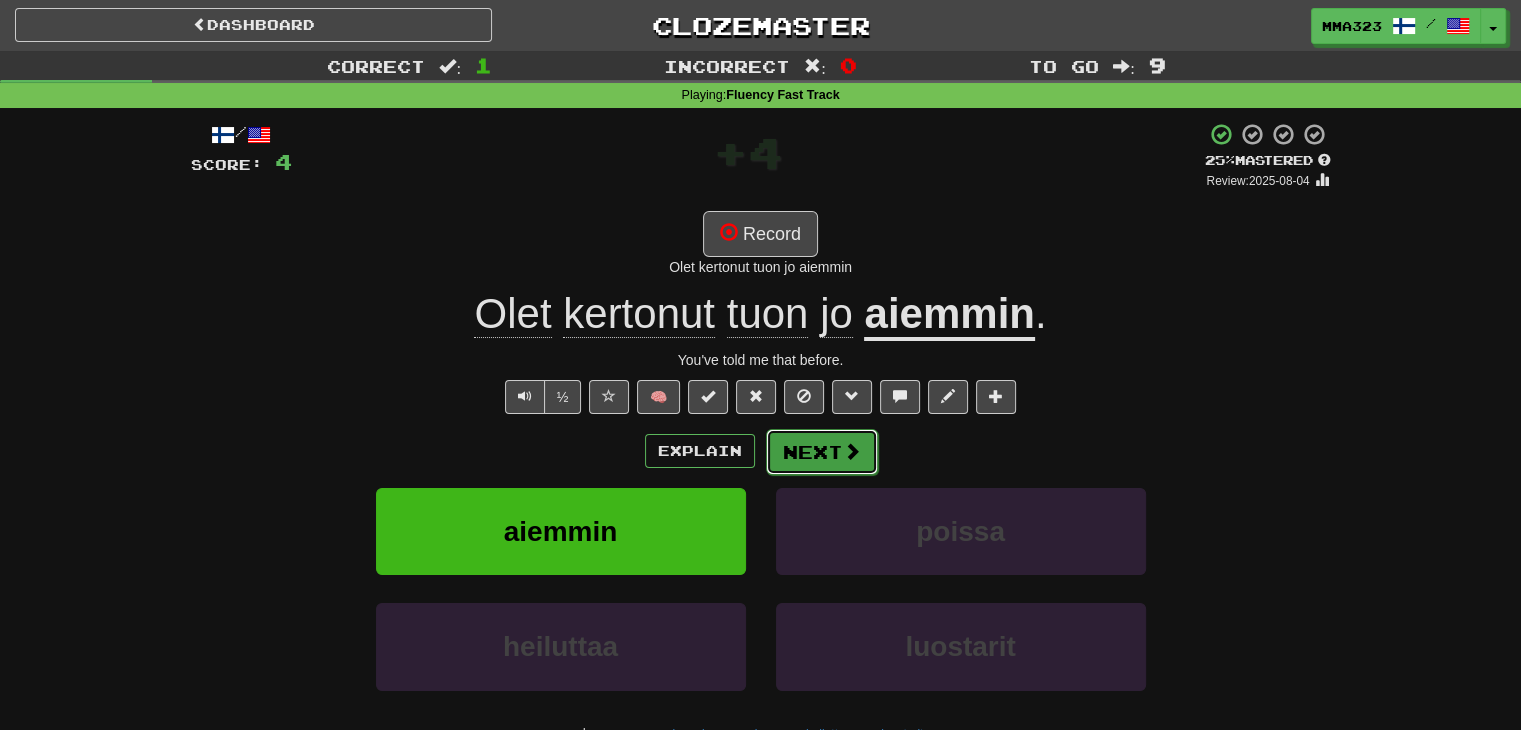 click on "Next" at bounding box center [822, 452] 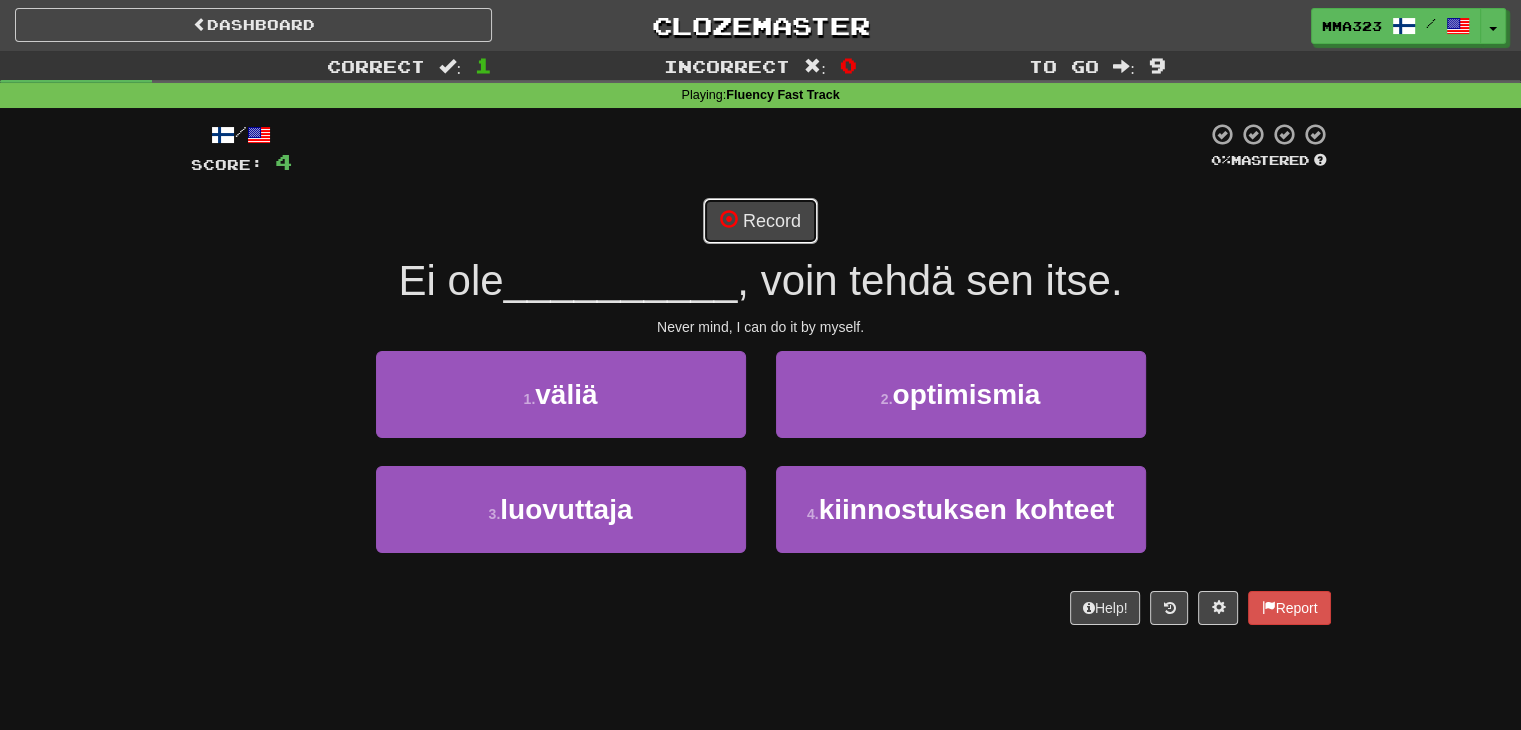 click on "Record" at bounding box center (760, 221) 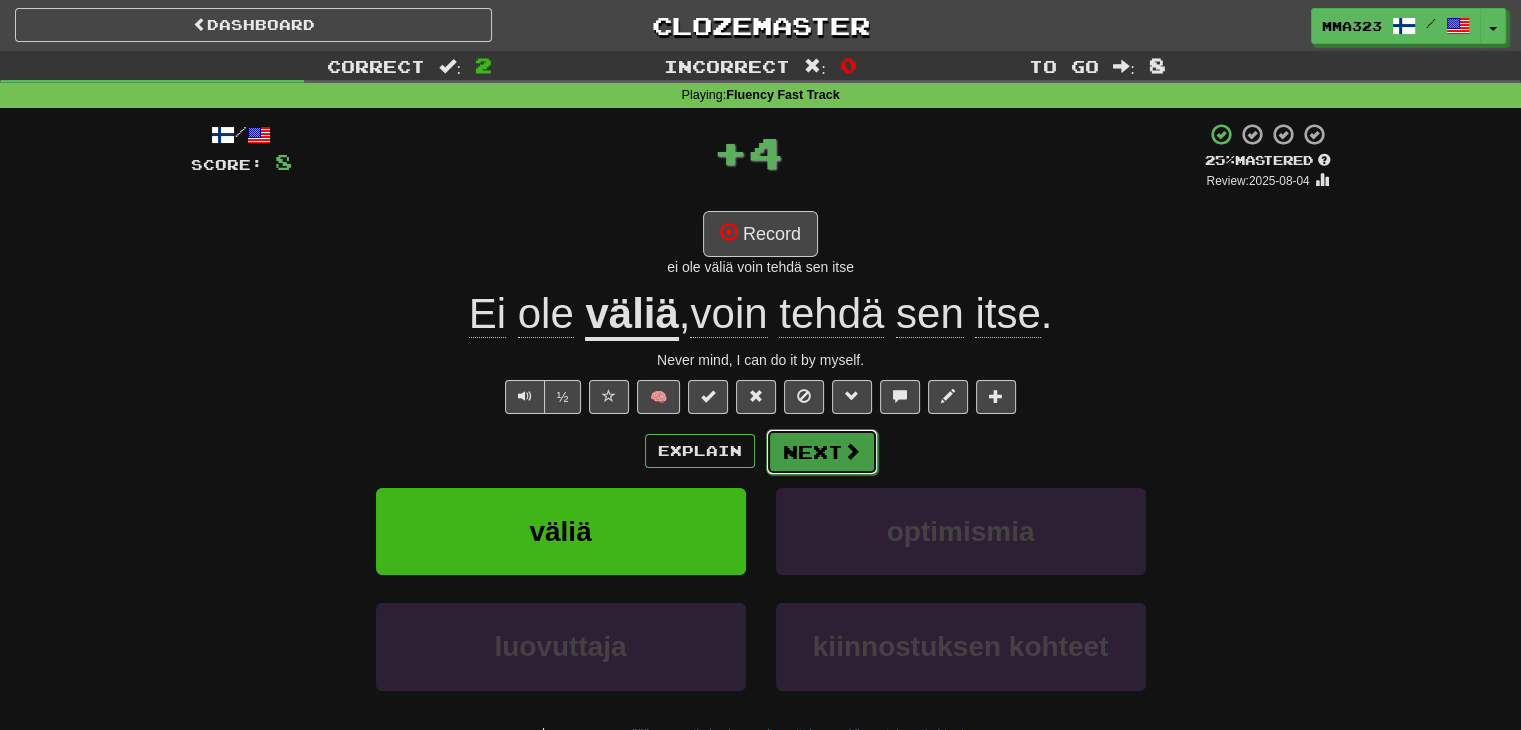 click on "Next" at bounding box center [822, 452] 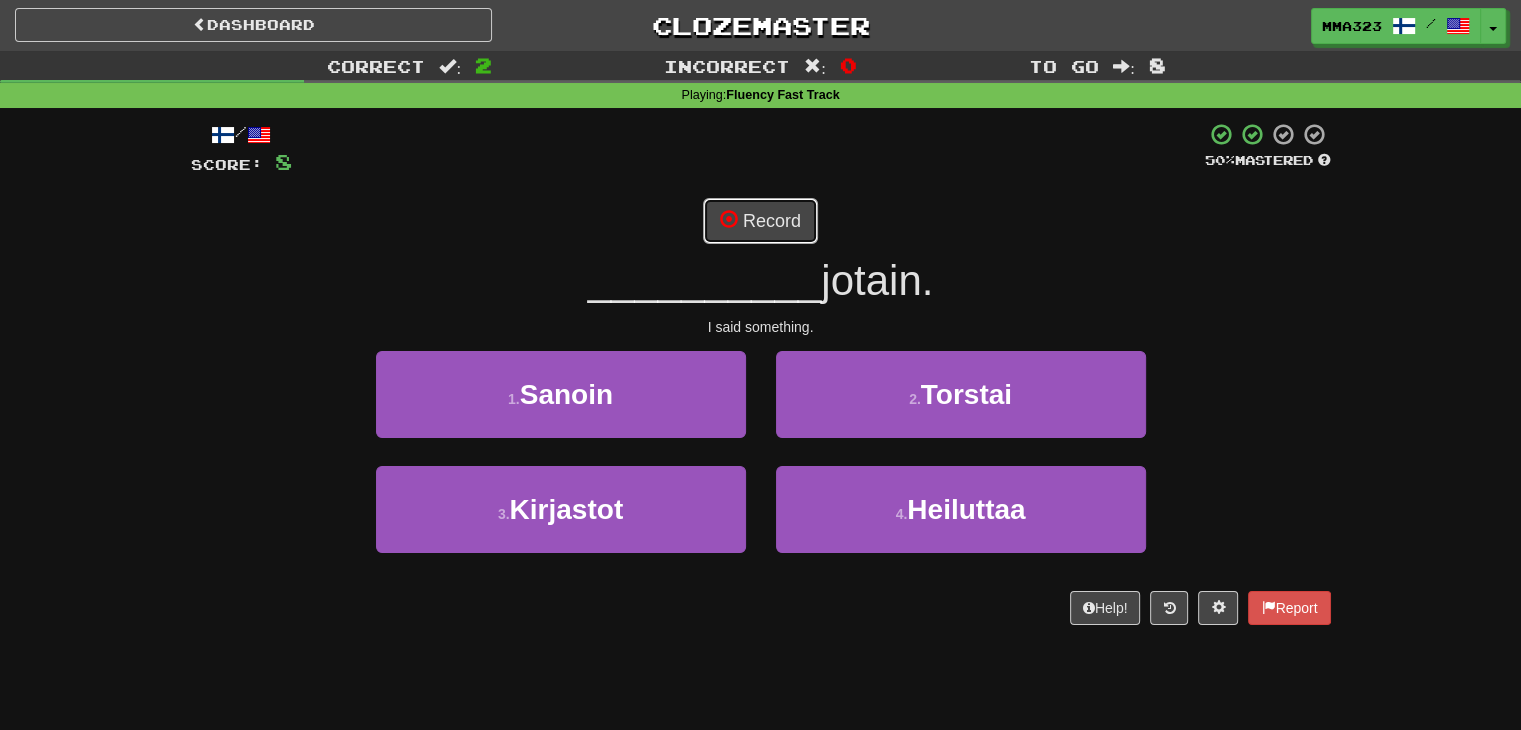 click on "Record" at bounding box center (760, 221) 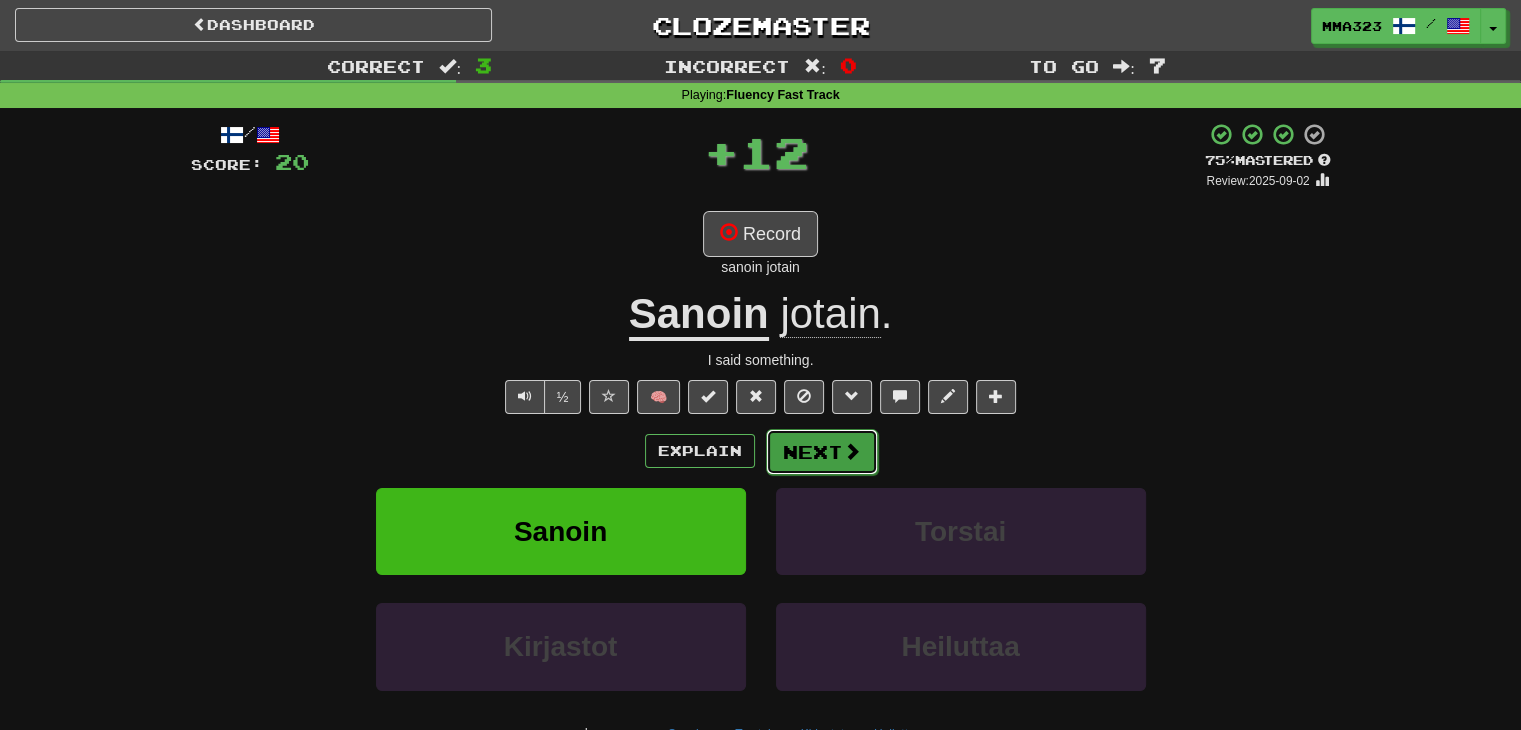 click on "Next" at bounding box center [822, 452] 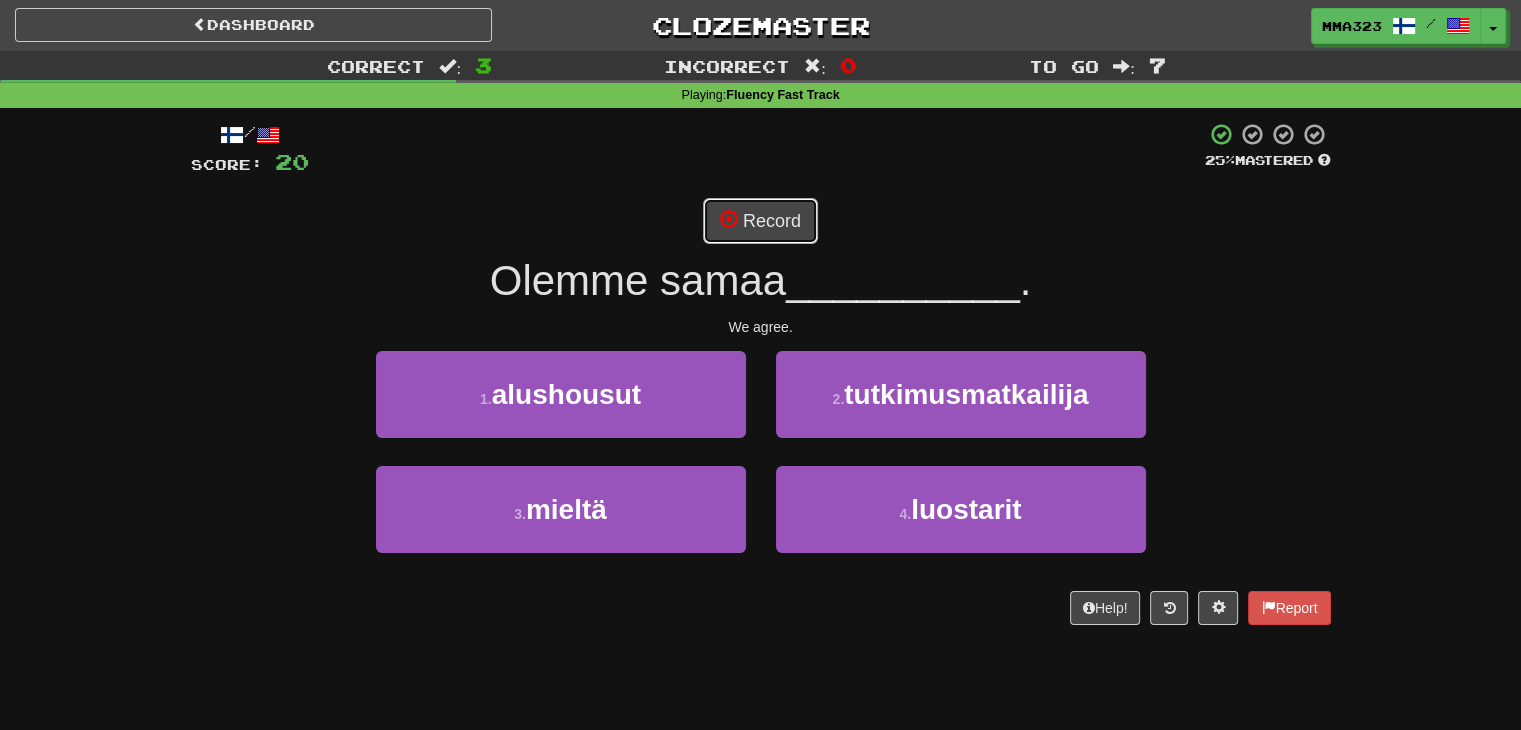 click on "Record" at bounding box center (760, 221) 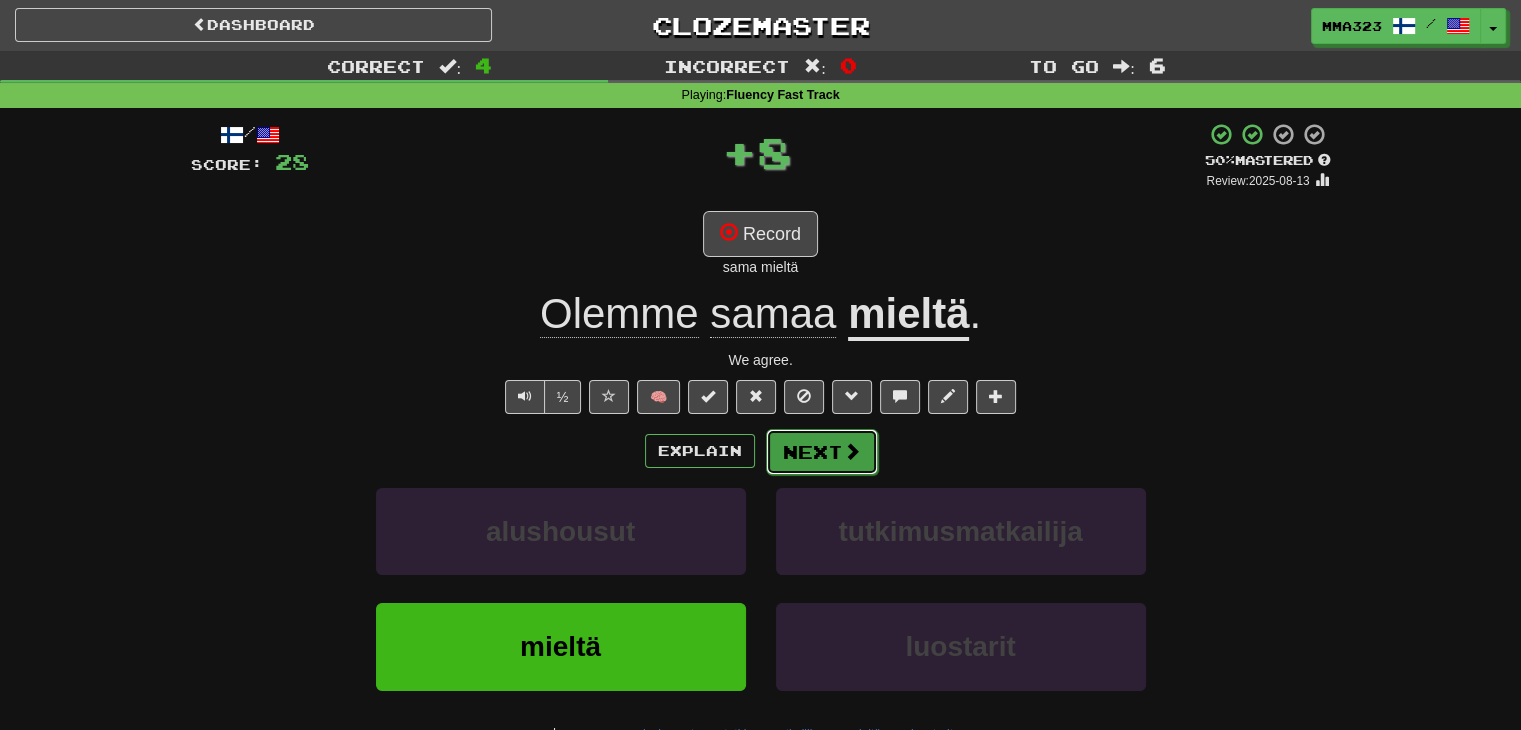 click on "Next" at bounding box center (822, 452) 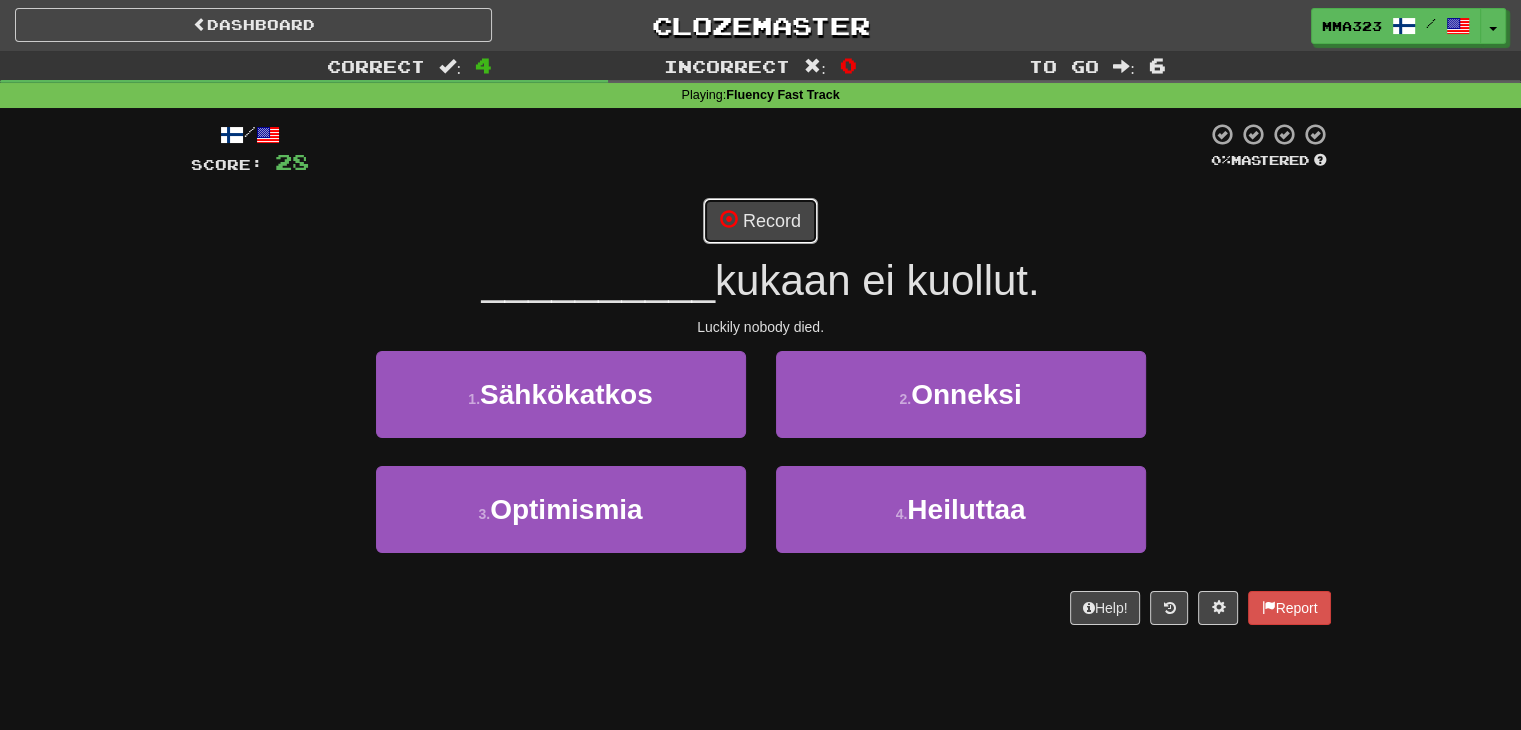 click at bounding box center [729, 219] 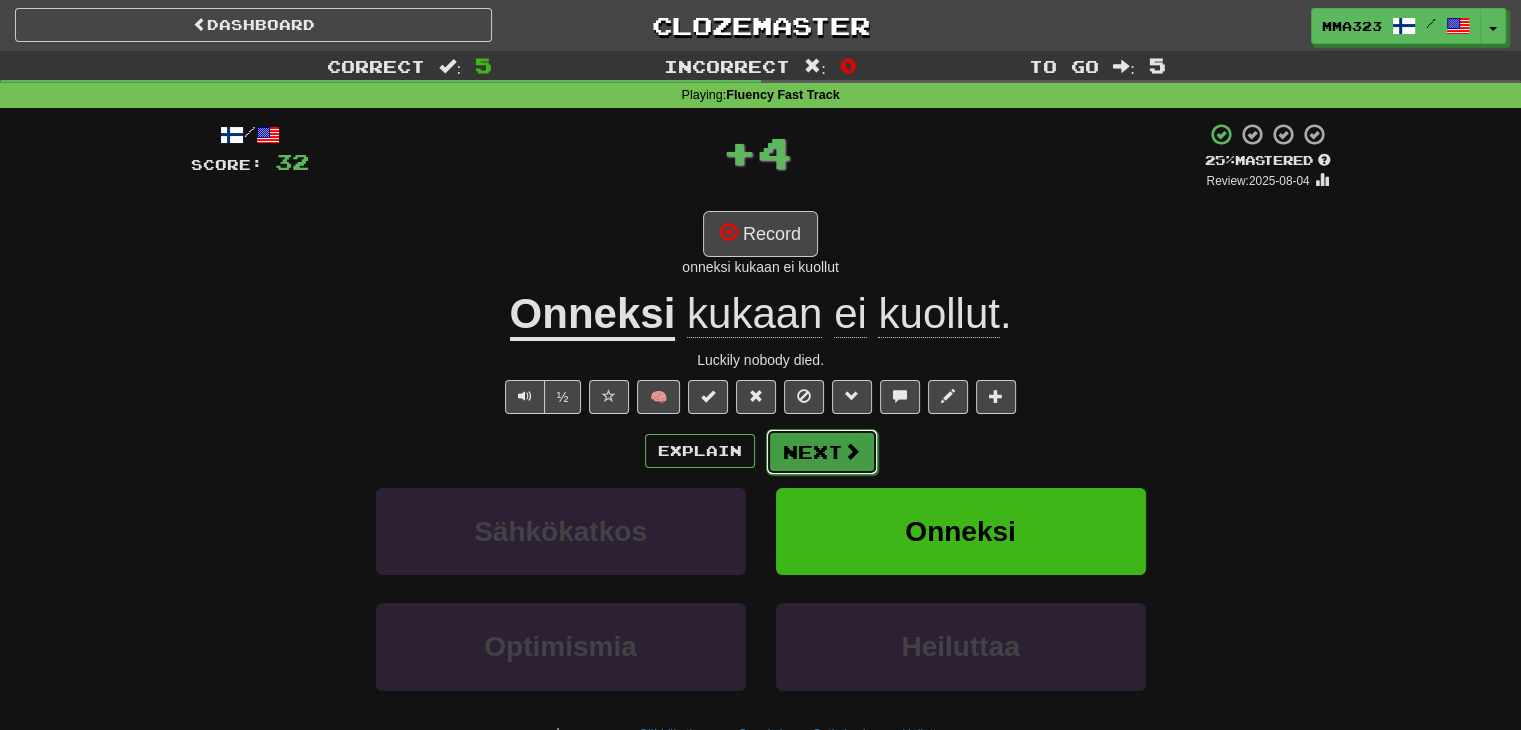click at bounding box center (852, 451) 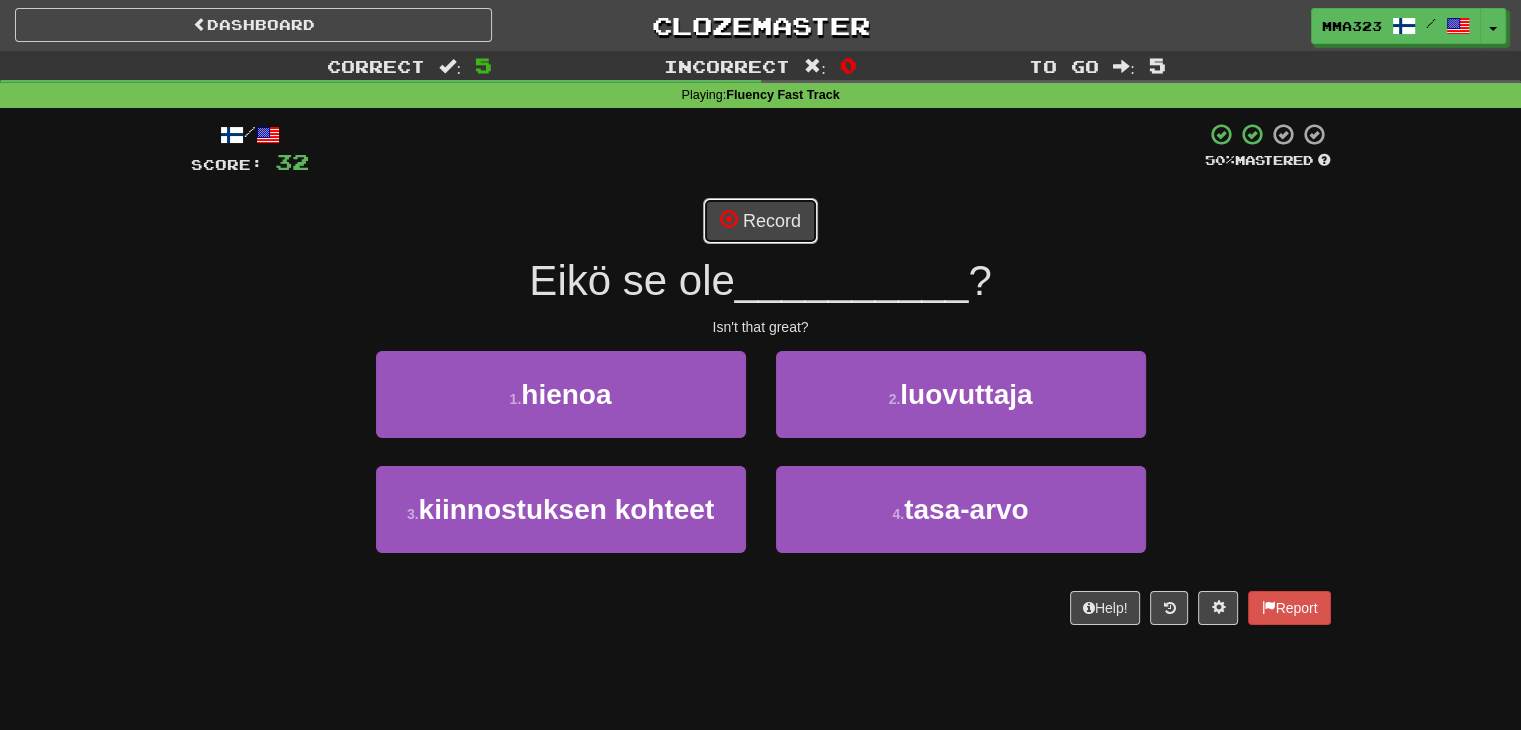 click on "Record" at bounding box center (760, 221) 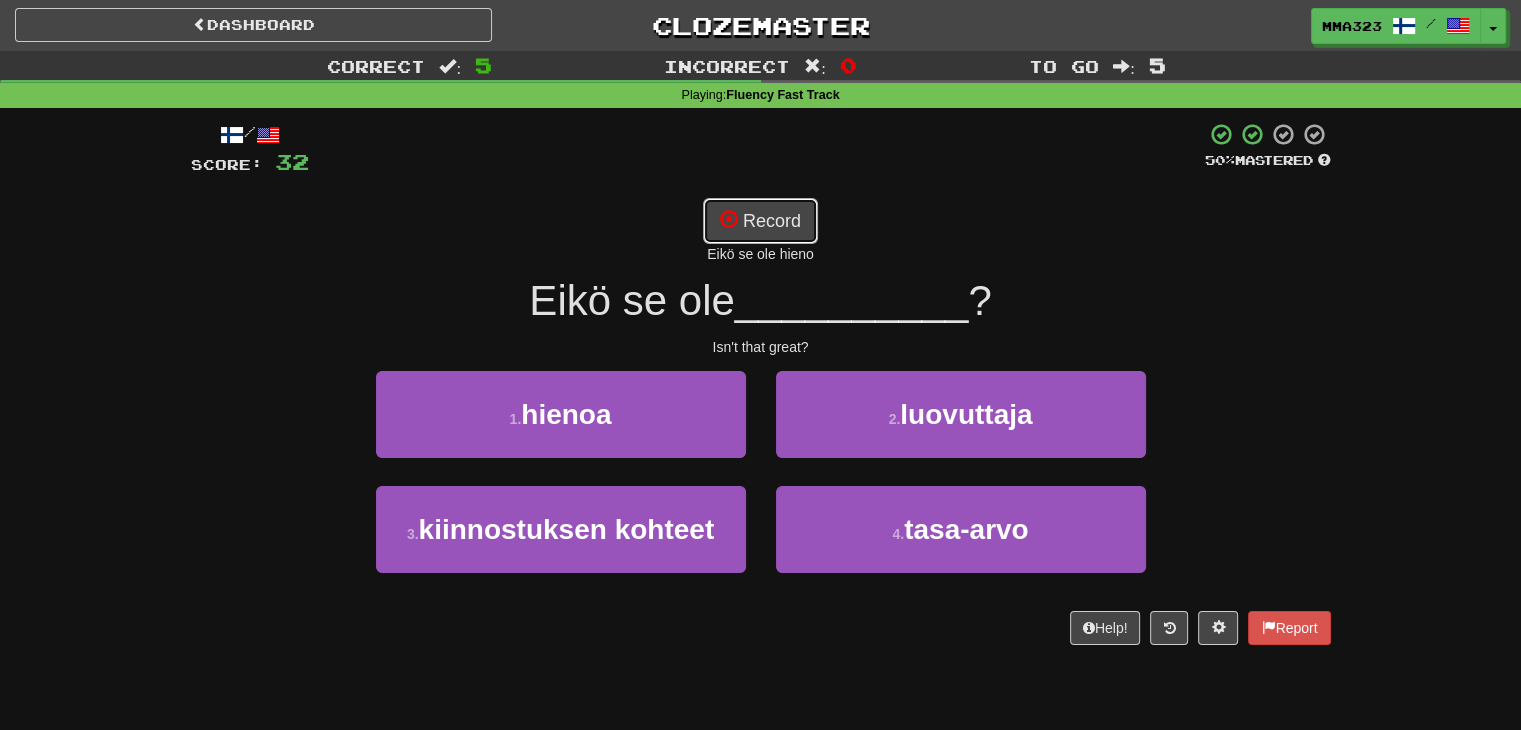 click on "Record" at bounding box center (760, 221) 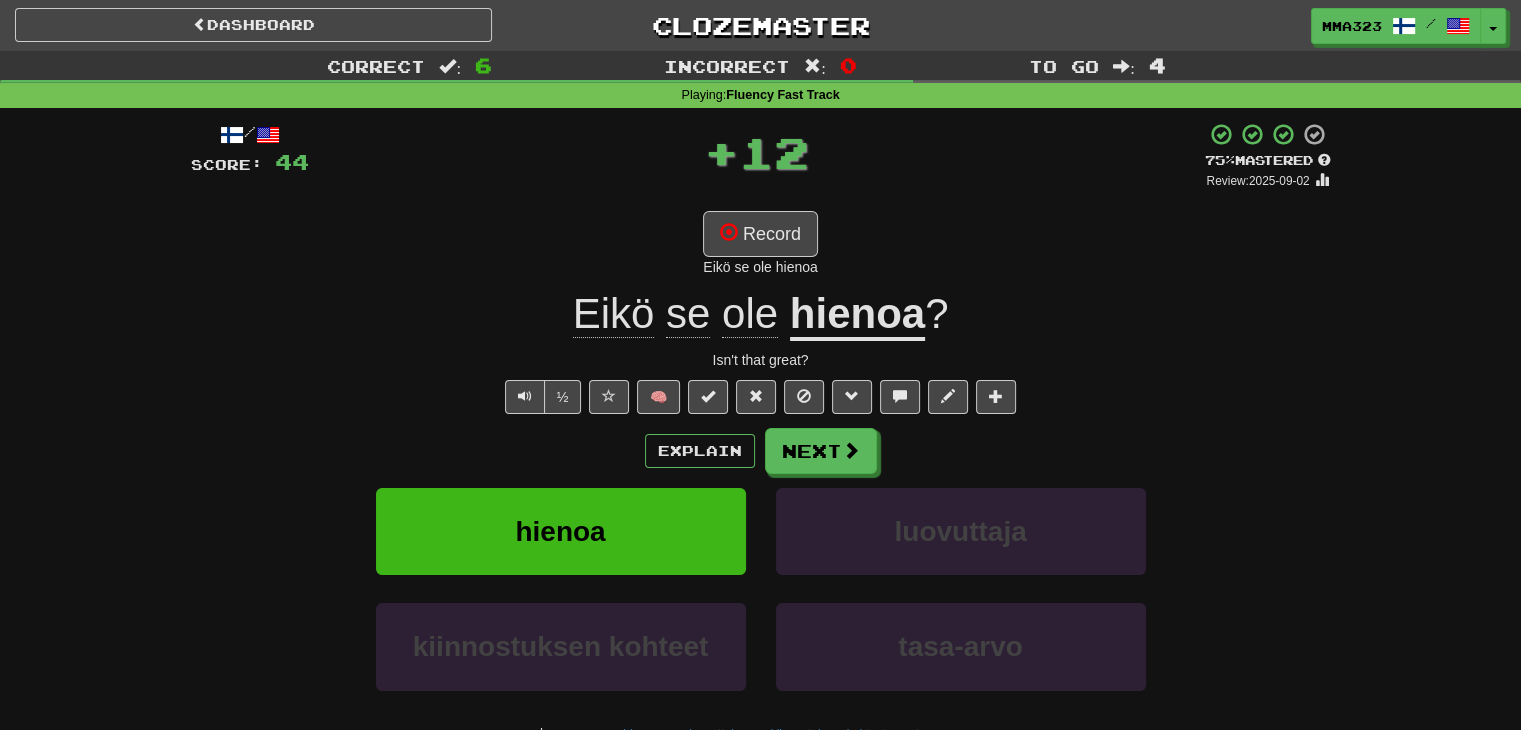 click on "Explain Next hienoa luovuttaja kiinnostuksen kohteet tasa-arvo Learn more: hienoa luovuttaja kiinnostuksen kohteet tasa-arvo" at bounding box center [761, 588] 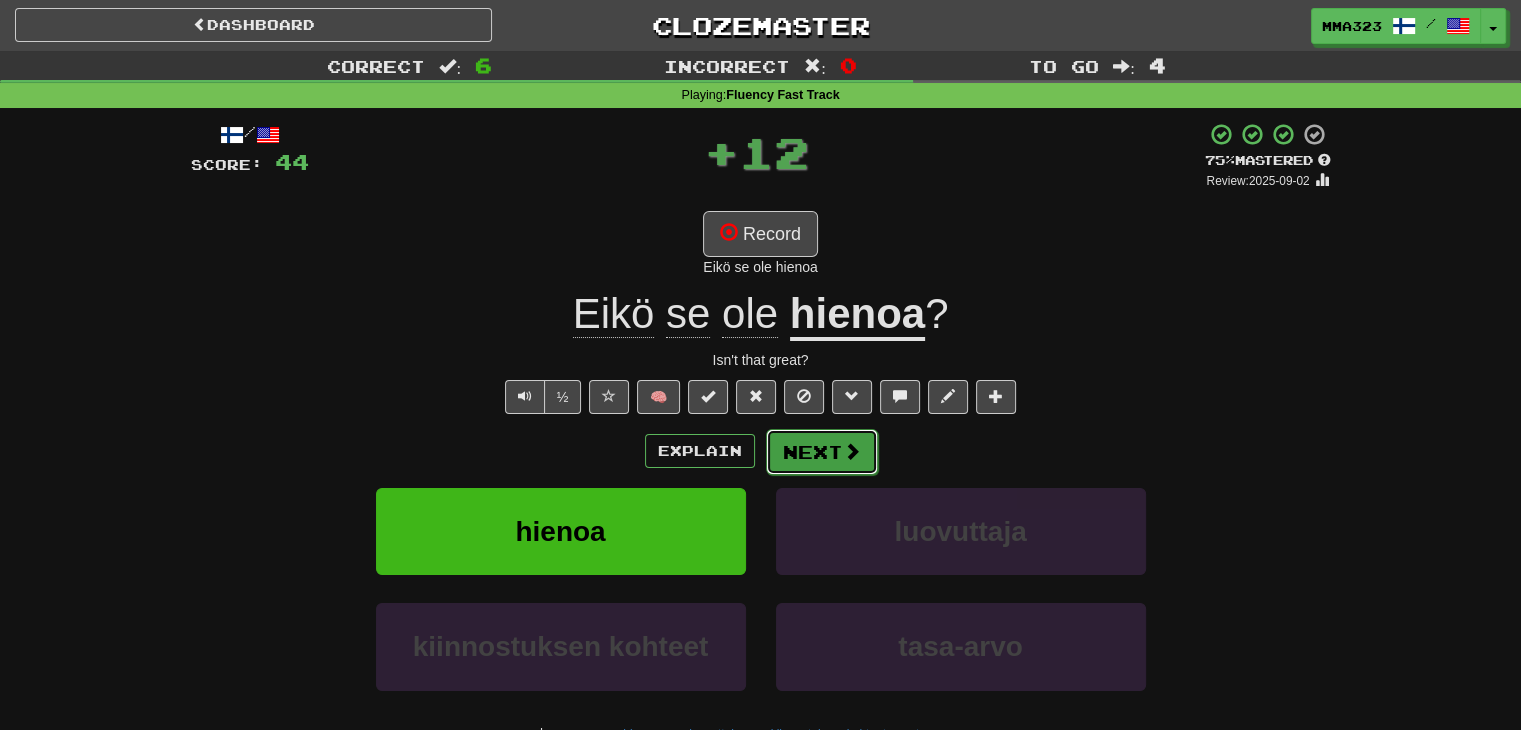 click on "Next" at bounding box center [822, 452] 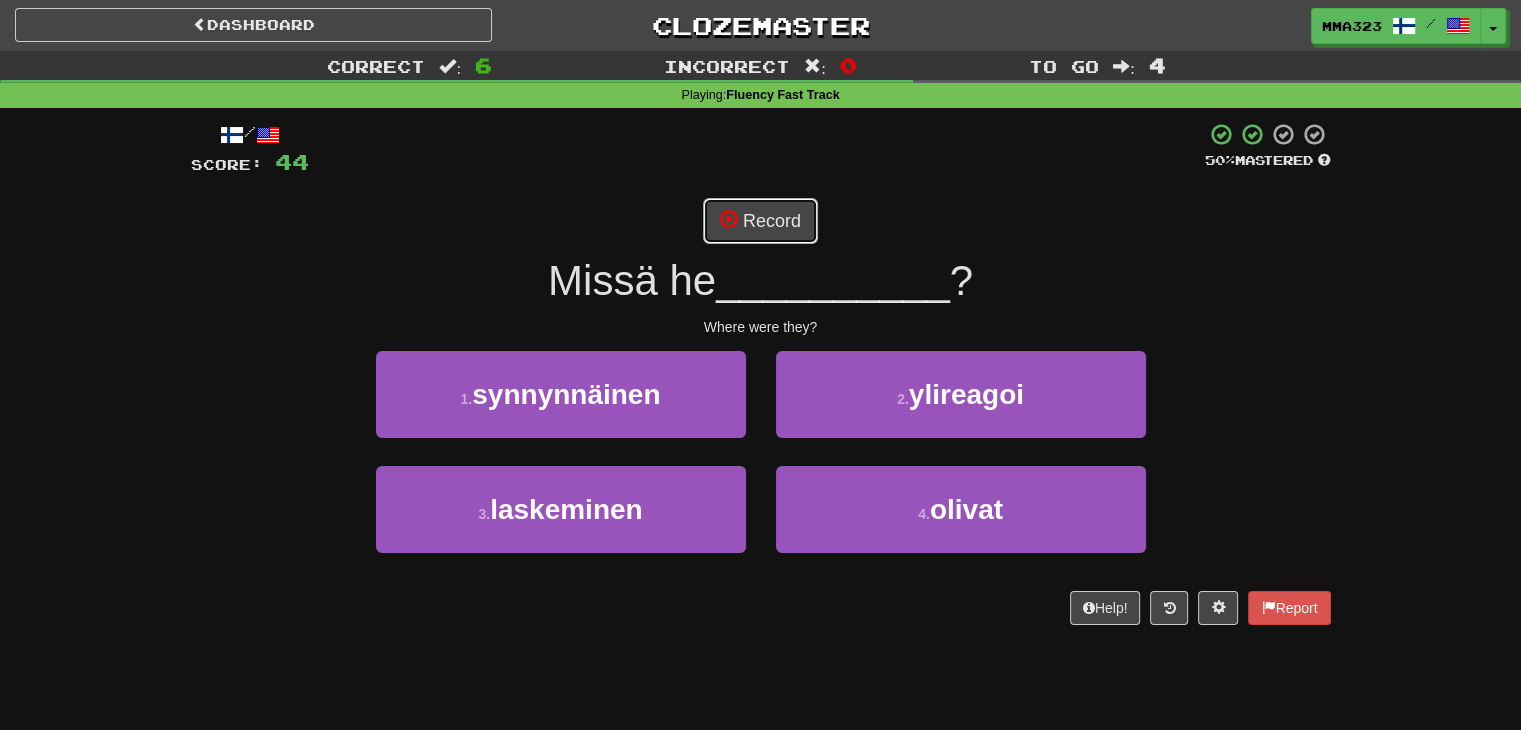 click on "Record" at bounding box center (760, 221) 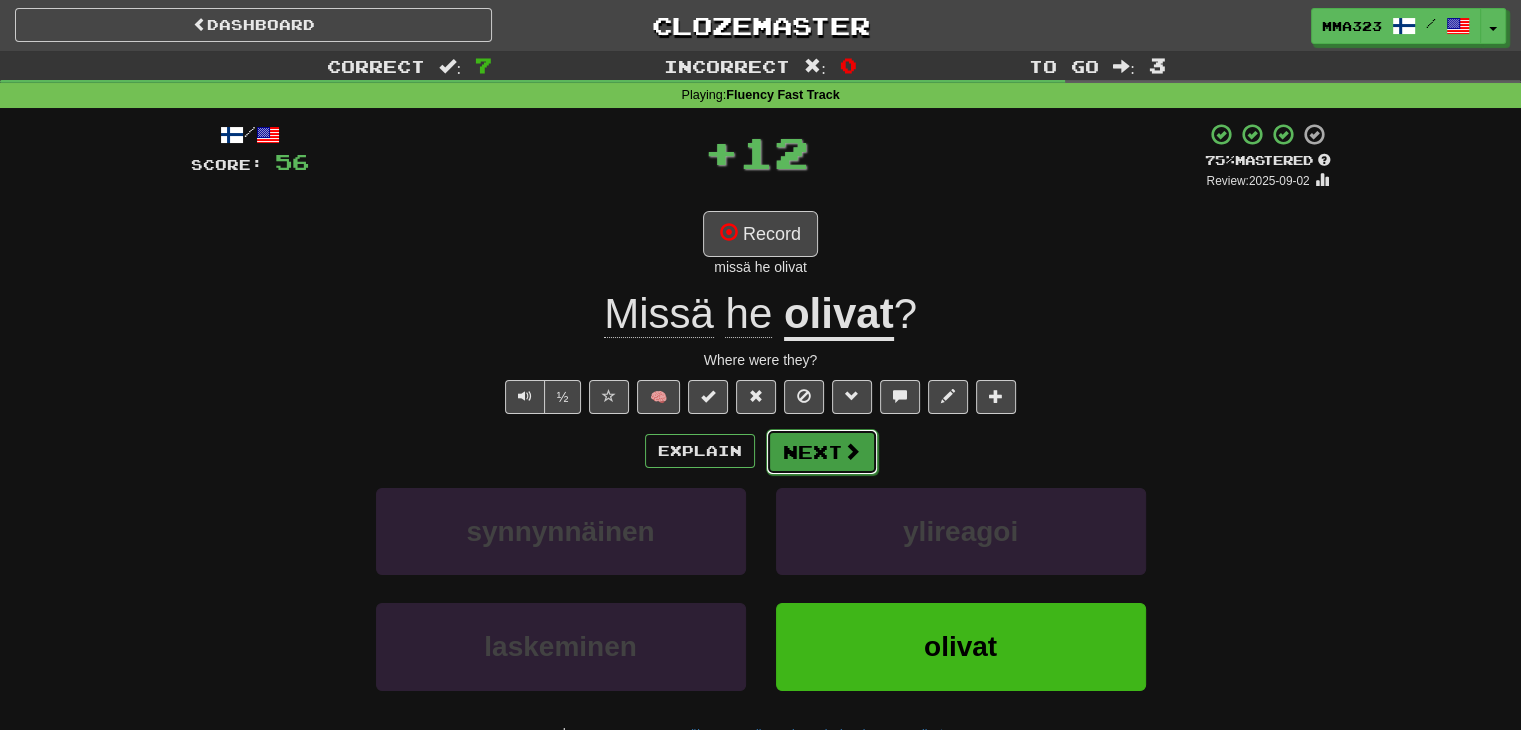 click on "Next" at bounding box center [822, 452] 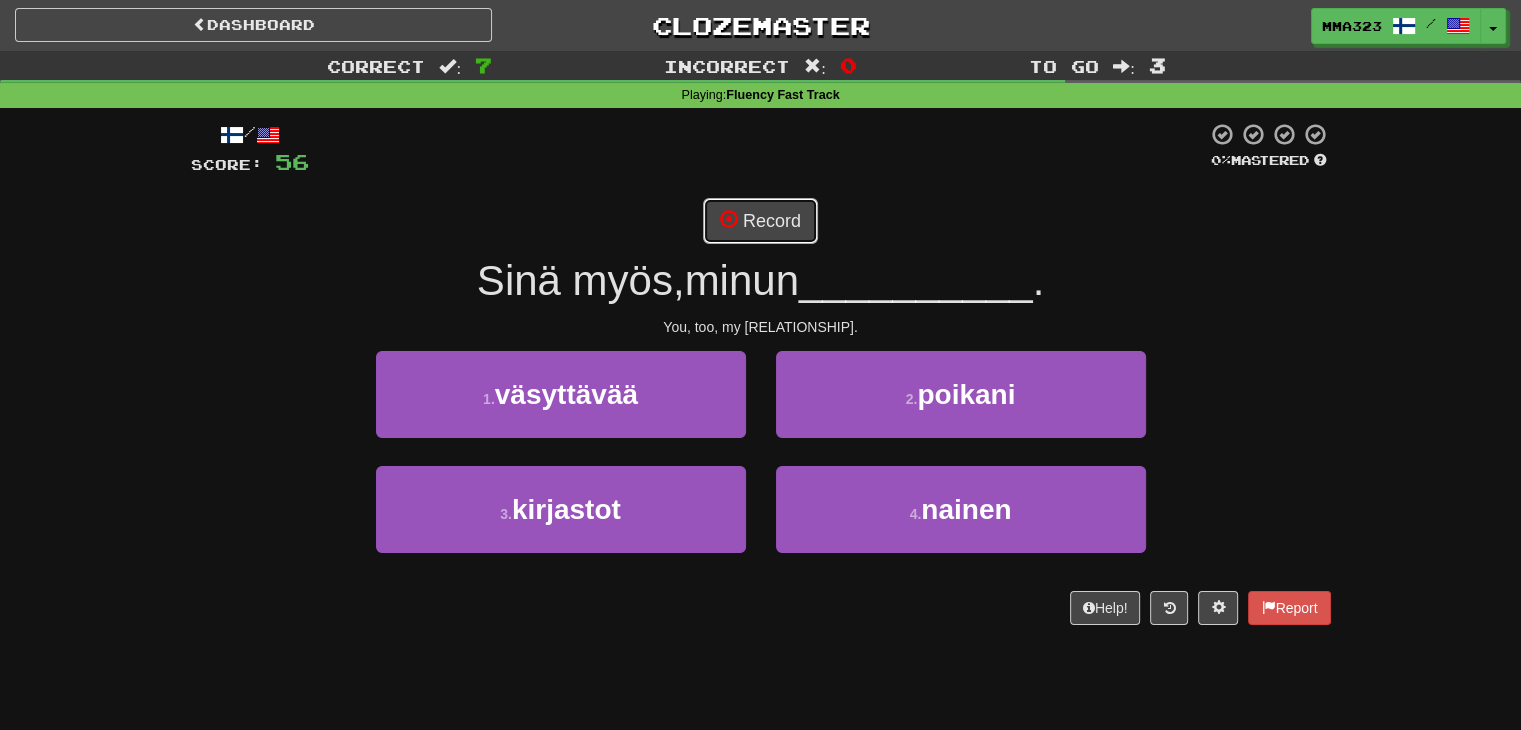 click on "Record" at bounding box center [760, 221] 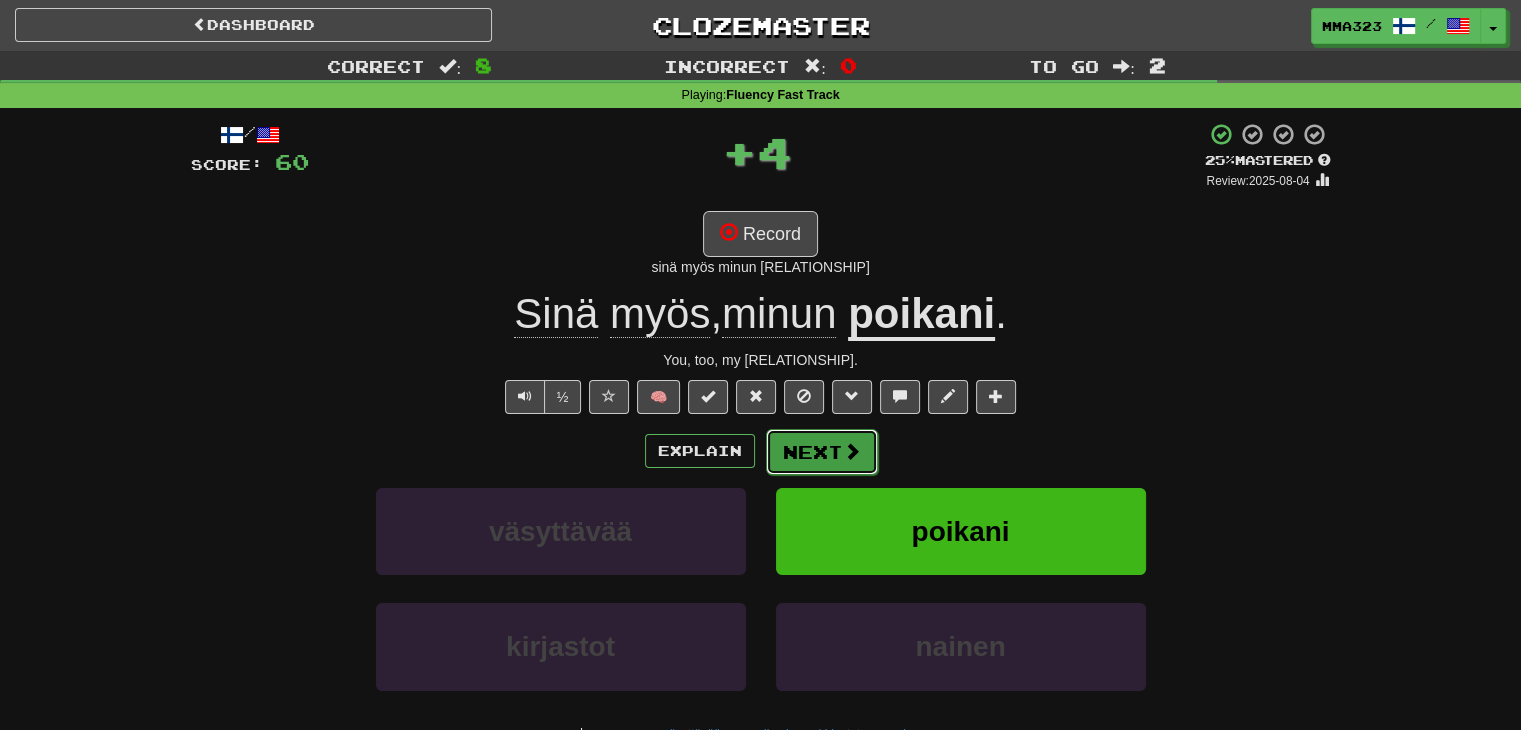 click on "Next" at bounding box center (822, 452) 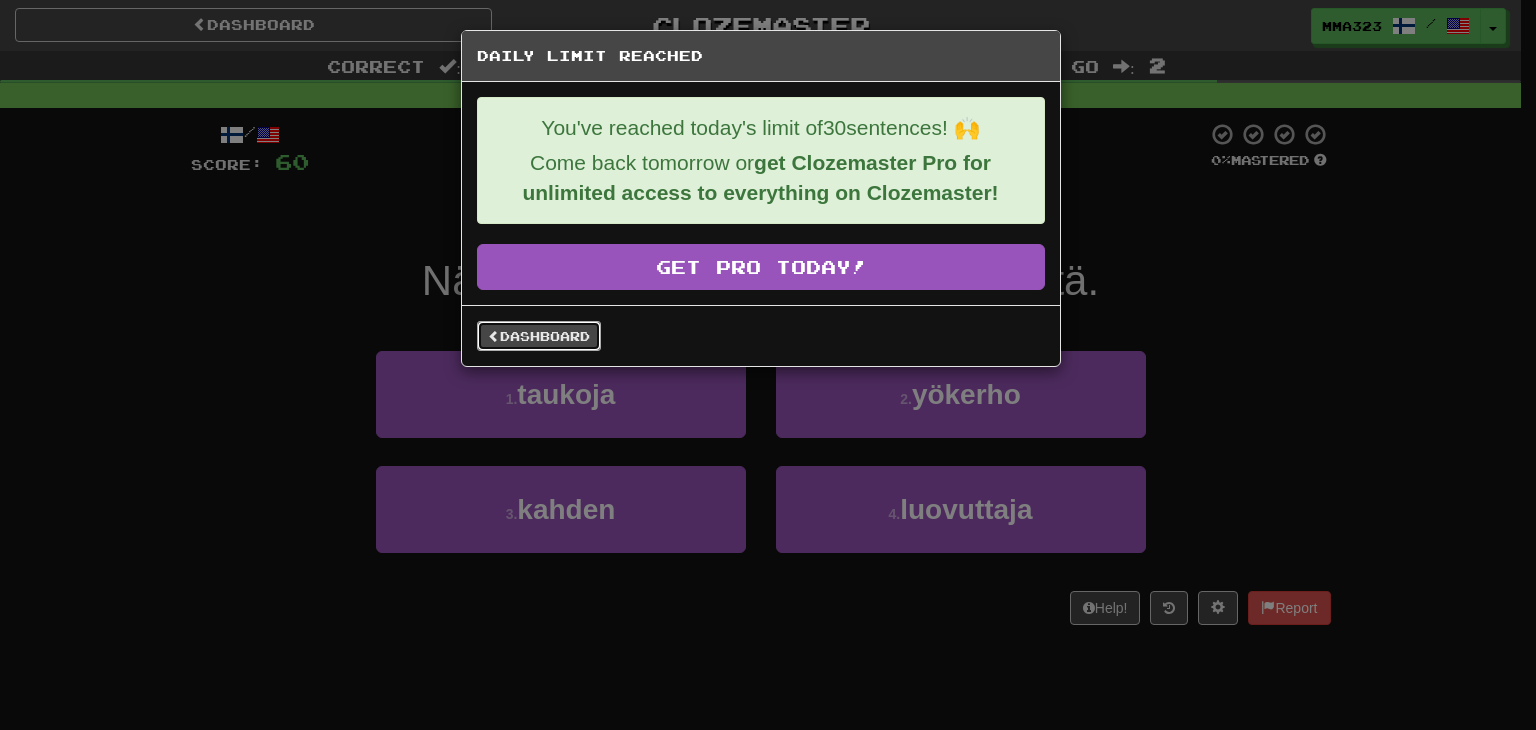 click on "Dashboard" at bounding box center [539, 336] 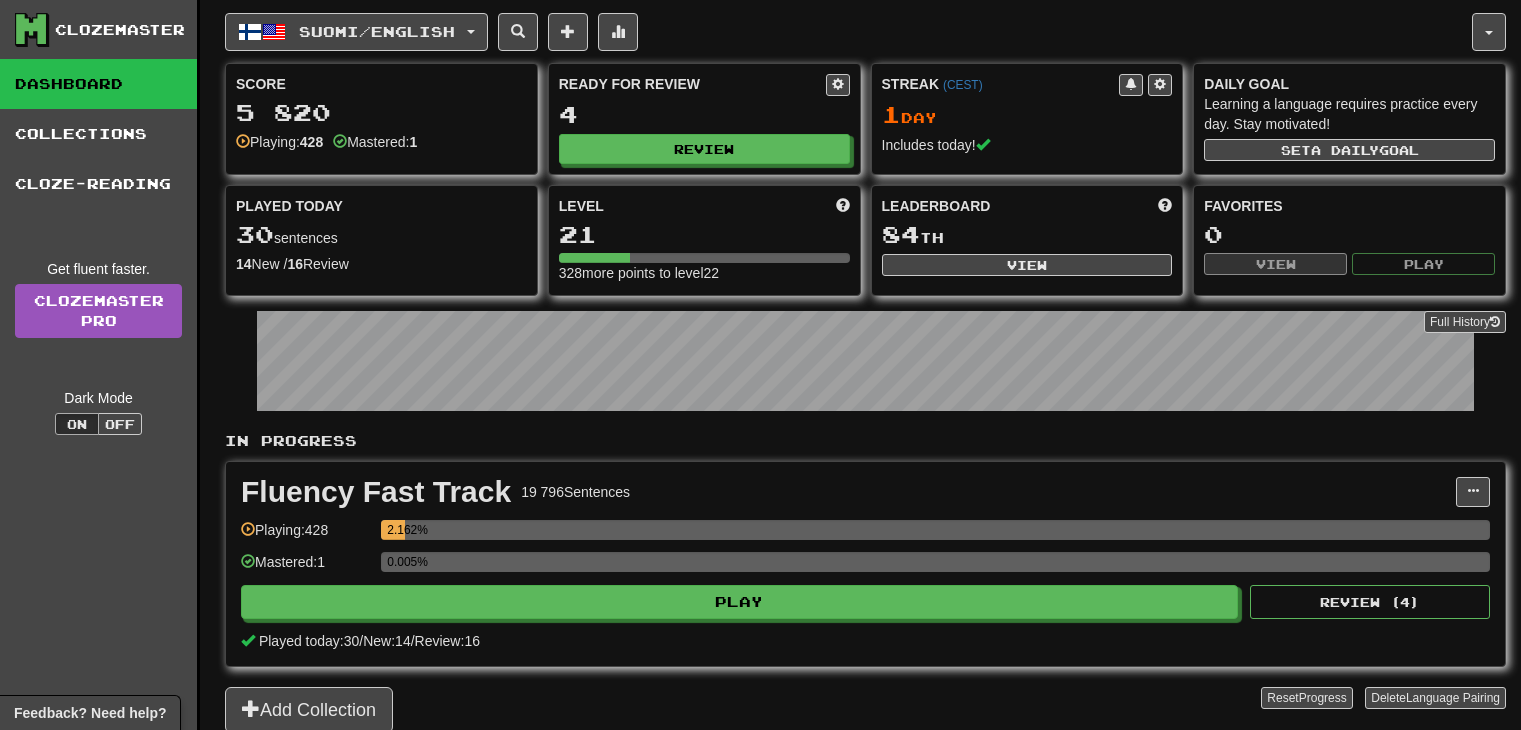 scroll, scrollTop: 0, scrollLeft: 0, axis: both 